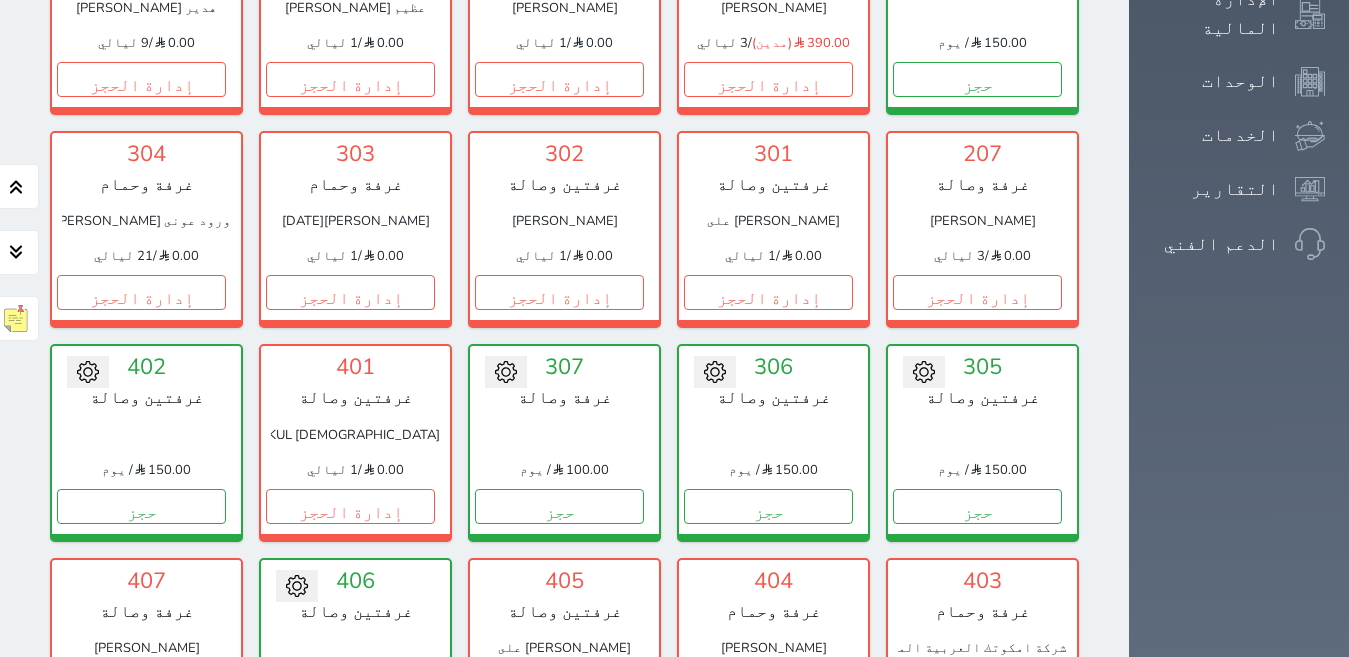 scroll, scrollTop: 449, scrollLeft: 0, axis: vertical 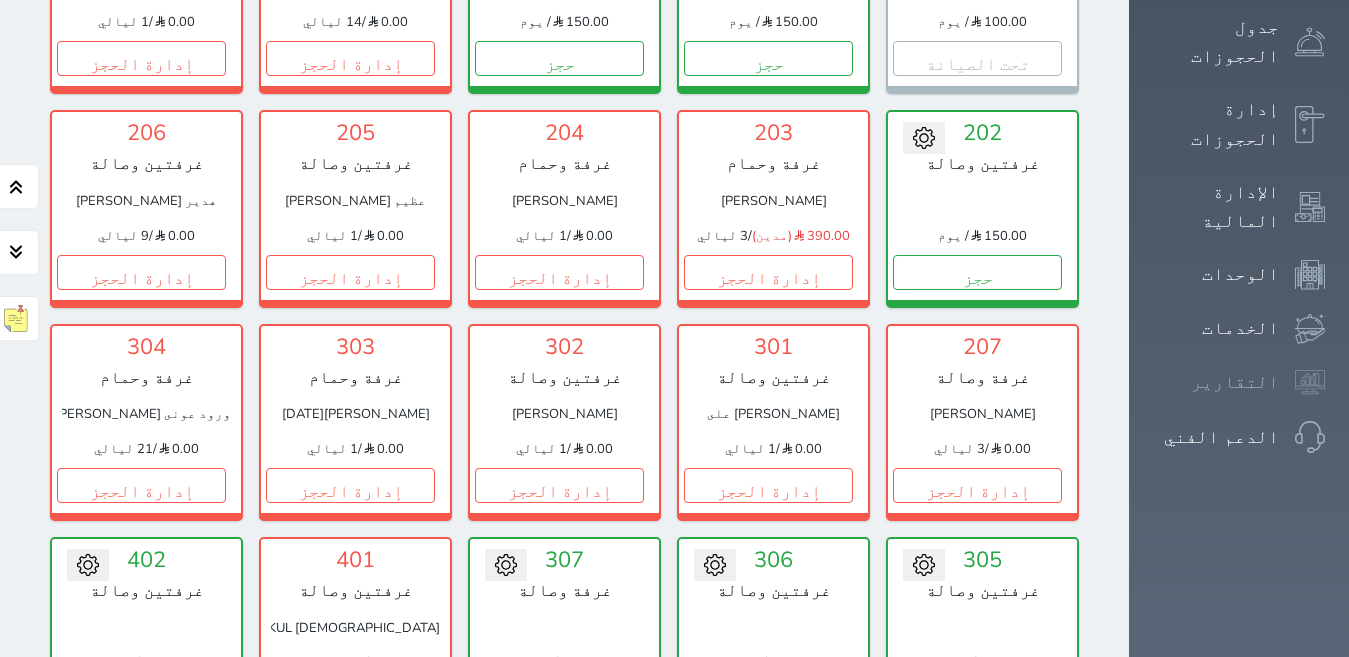 click on "التقارير" at bounding box center [1235, 382] 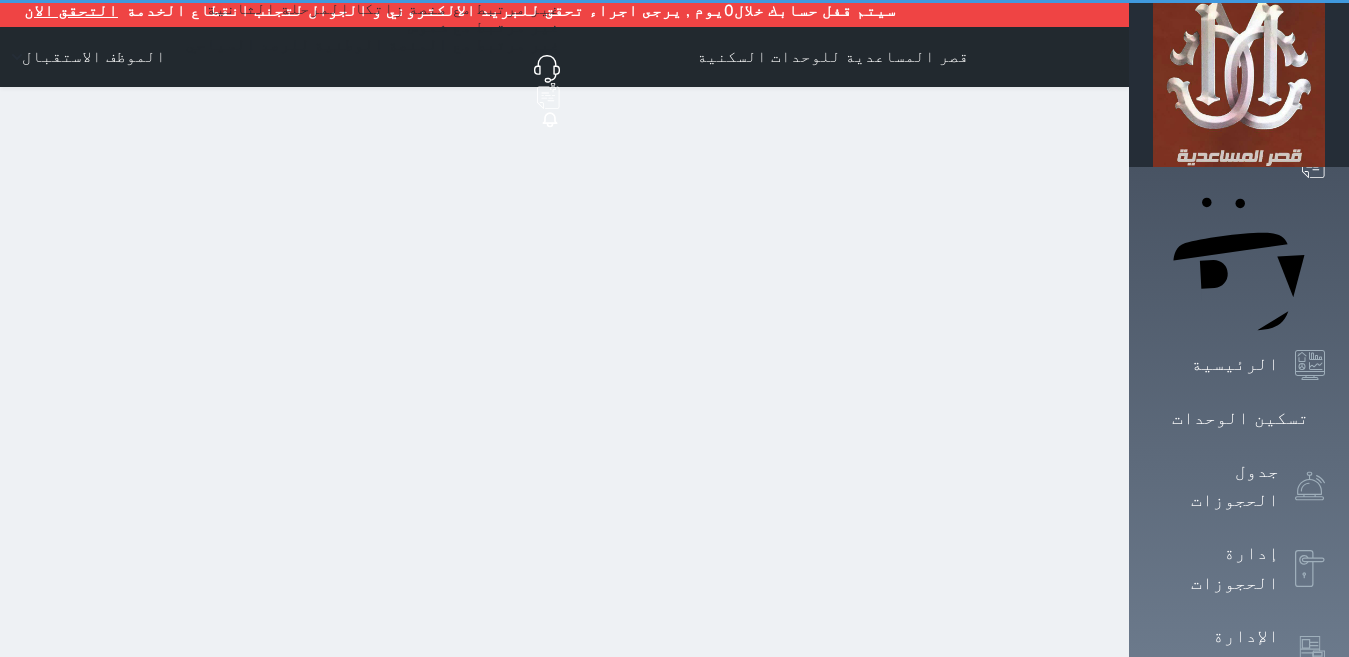 scroll, scrollTop: 0, scrollLeft: 0, axis: both 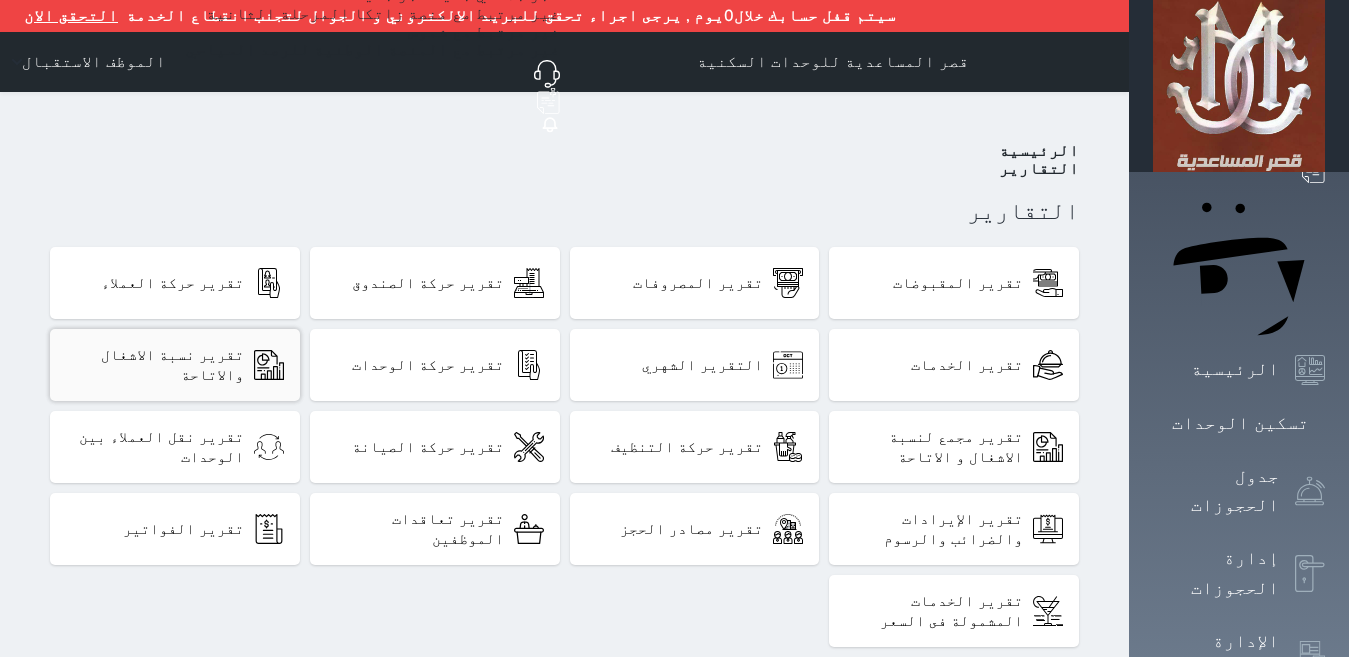click on "تقرير حركة الصندوق" at bounding box center (428, 283) 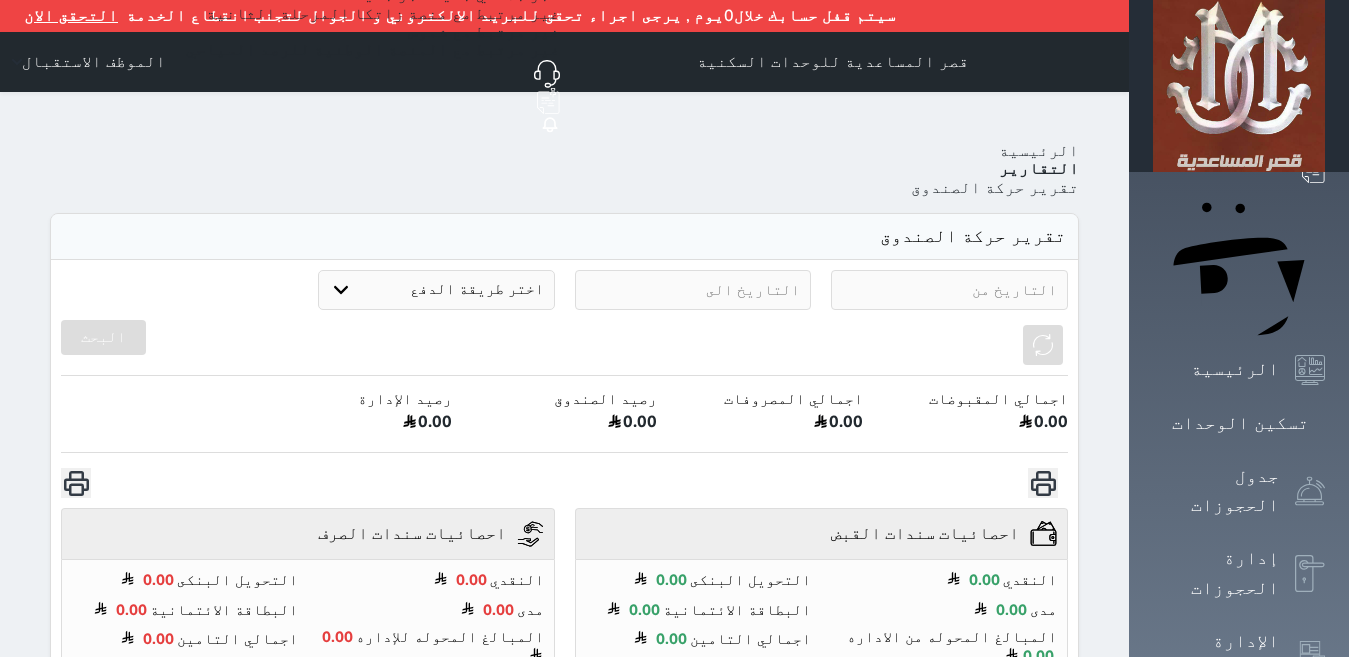 click on "Your browser does not support the audio element.
حجز جماعي جديد   حجز جديد             الرئيسية     تسكين الوحدات     جدول الحجوزات     إدارة الحجوزات       الإدارة المالية         الوحدات     الخدمات     التقارير       الدعم الفني
سيتم قفل حسابك خلال0يوم , يرجى اجراء تحقق للبريد الالكتروني و الجوال لتجنب انقطاع الخدمة
التحقق الان
قصر المساعدية للوحدات السكنية
حجز جماعي جديد   حجز جديد   غير مرتبط مع منصة زاتكا المرحلة الثانية   غير مرتبط مع شموس   غير مرتبط مع المنصة الوطنية للرصد السياحي             إشعار" at bounding box center (674, 496) 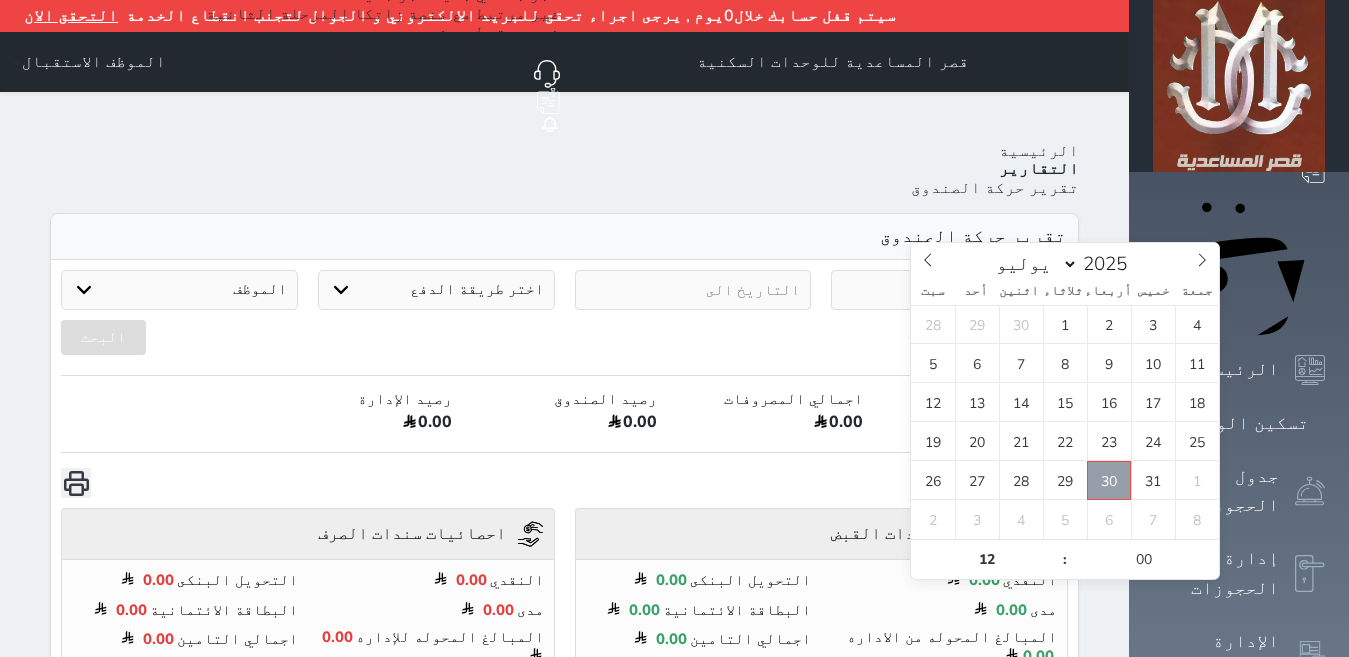 click on "30" at bounding box center [1109, 480] 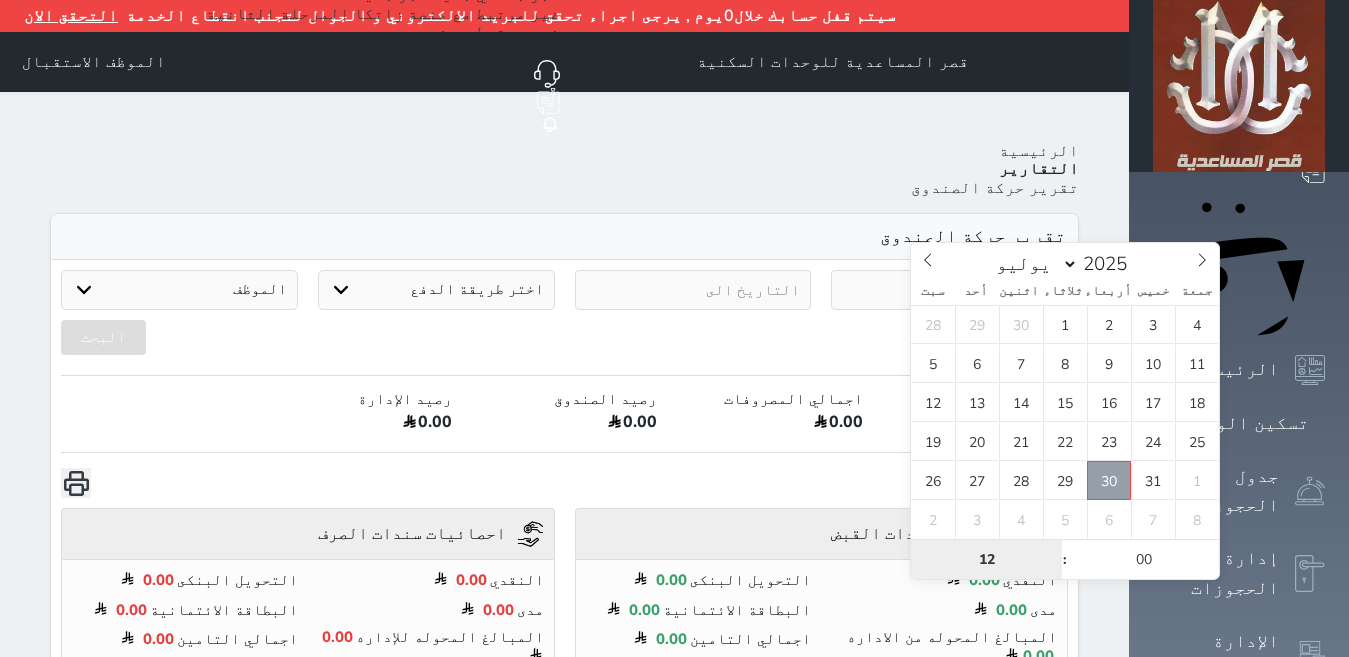 type on "[DATE] 12:00" 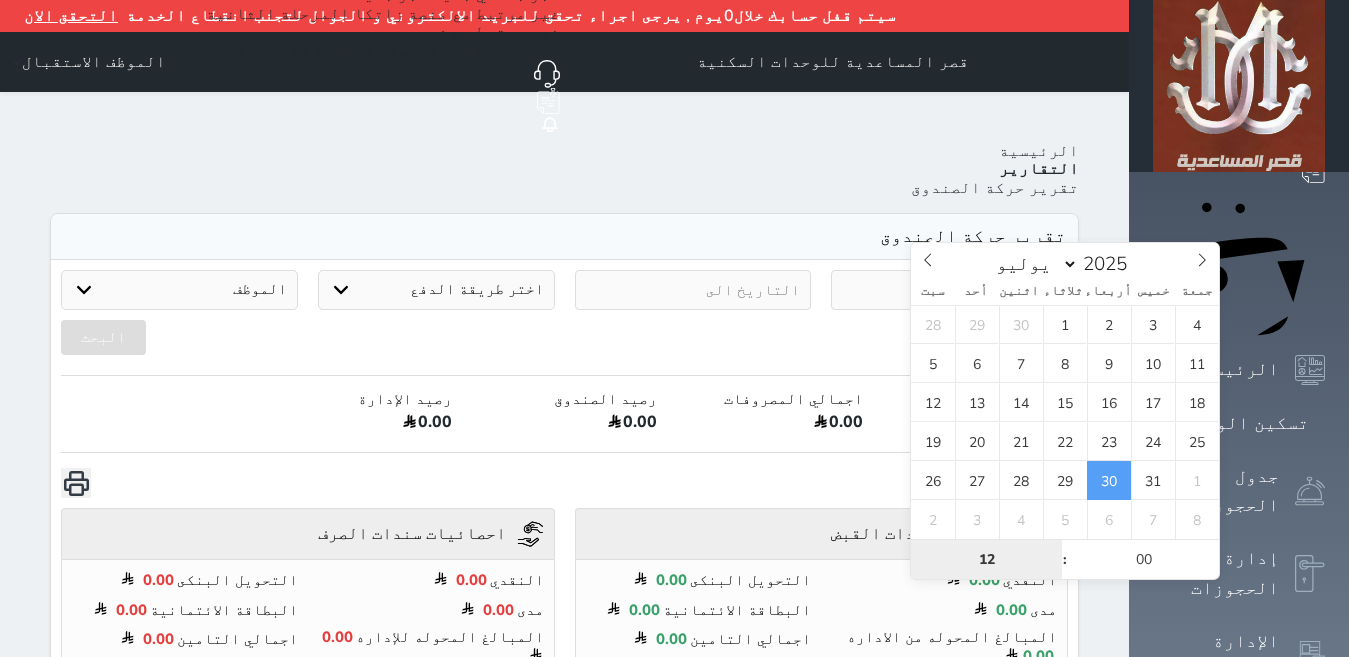 type on "6" 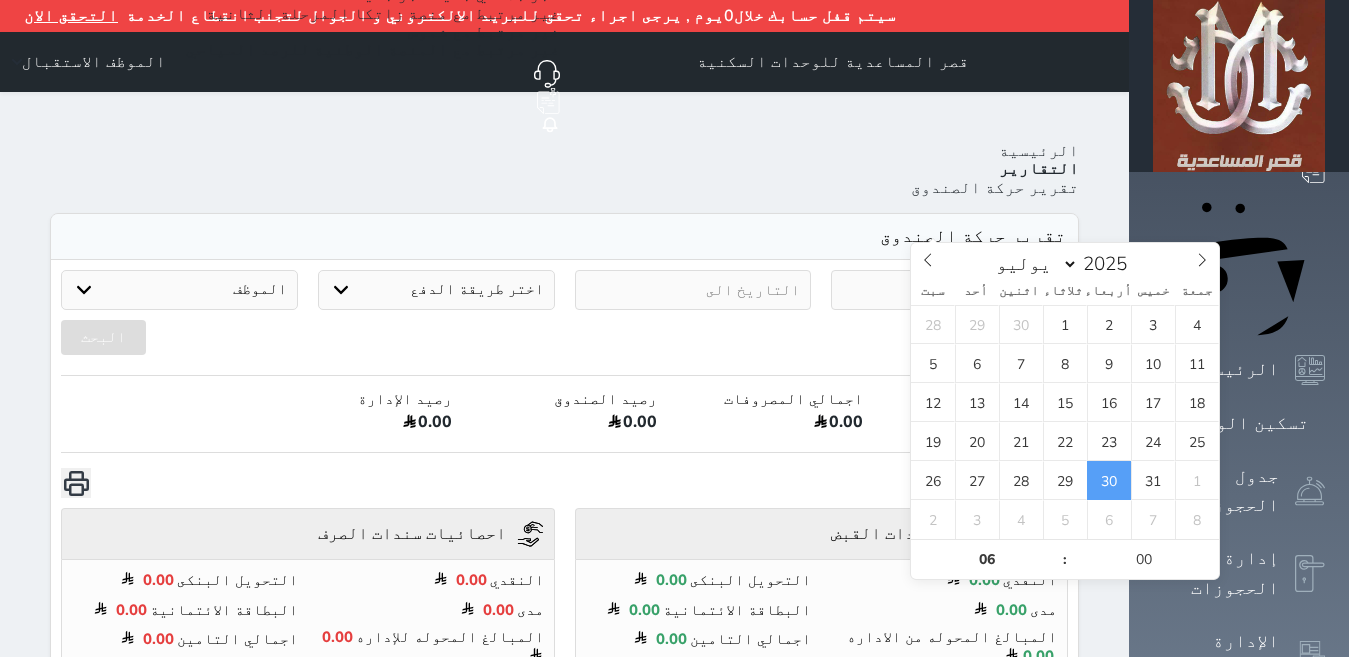 click on "Your browser does not support the audio element.
حجز جماعي جديد   حجز جديد             الرئيسية     تسكين الوحدات     جدول الحجوزات     إدارة الحجوزات       الإدارة المالية         الوحدات     الخدمات     التقارير       الدعم الفني
سيتم قفل حسابك خلال0يوم , يرجى اجراء تحقق للبريد الالكتروني و الجوال لتجنب انقطاع الخدمة
التحقق الان
قصر المساعدية للوحدات السكنية
حجز جماعي جديد   حجز جديد   غير مرتبط مع منصة زاتكا المرحلة الثانية   غير مرتبط مع شموس   غير مرتبط مع المنصة الوطنية للرصد السياحي             إشعار" at bounding box center (674, 496) 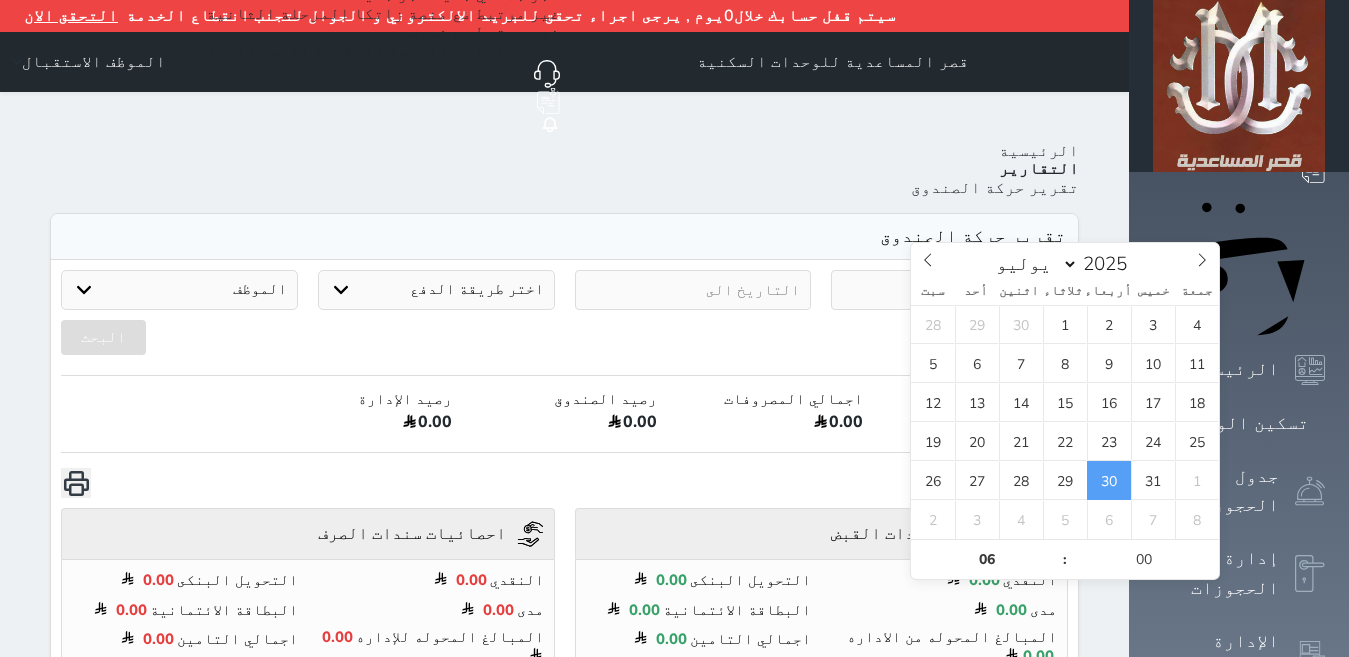 type on "[DATE] 06:00" 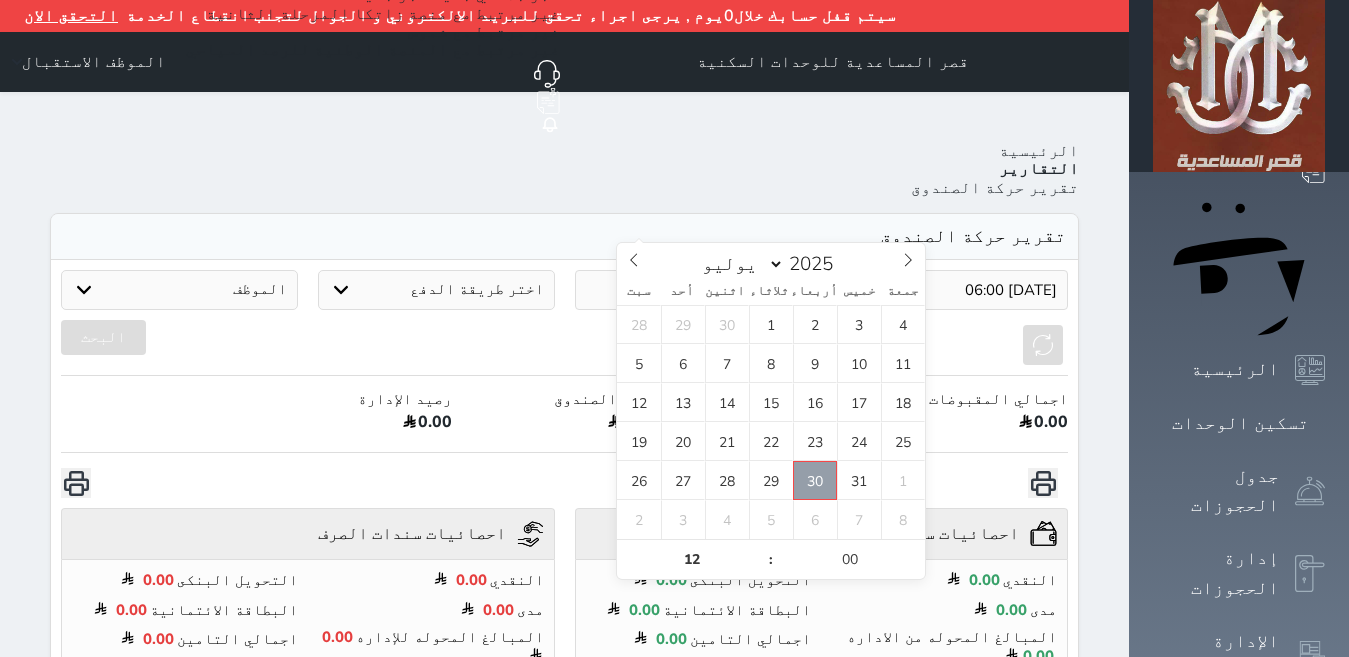 click on "30" at bounding box center [815, 480] 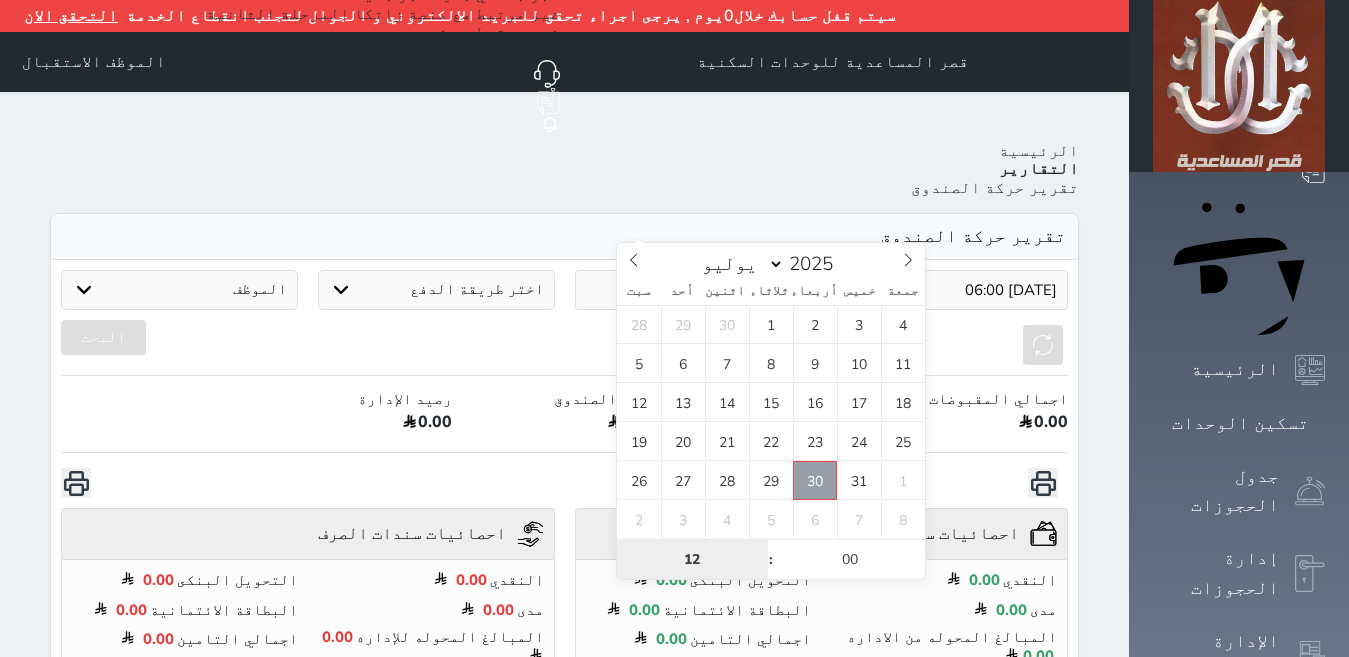 type on "[DATE] 12:00" 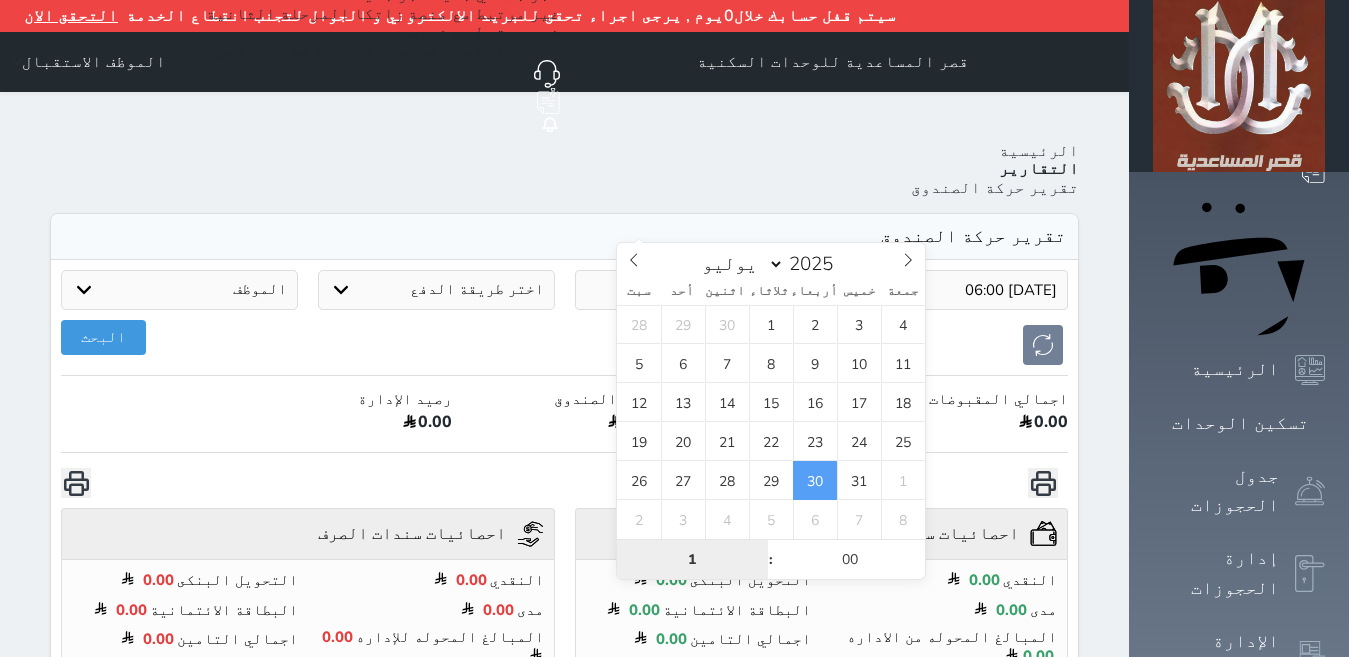 type on "11" 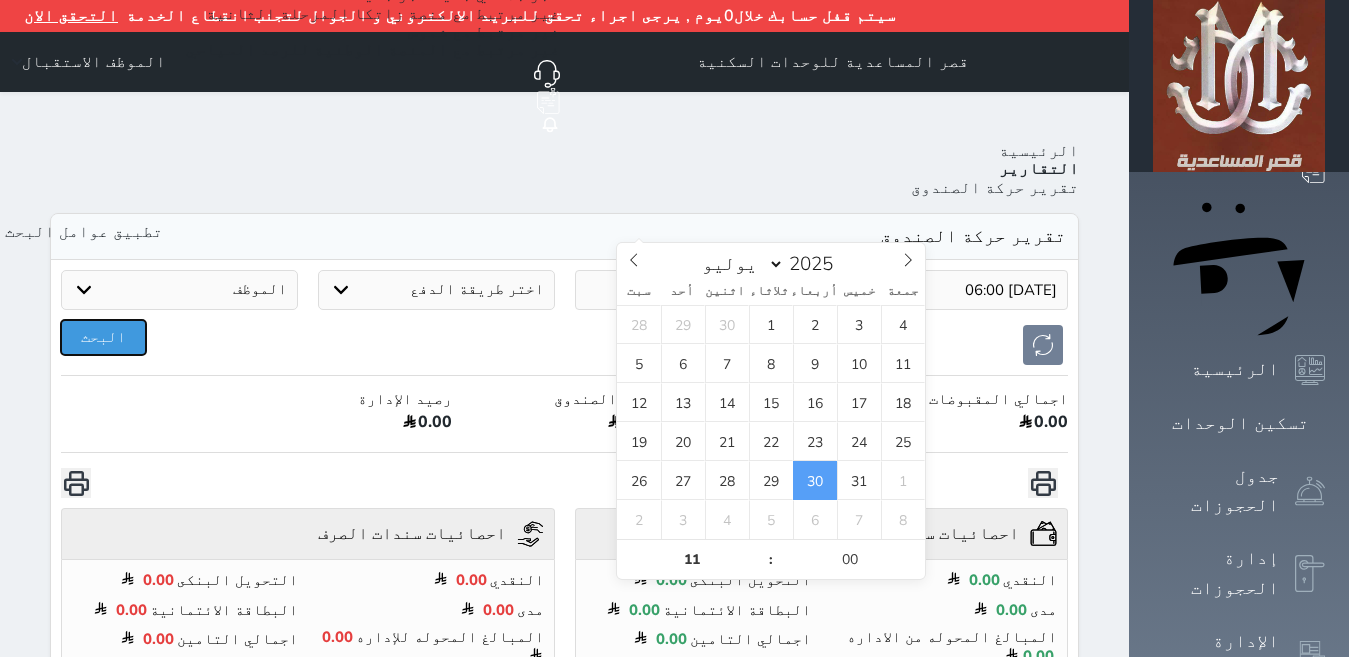 click on "البحث" at bounding box center [103, 337] 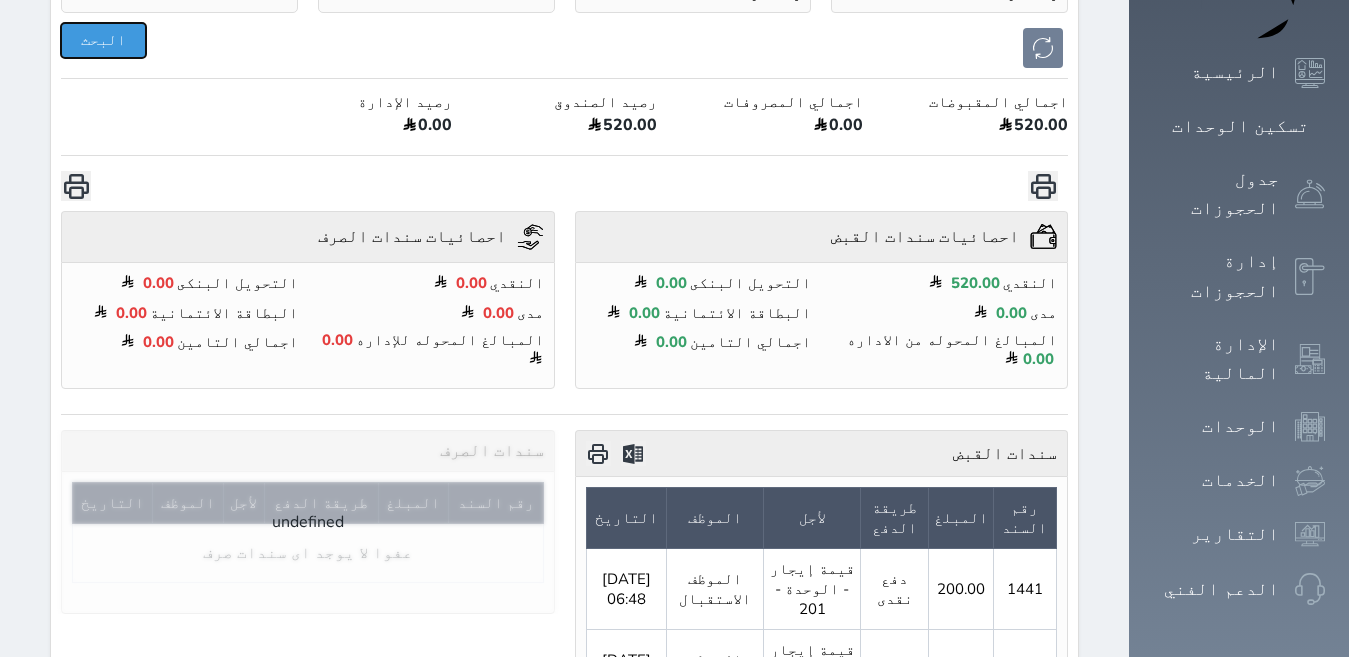 scroll, scrollTop: 333, scrollLeft: 0, axis: vertical 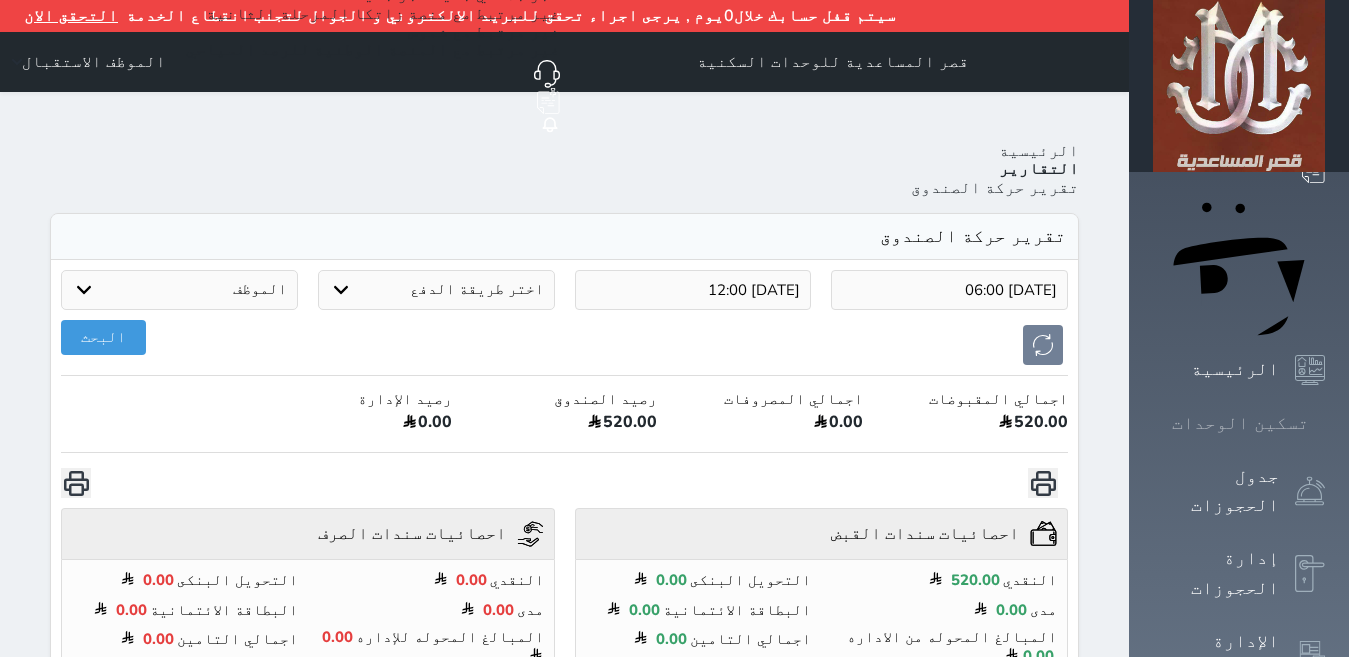 click at bounding box center (1325, 423) 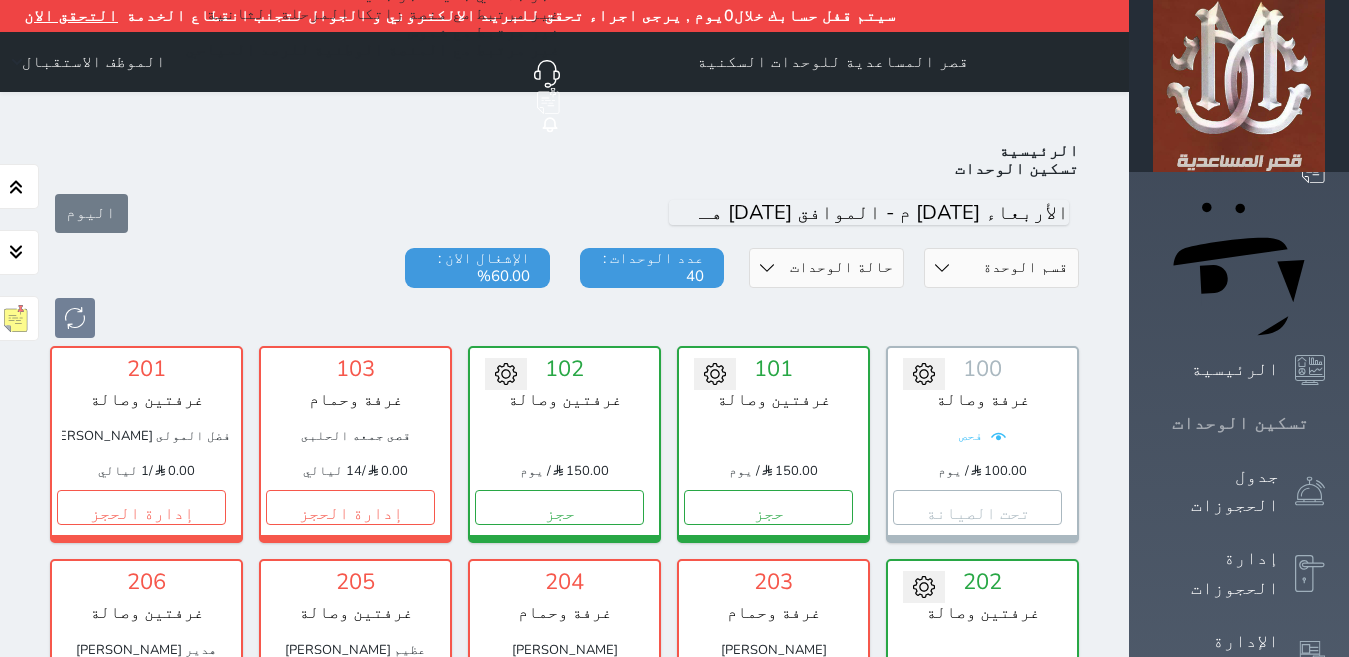 scroll, scrollTop: 110, scrollLeft: 0, axis: vertical 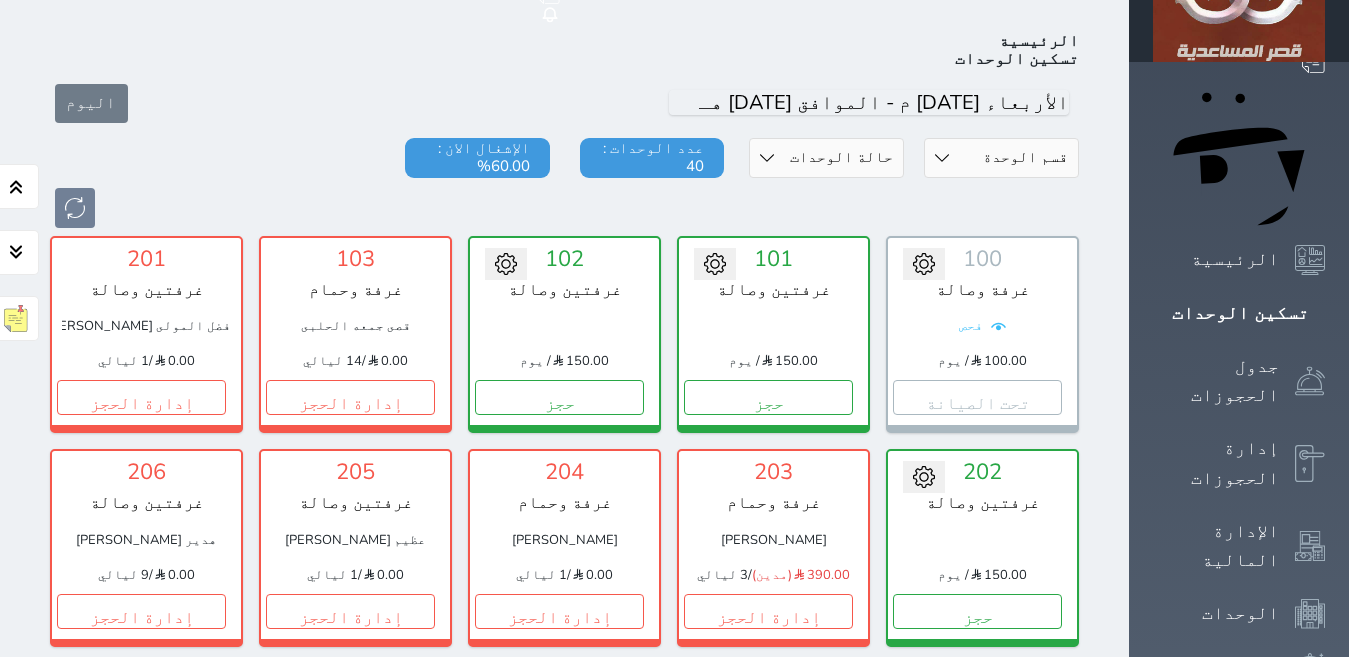 click on "إدارة الحجز" at bounding box center (977, 824) 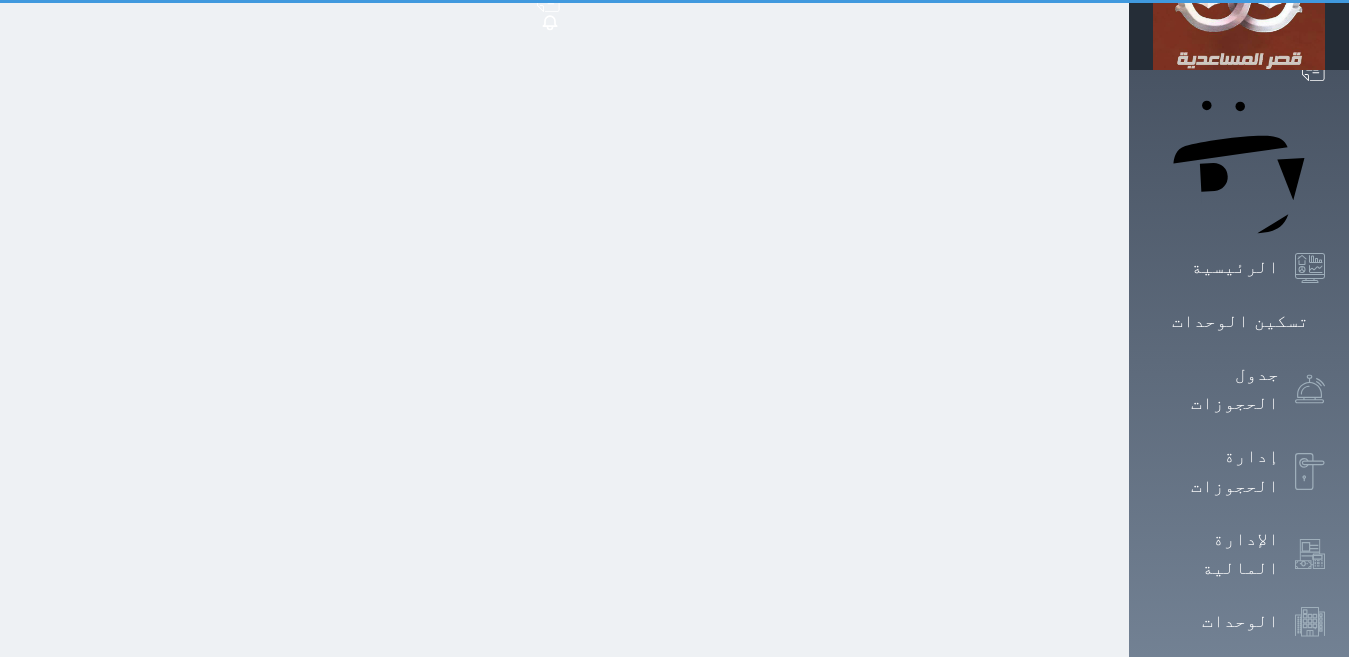 scroll, scrollTop: 0, scrollLeft: 0, axis: both 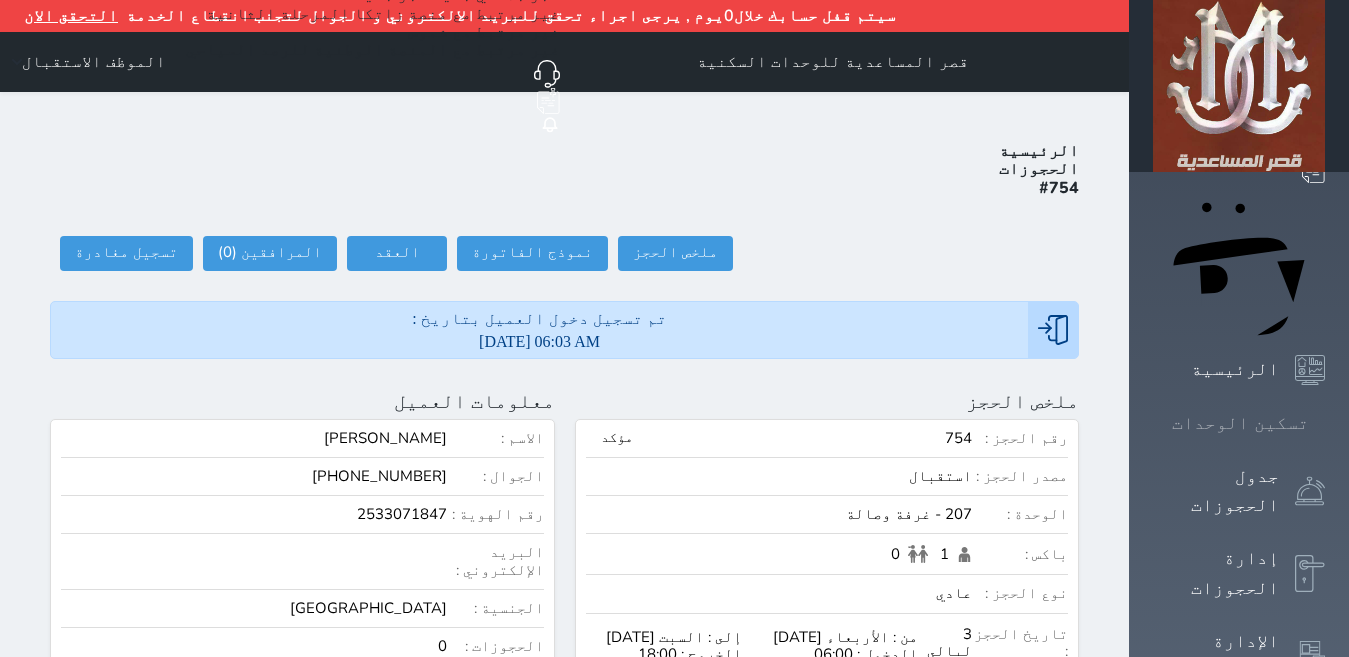click at bounding box center (1325, 423) 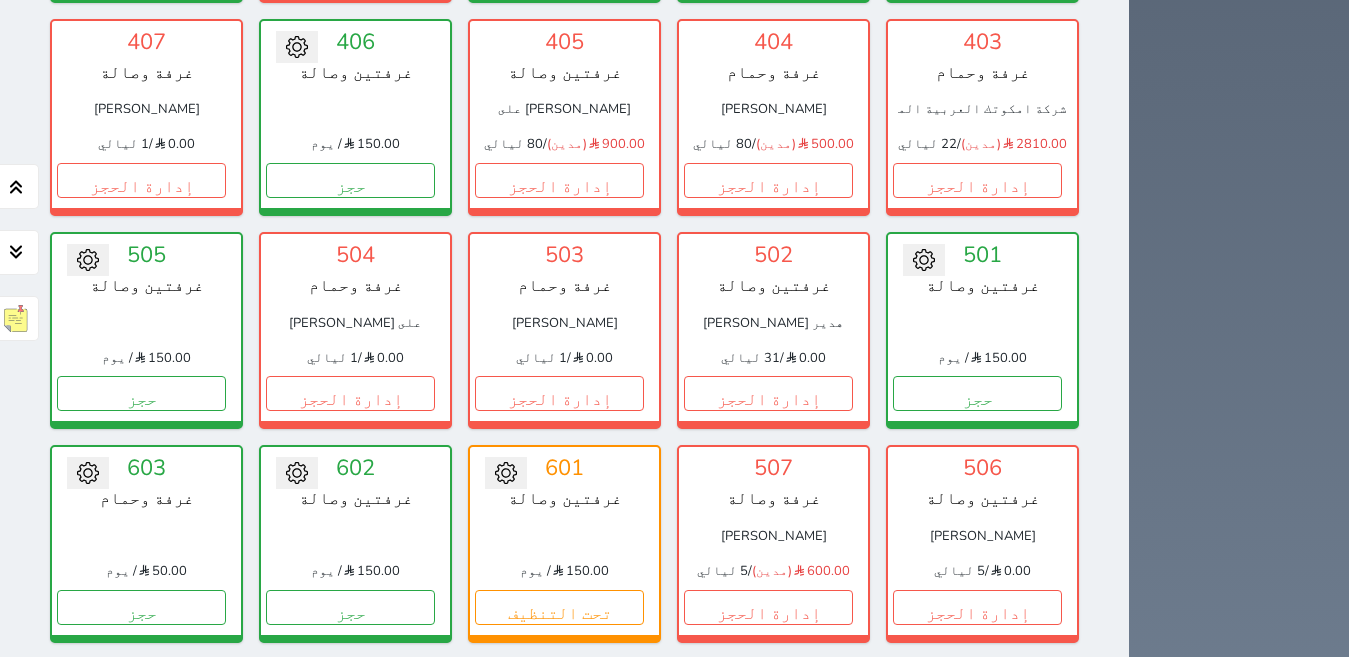 scroll, scrollTop: 1173, scrollLeft: 0, axis: vertical 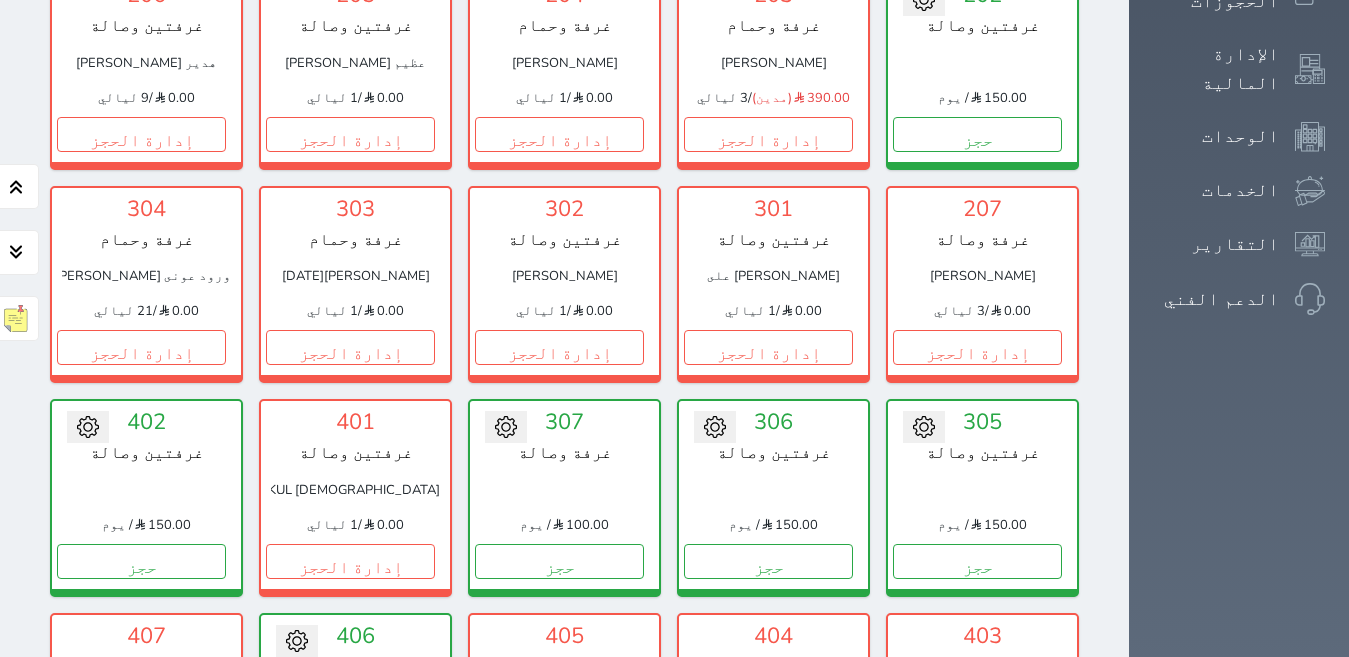 click on "إدارة الحجز" at bounding box center (559, 774) 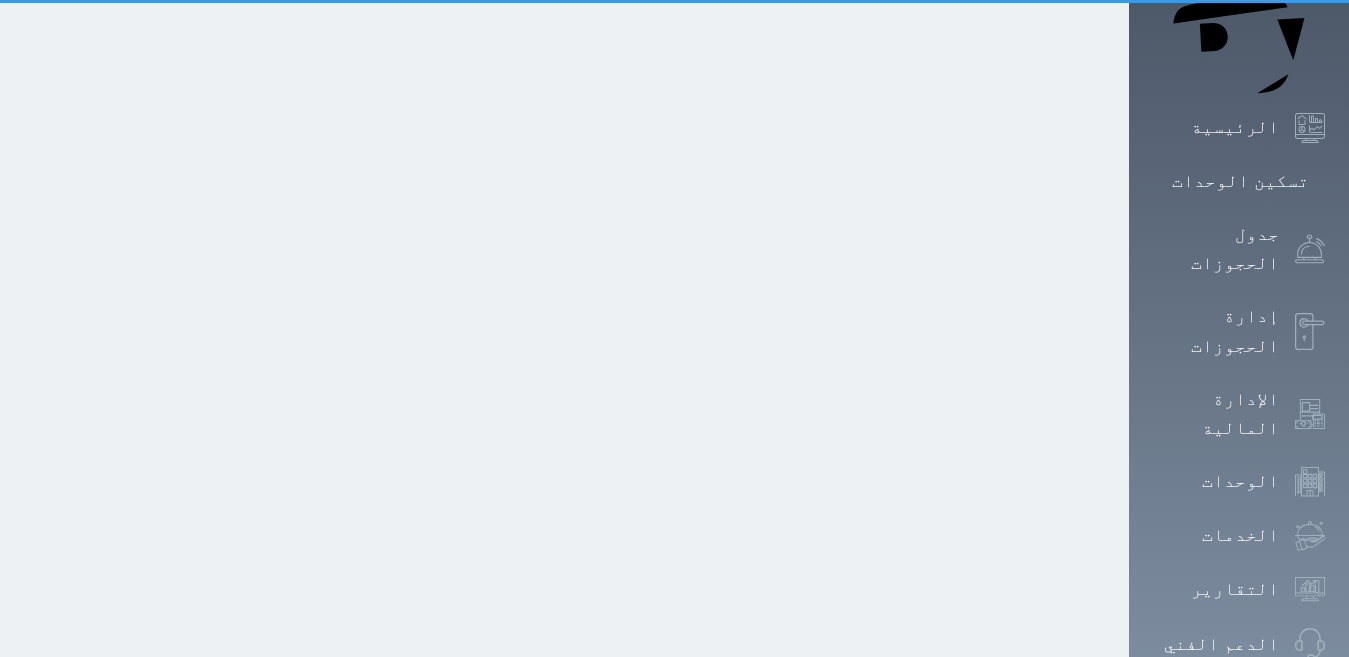 scroll, scrollTop: 0, scrollLeft: 0, axis: both 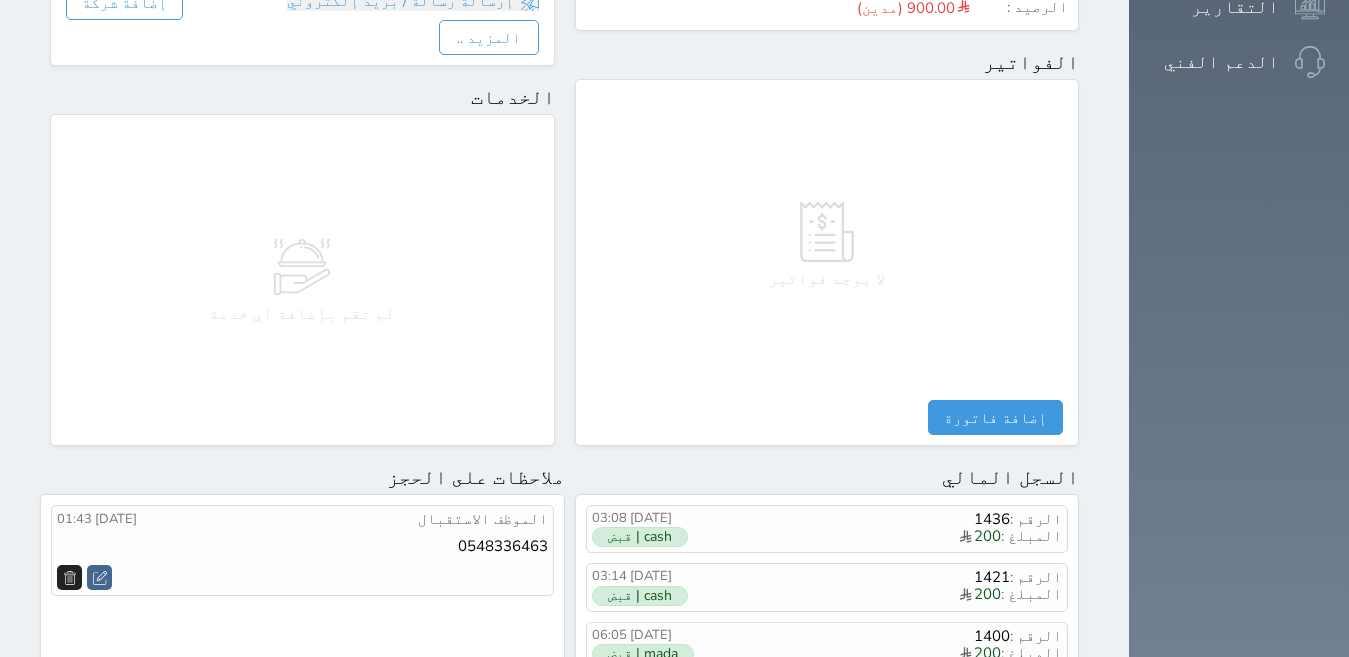 drag, startPoint x: 1352, startPoint y: 496, endPoint x: 1359, endPoint y: 259, distance: 237.10335 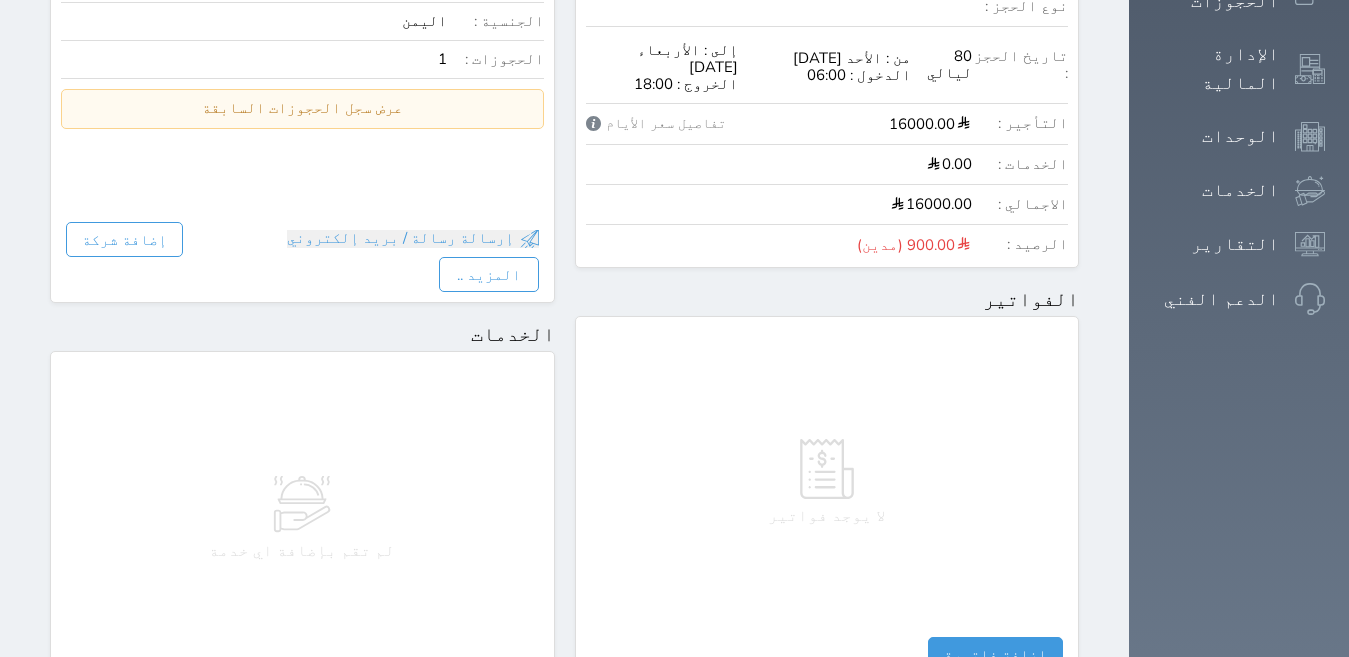 scroll, scrollTop: 23, scrollLeft: 0, axis: vertical 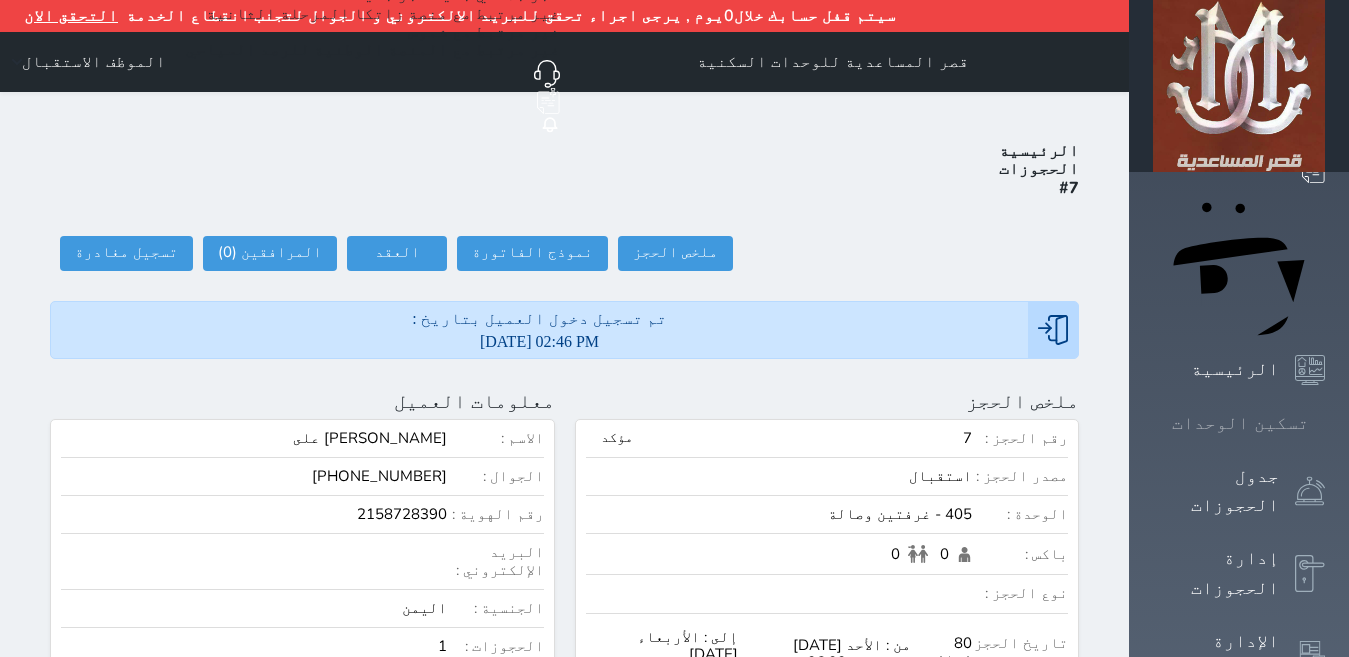 click 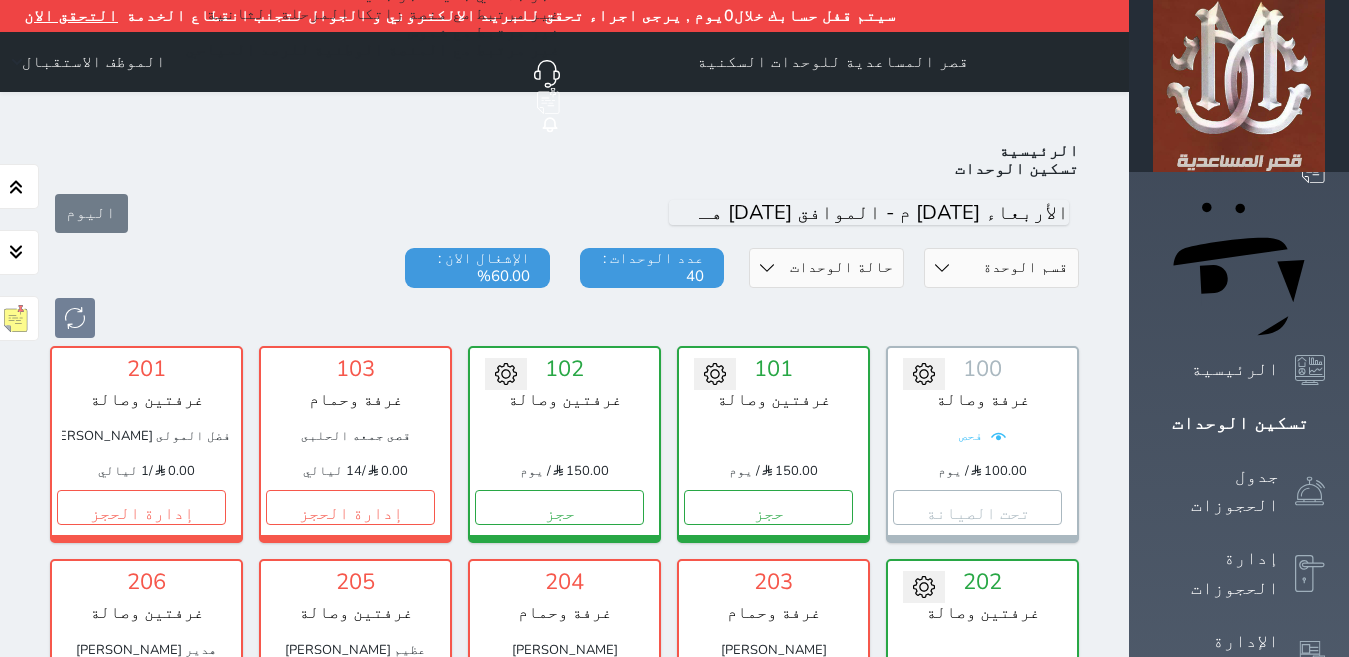 scroll, scrollTop: 110, scrollLeft: 0, axis: vertical 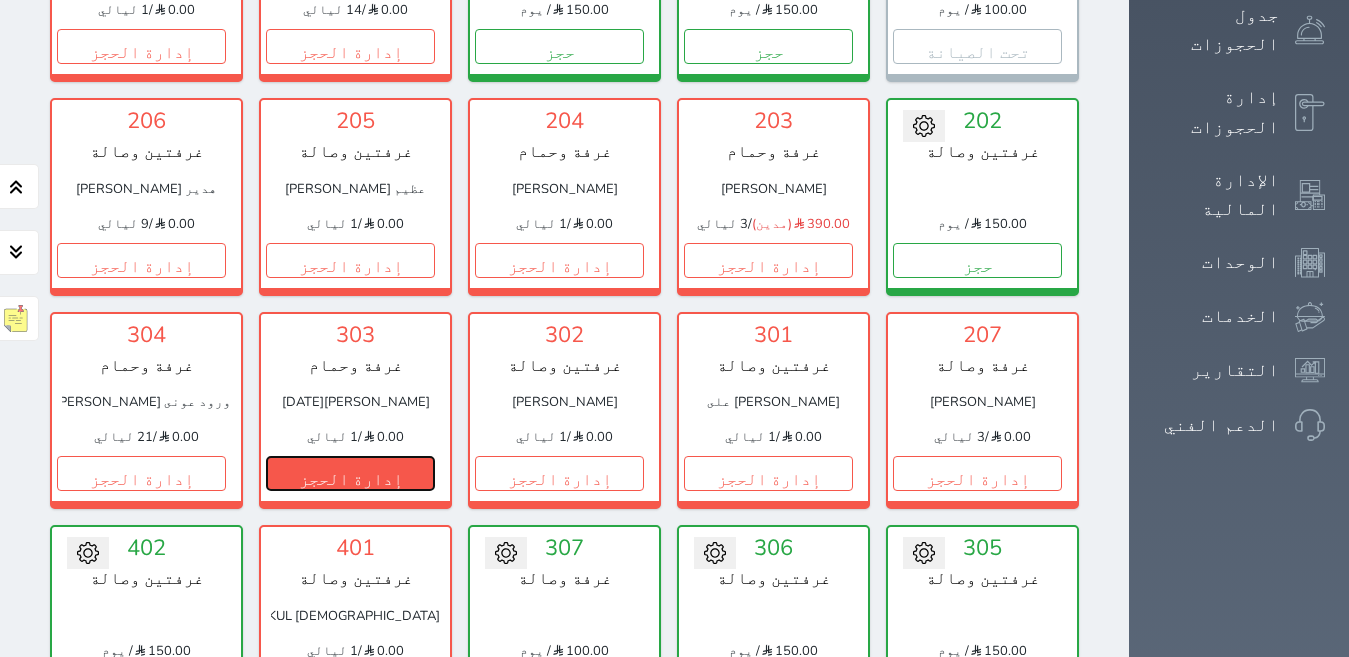 click on "إدارة الحجز" at bounding box center (350, 473) 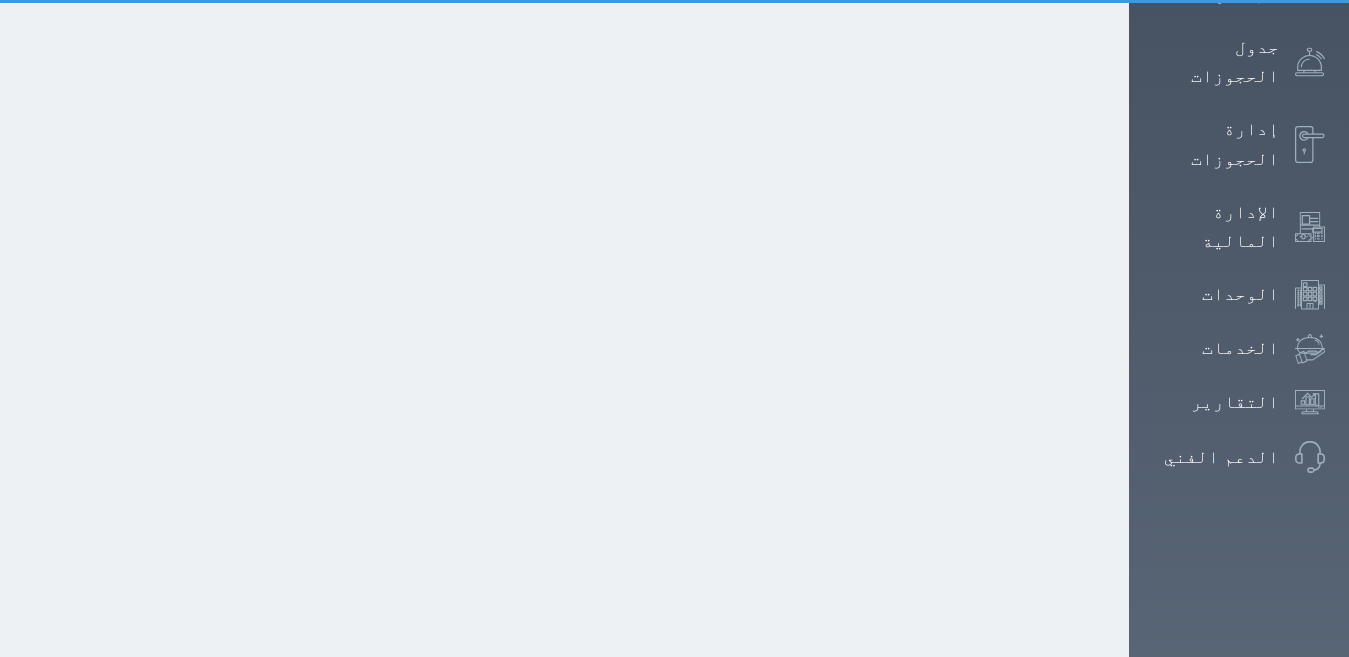 scroll, scrollTop: 0, scrollLeft: 0, axis: both 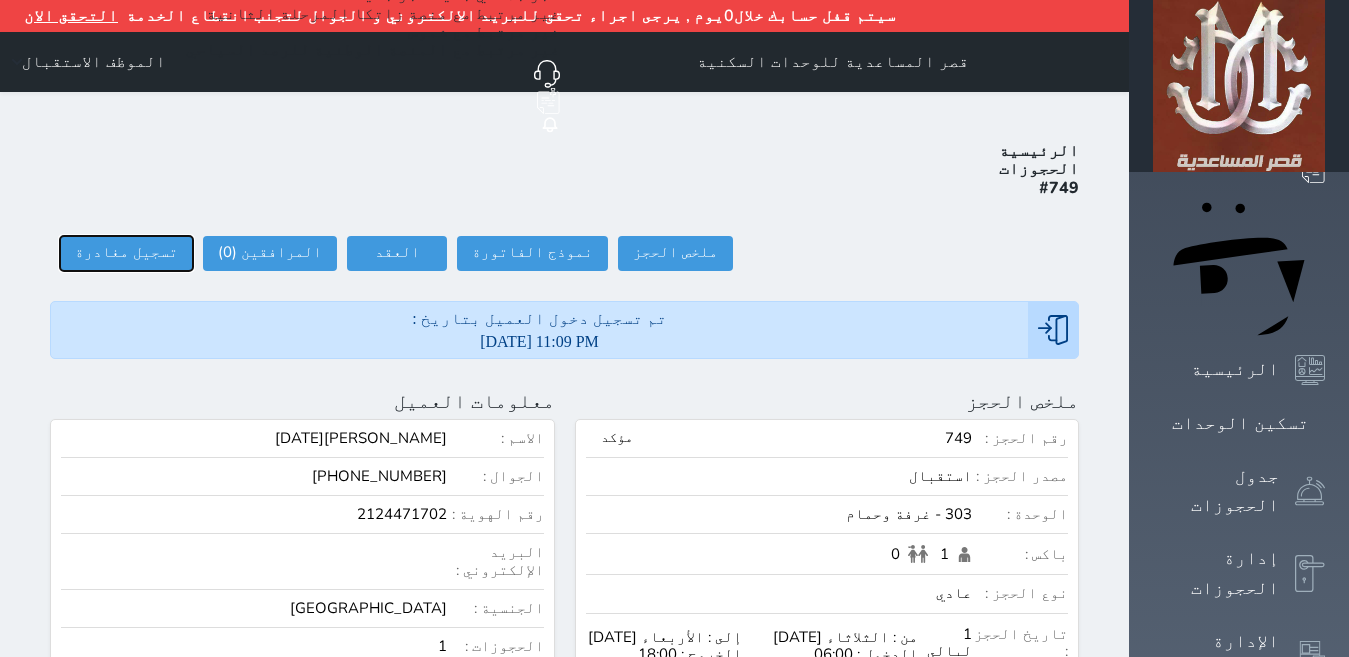 click on "تسجيل مغادرة" at bounding box center [126, 253] 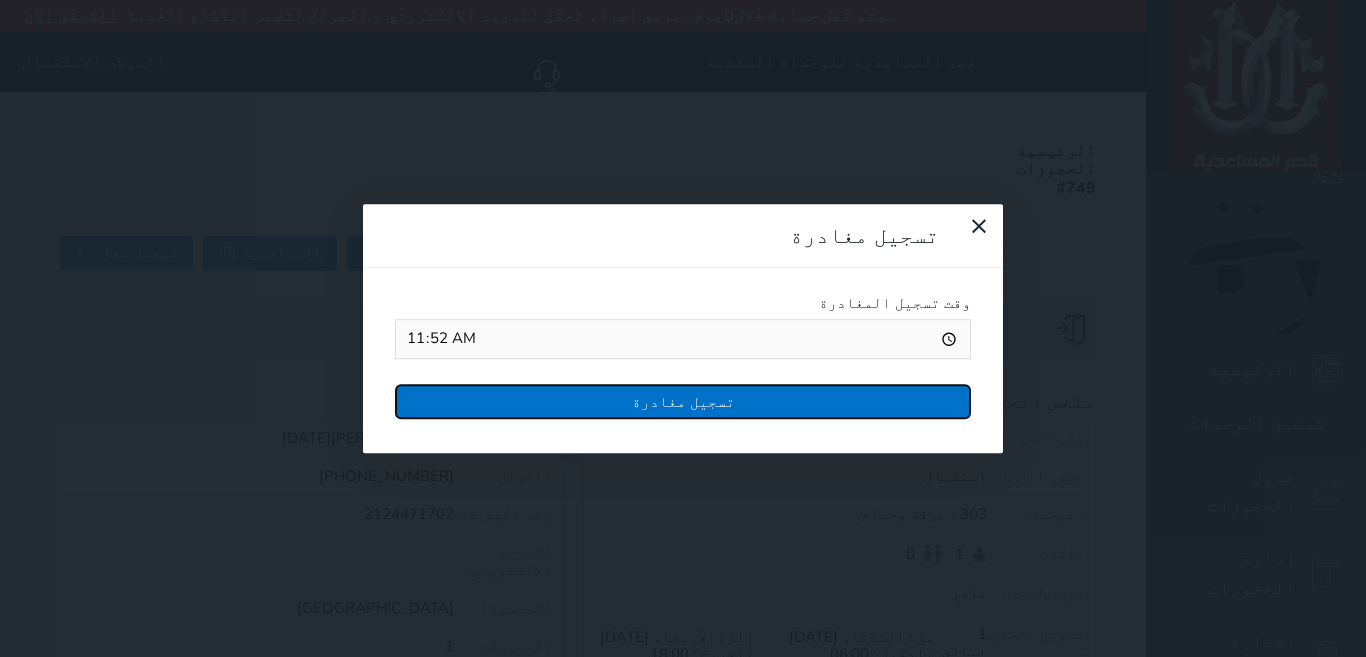 click on "تسجيل مغادرة" at bounding box center (683, 401) 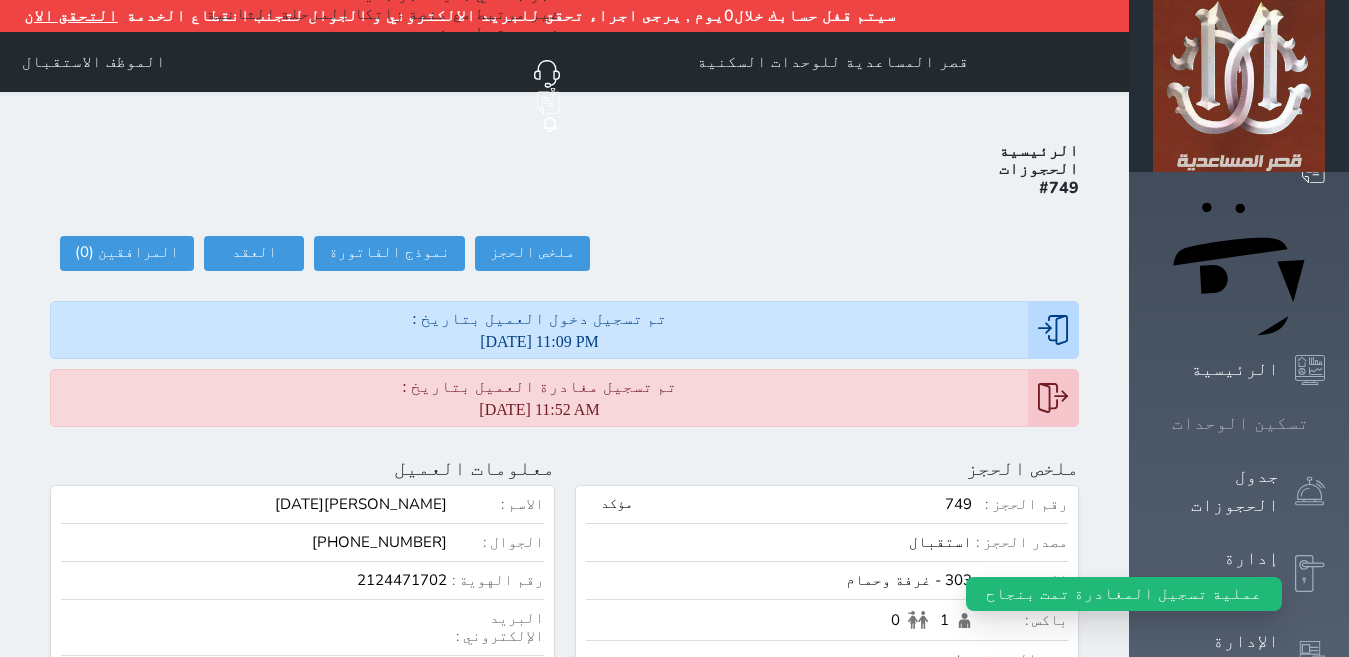 click 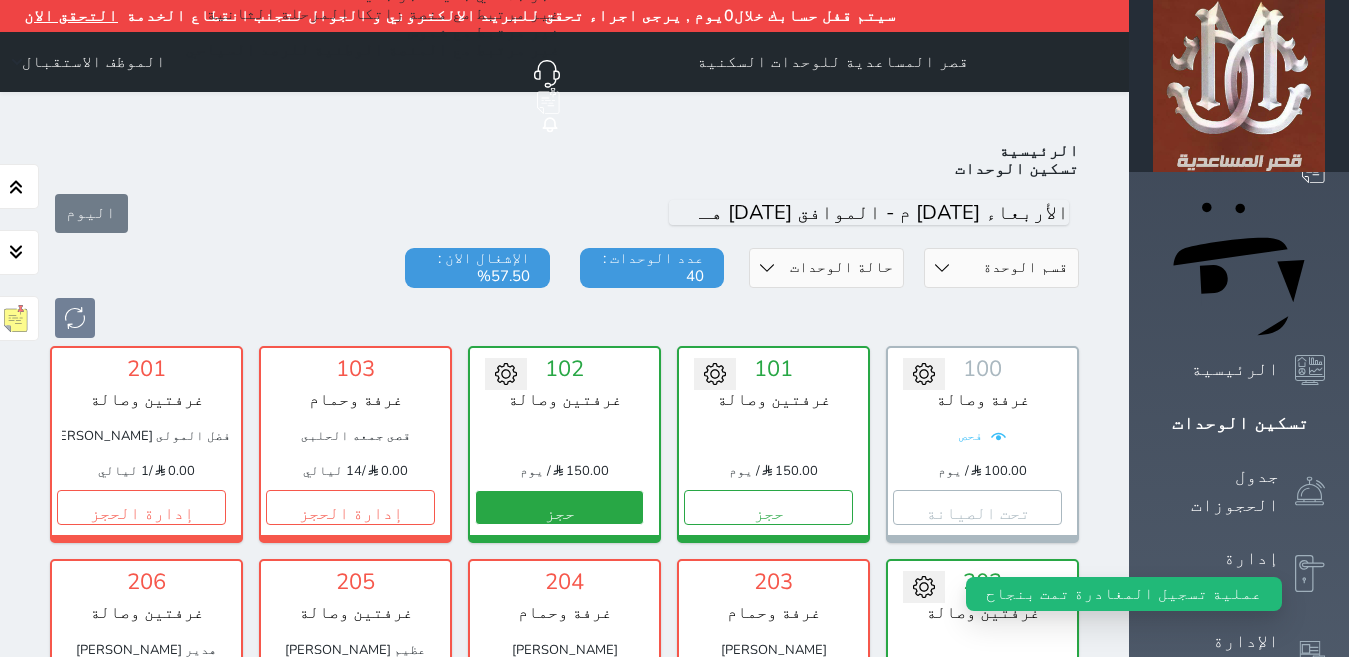 scroll, scrollTop: 110, scrollLeft: 0, axis: vertical 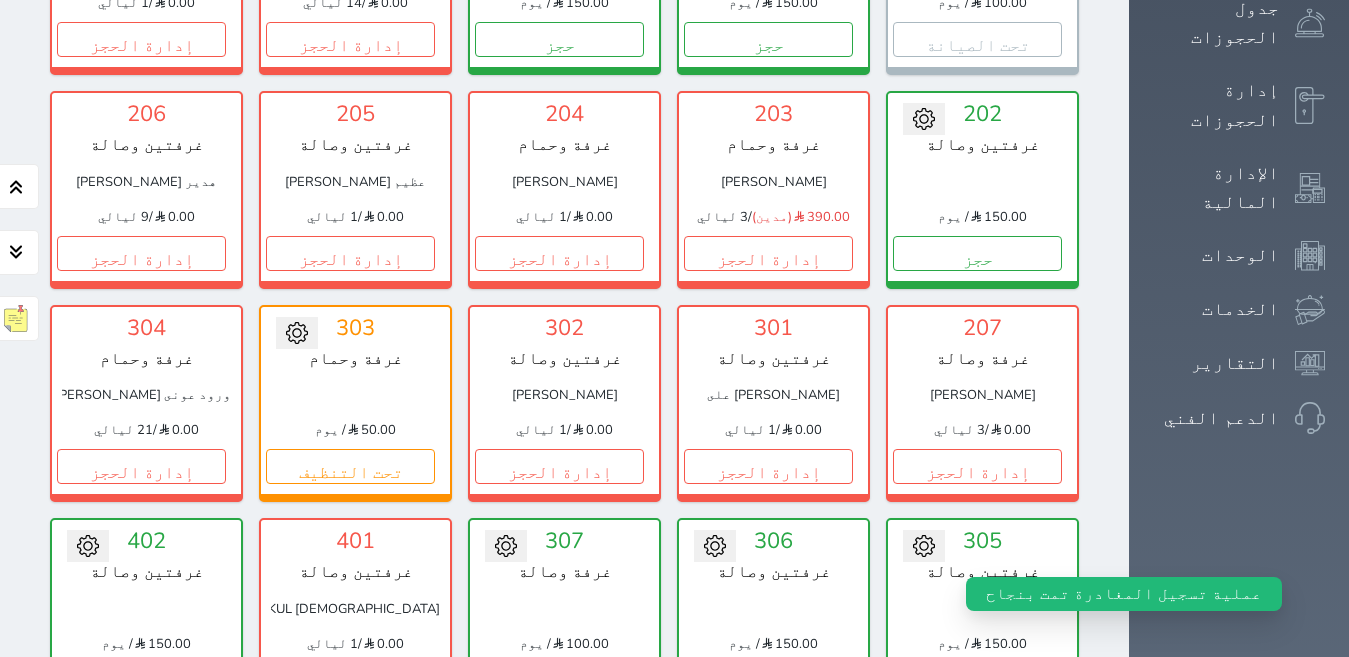 click on "حجز جماعي جديد   حجز جديد             الرئيسية     تسكين الوحدات     جدول الحجوزات     إدارة الحجوزات       الإدارة المالية         الوحدات     الخدمات     التقارير       الدعم الفني" at bounding box center [1239, 787] 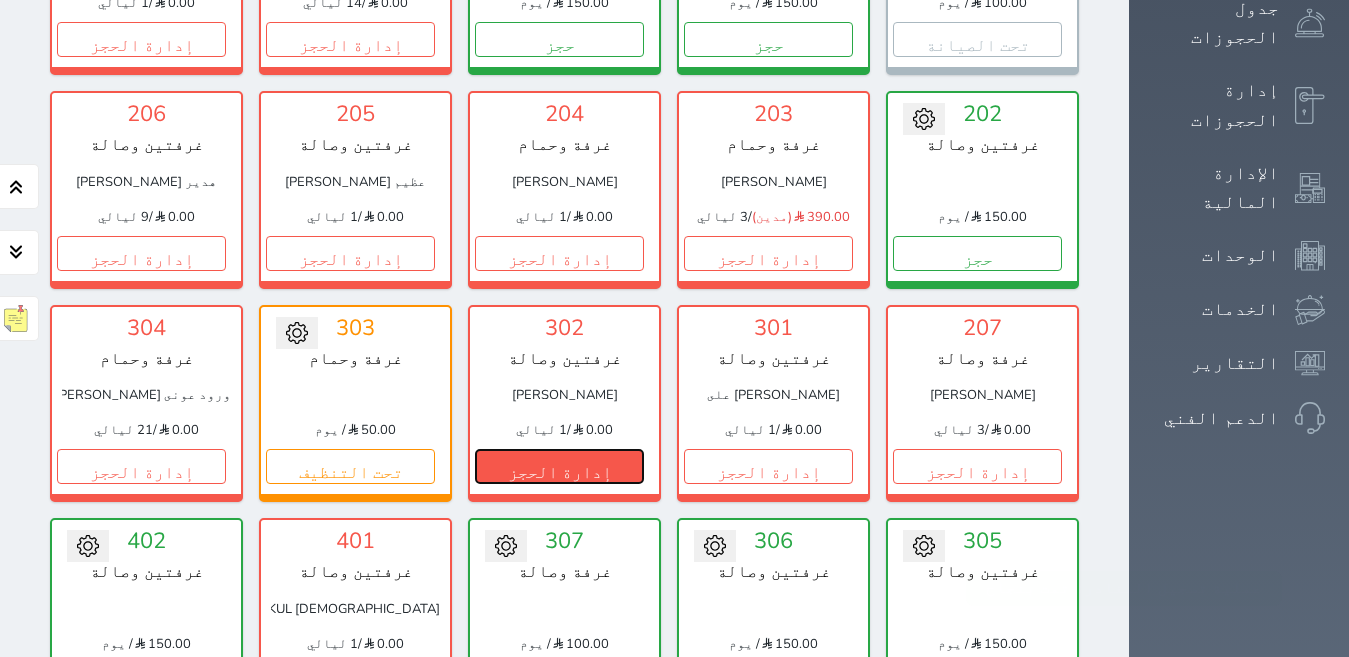 click on "إدارة الحجز" at bounding box center (559, 466) 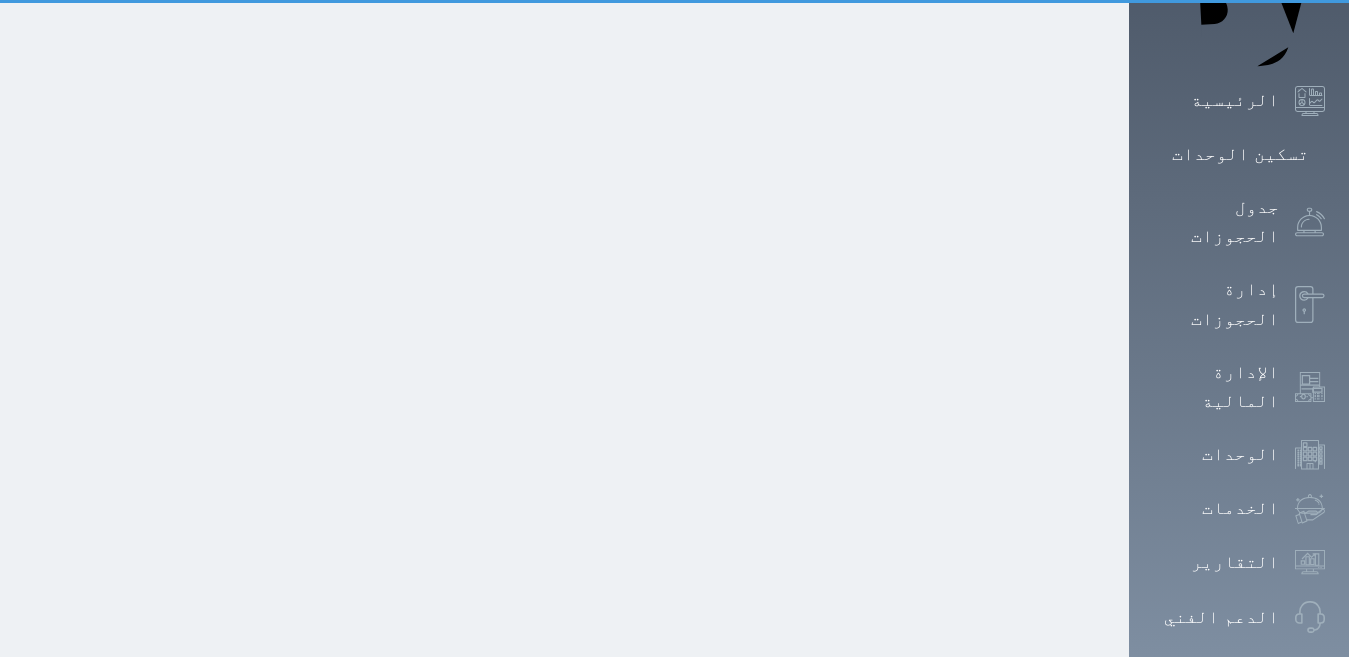 scroll, scrollTop: 0, scrollLeft: 0, axis: both 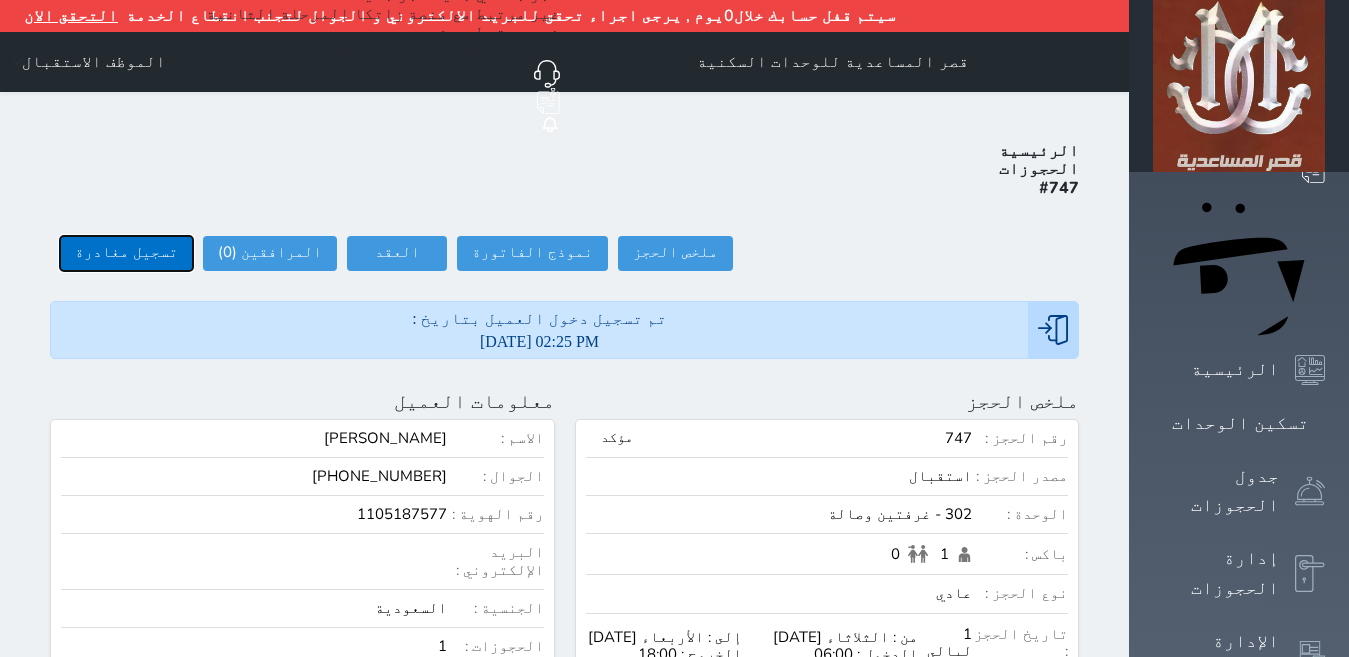 click on "تسجيل مغادرة" at bounding box center (126, 253) 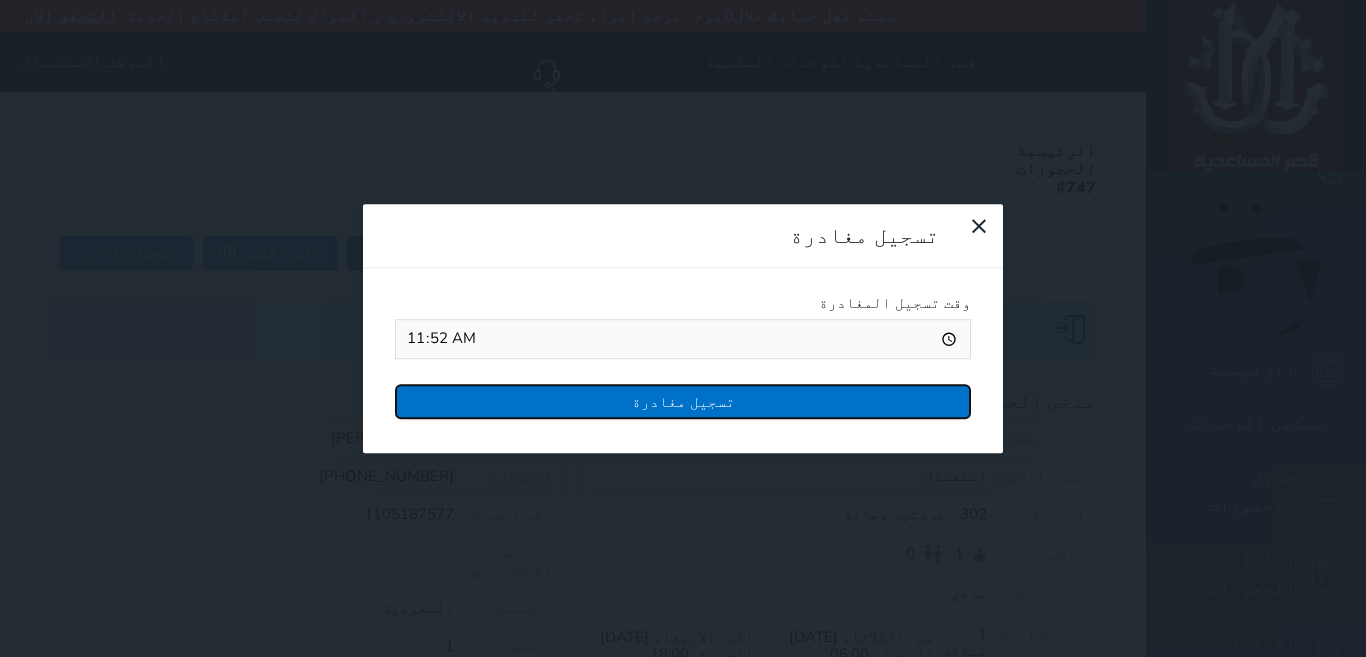 click on "تسجيل مغادرة" at bounding box center [683, 401] 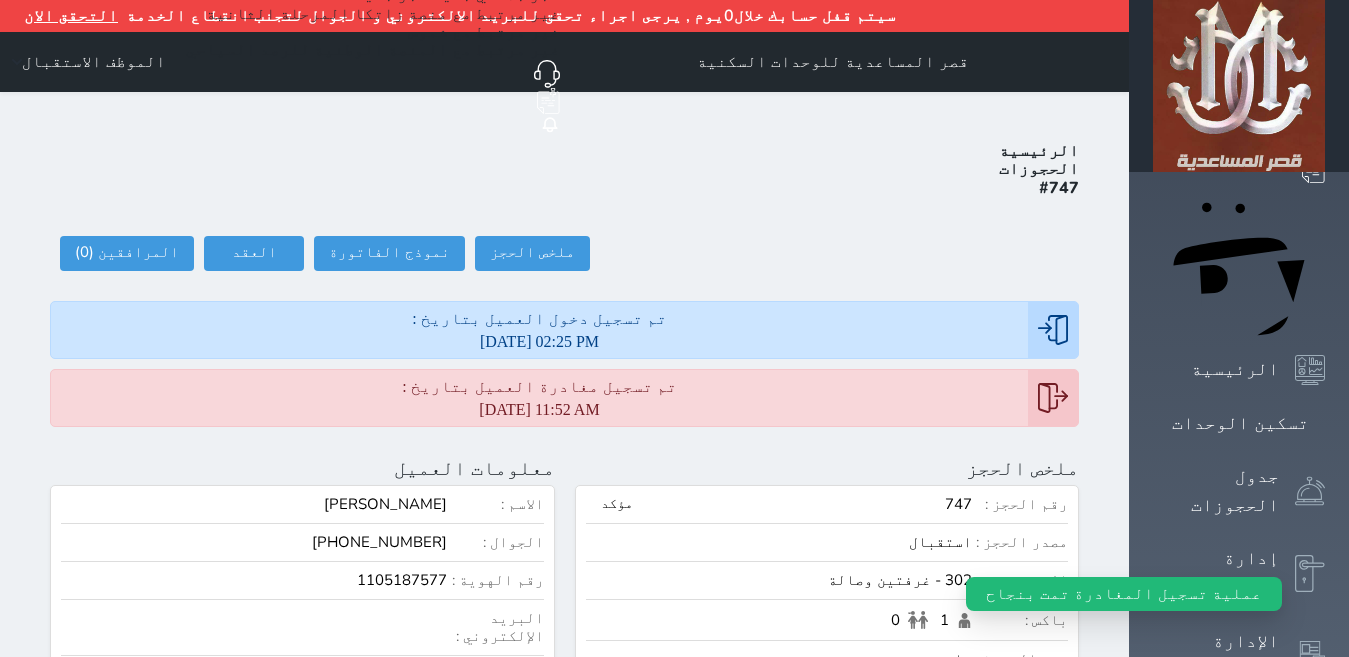 drag, startPoint x: 1290, startPoint y: 238, endPoint x: 1053, endPoint y: 301, distance: 245.2305 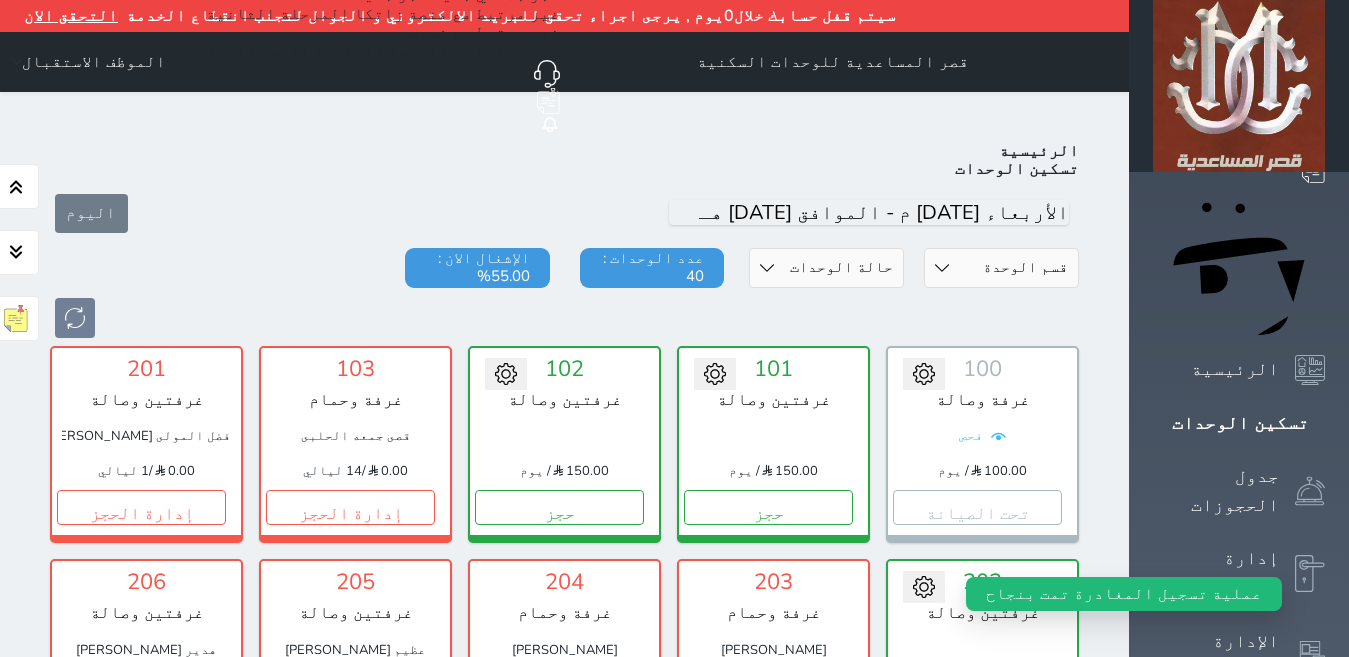 scroll, scrollTop: 110, scrollLeft: 0, axis: vertical 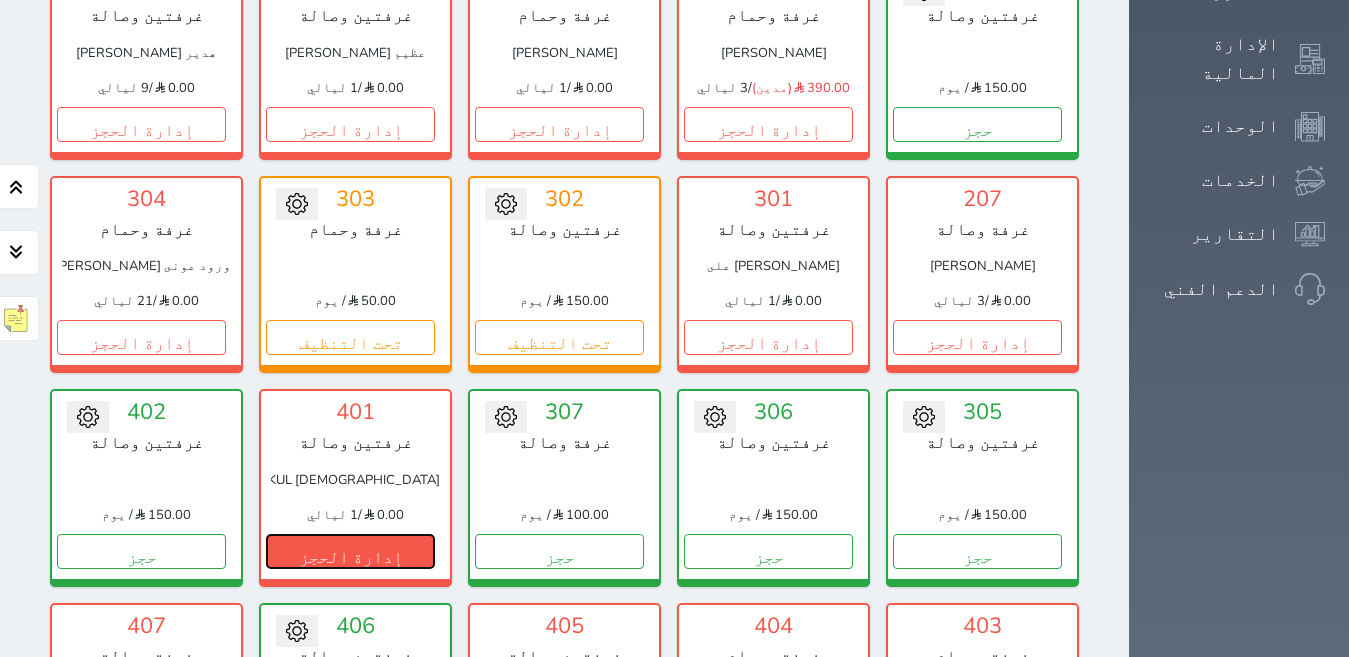 click on "إدارة الحجز" at bounding box center (350, 551) 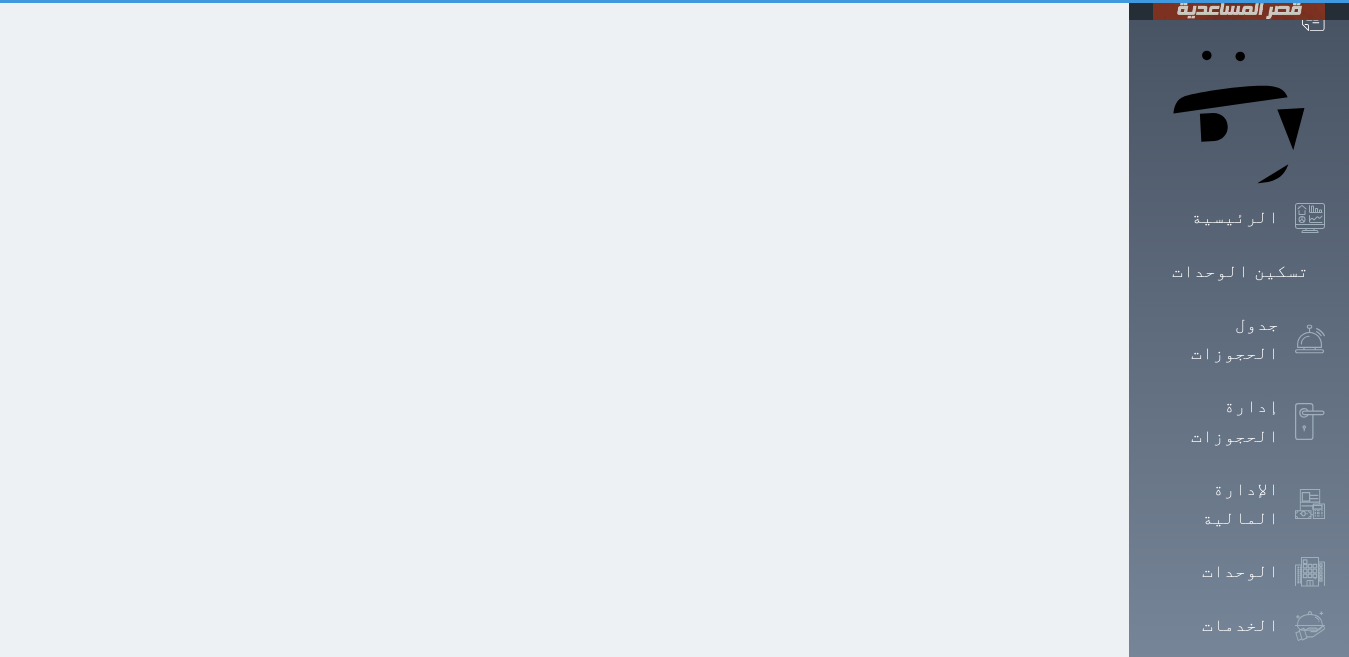scroll, scrollTop: 0, scrollLeft: 0, axis: both 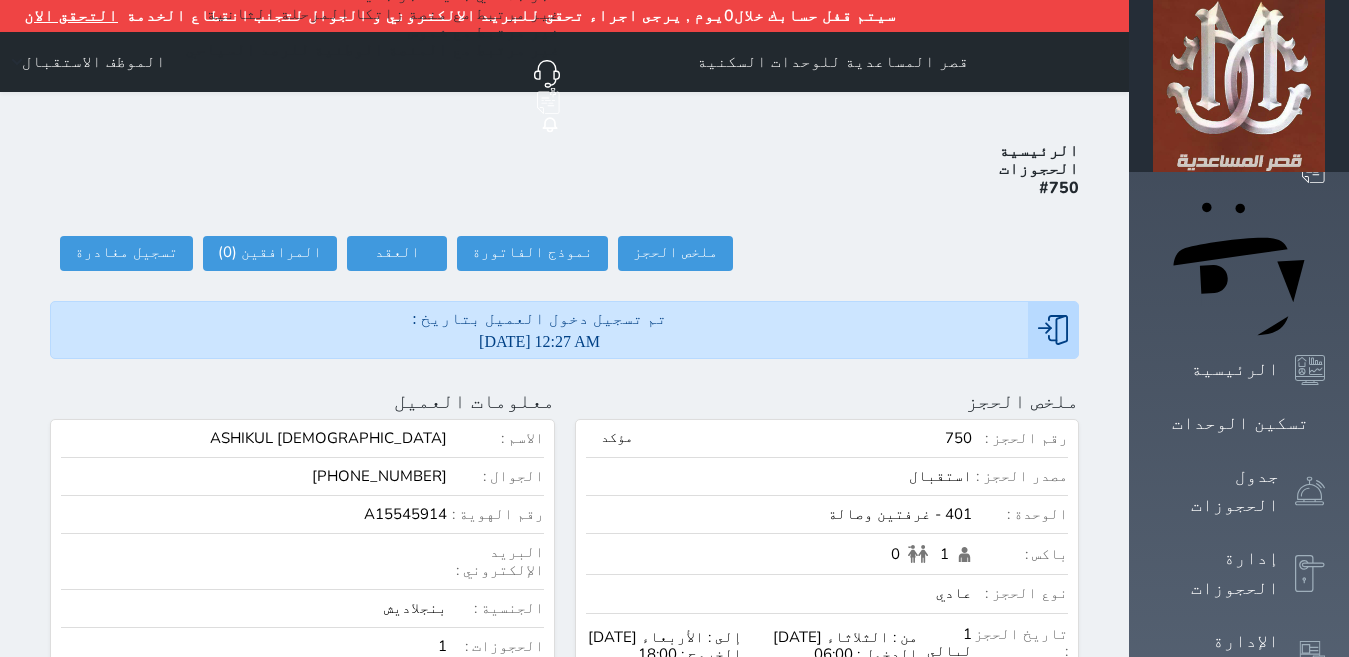 click on "الرئيسية   الحجوزات   #750         ملخص الحجز         ملخص الحجز #750                           نموذج الفاتورة           العقد         العقد #750                                   العقود الموقعه #750
العقود الموقعه (0)
#   تاريخ التوقيع   الاجرائات       المرافقين (0)         المرافقين                 البحث عن المرافقين :        الاسم       رقم الهوية       البريد الإلكتروني       الجوال           تغيير العميل              الاسم *     الجنس    اختر الجنس   ذكر انثى   تاريخ الميلاد         تاريخ الميلاد الهجرى         صلة القرابة
اختر صلة القرابة   ابن ابنه زوجة اخ اخت اب ام زوج أخرى   نوع العميل   اختر نوع   مواطن مواطن خليجي زائر" at bounding box center (564, 965) 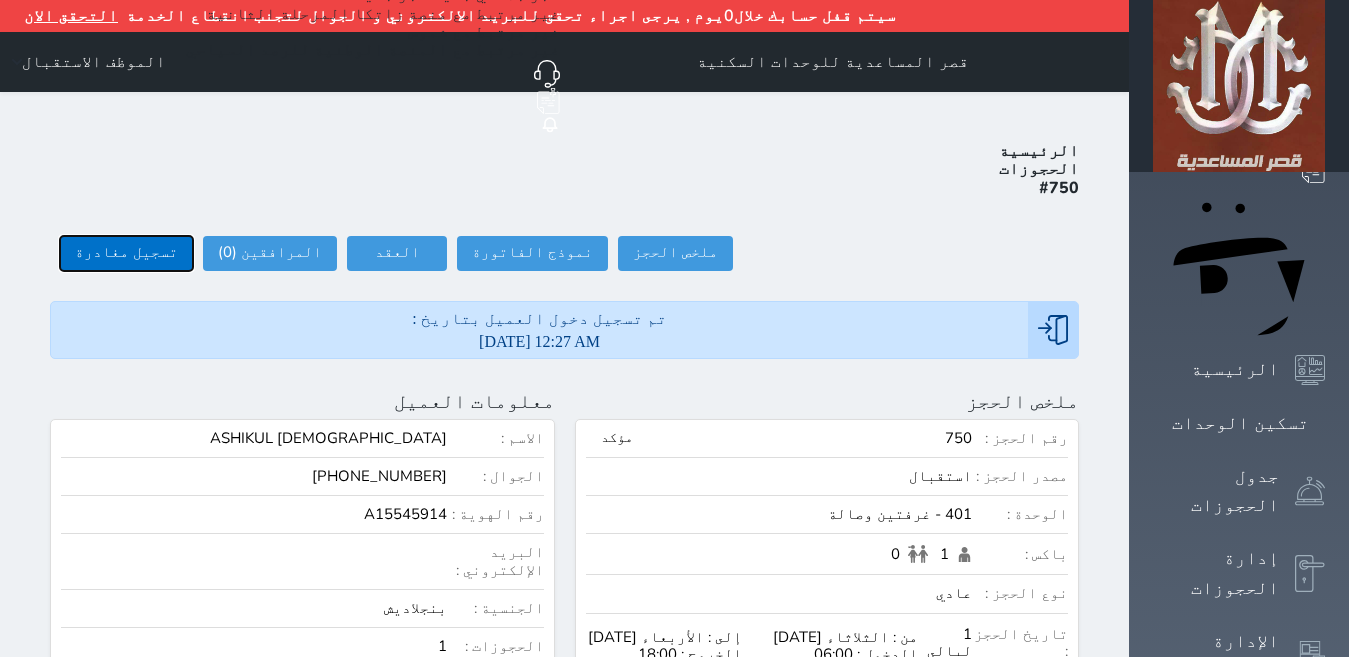 click on "تسجيل مغادرة" at bounding box center [126, 253] 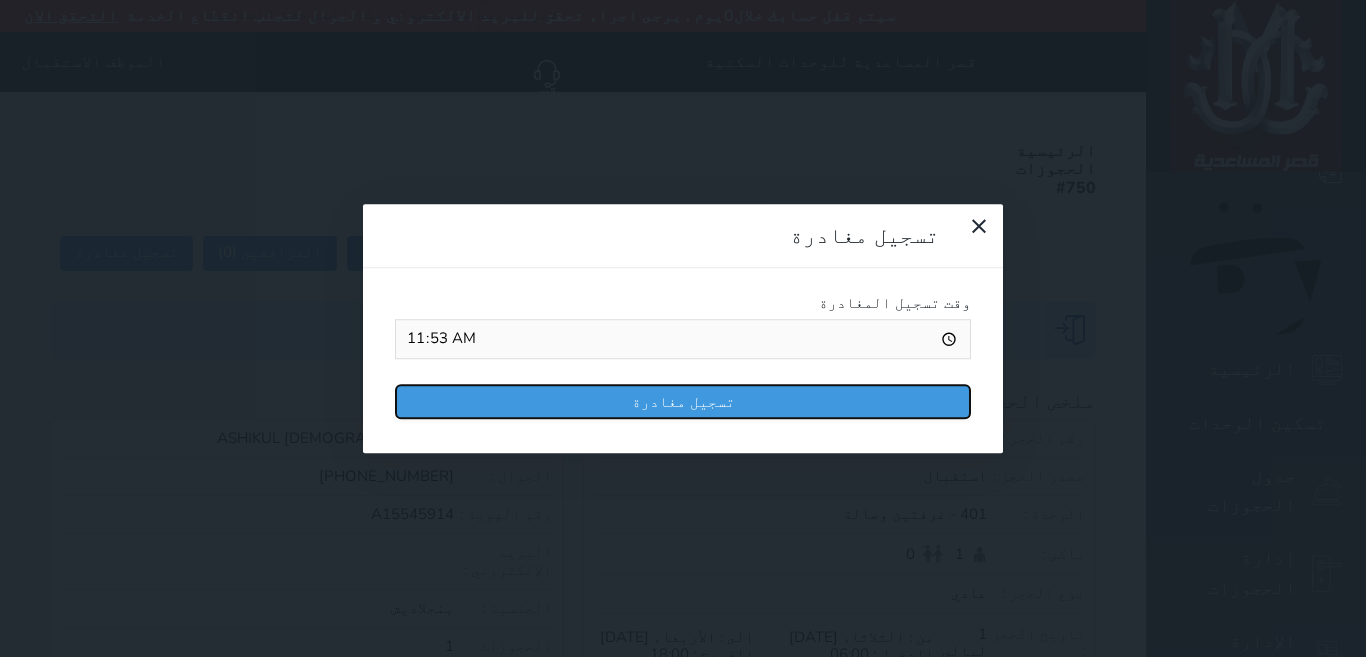 click on "تسجيل مغادرة" at bounding box center (683, 401) 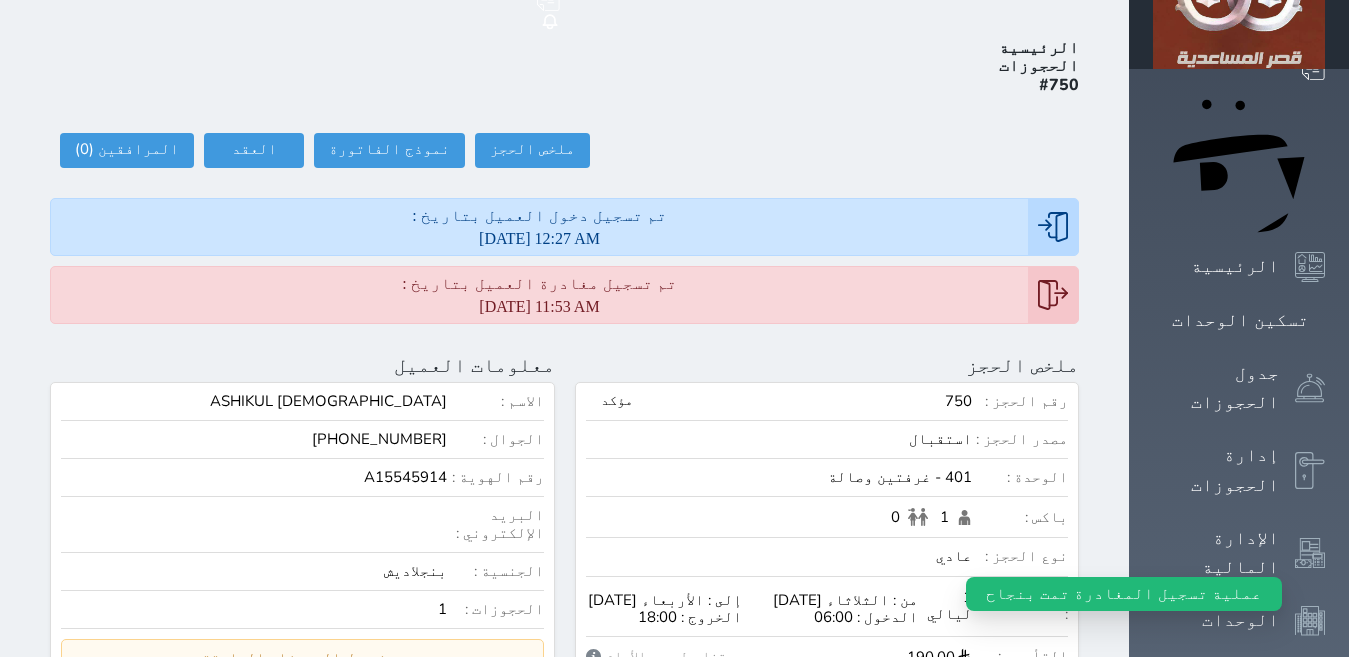 scroll, scrollTop: 109, scrollLeft: 0, axis: vertical 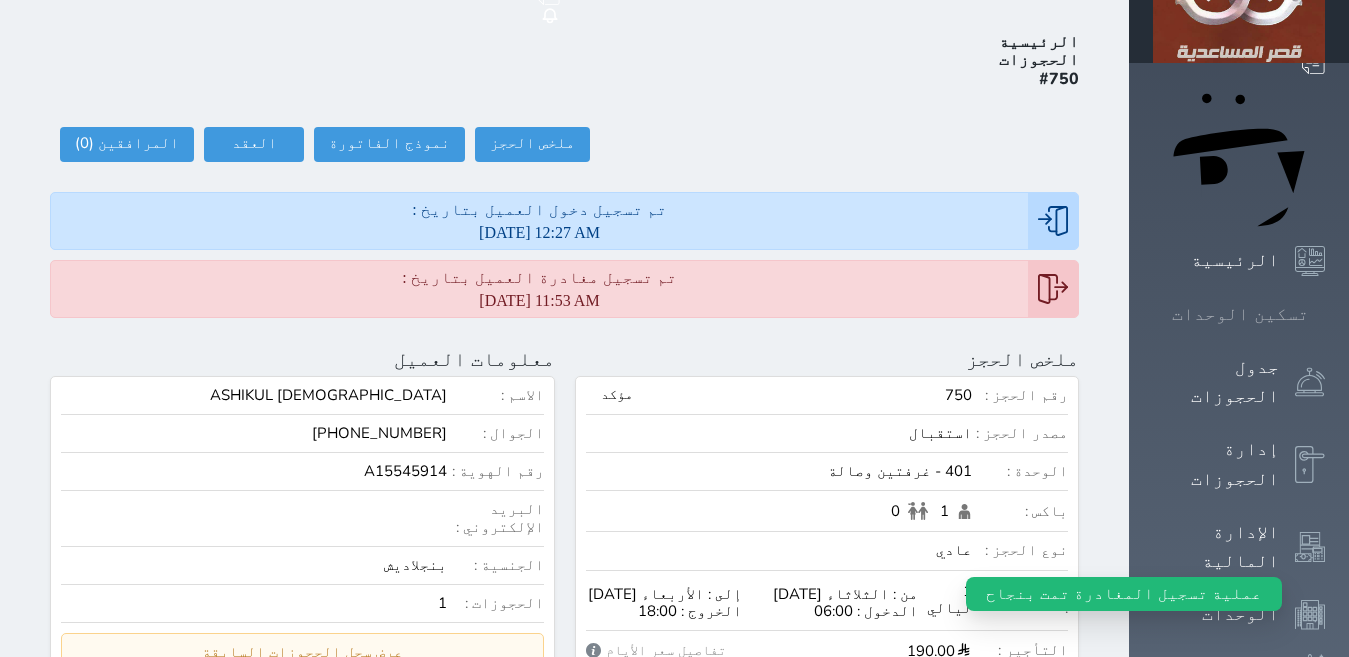 click on "تسكين الوحدات" at bounding box center (1240, 314) 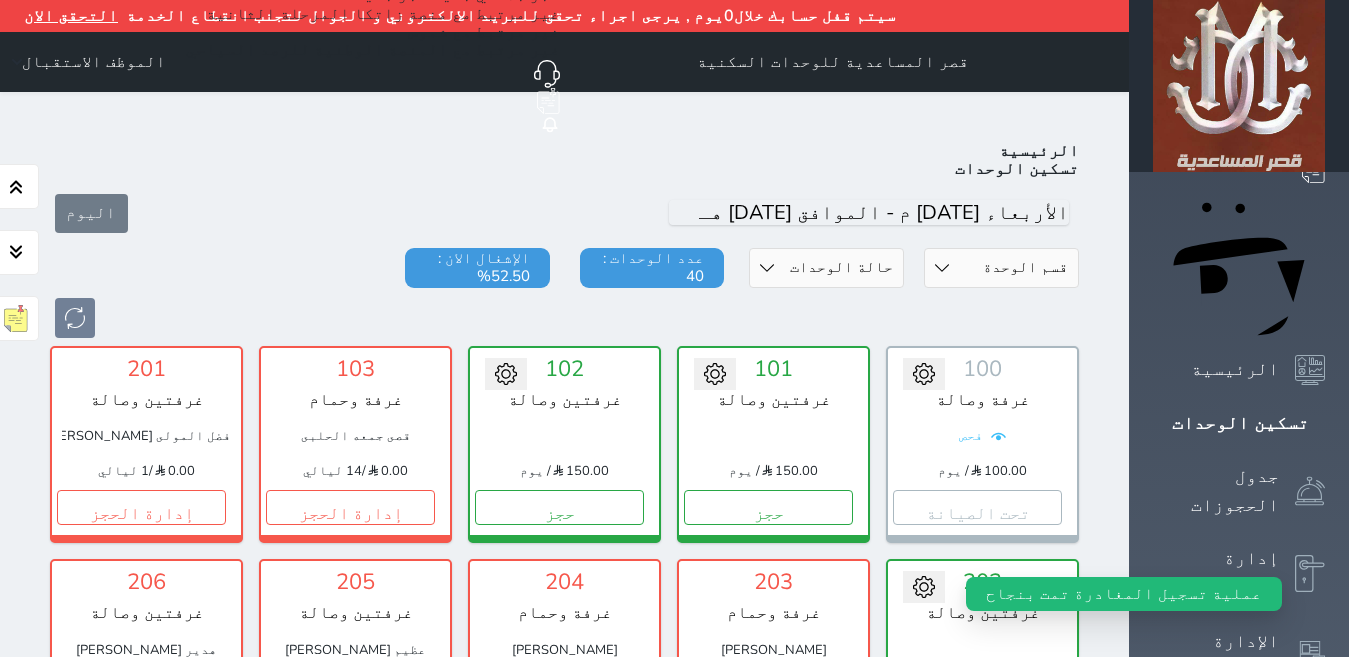 scroll, scrollTop: 110, scrollLeft: 0, axis: vertical 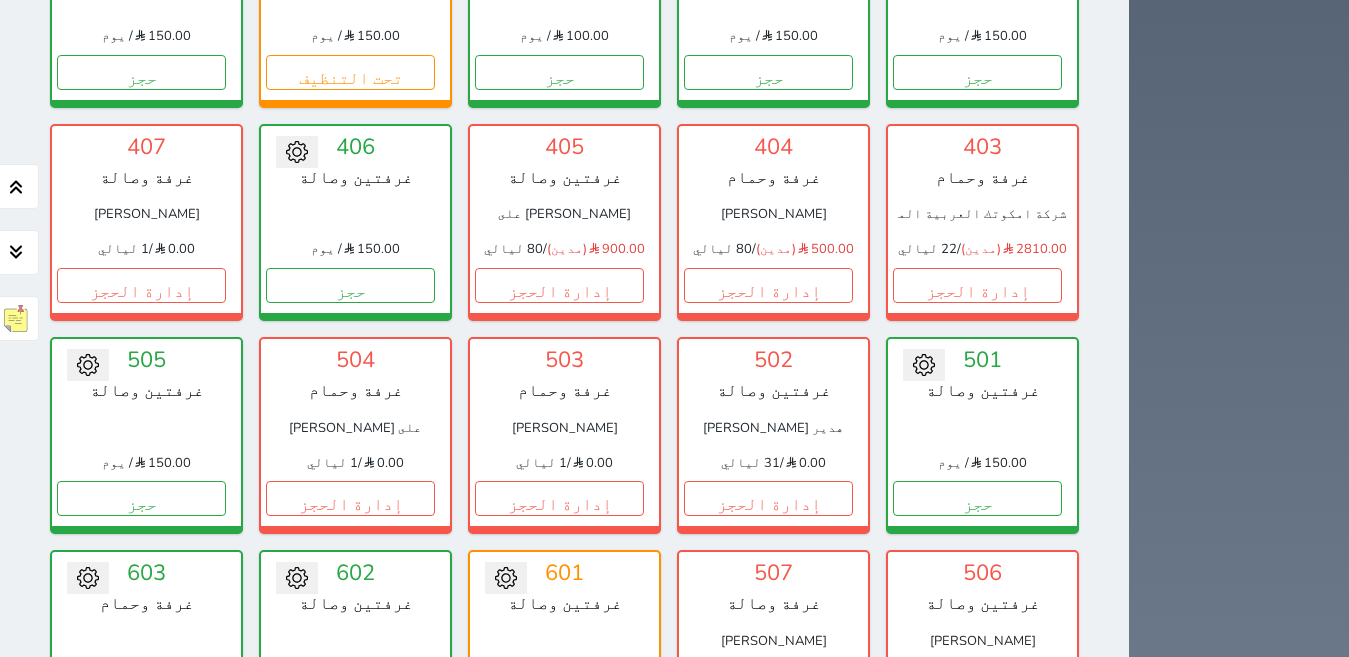 click on "إدارة الحجز" at bounding box center (977, 712) 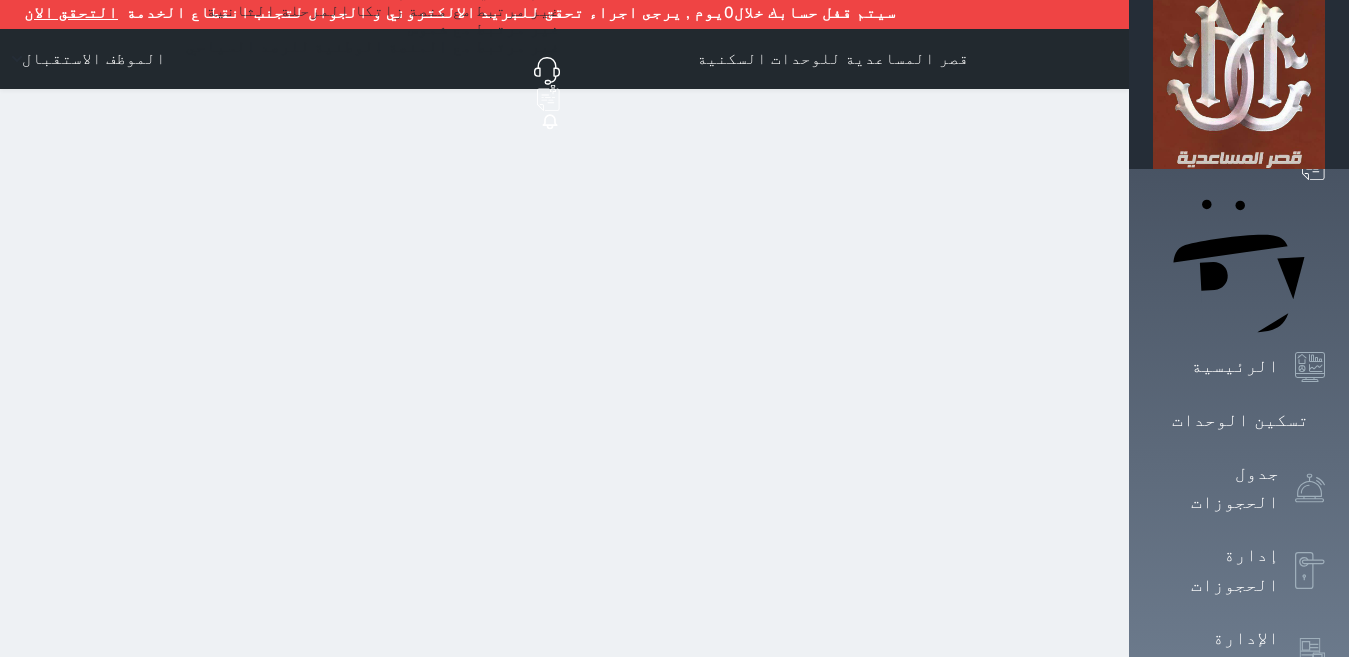 scroll, scrollTop: 0, scrollLeft: 0, axis: both 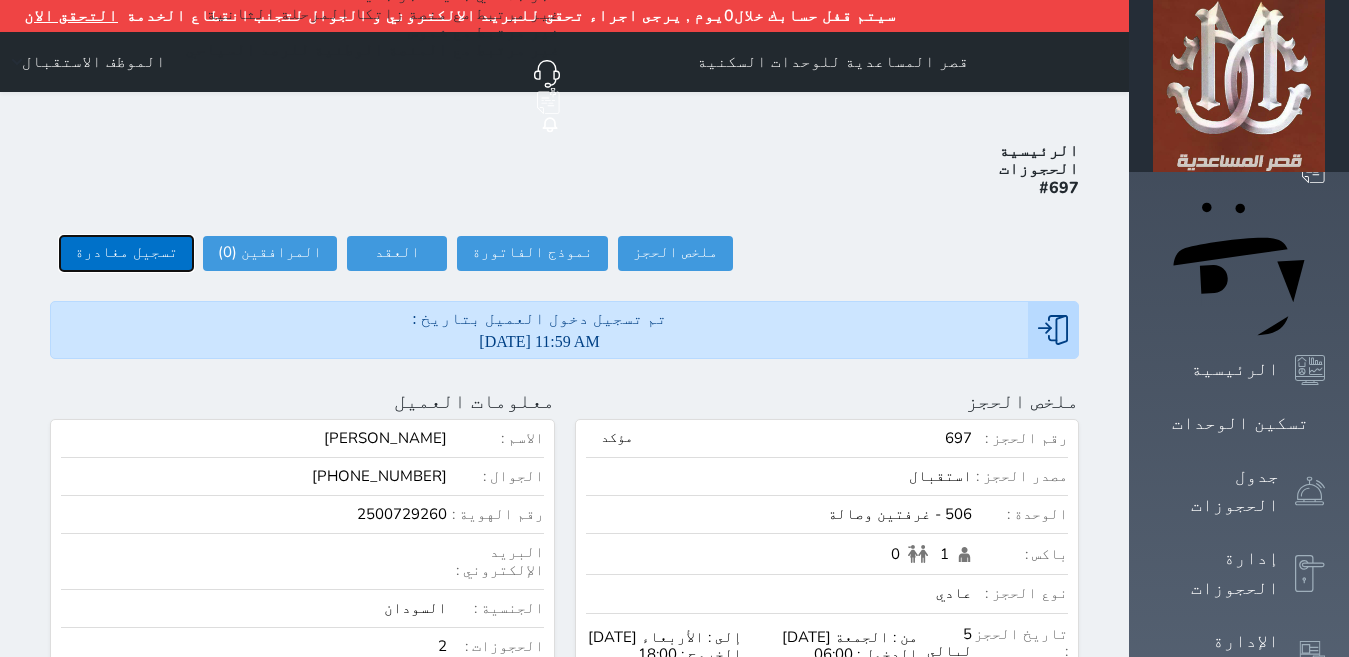 click on "تسجيل مغادرة" at bounding box center (126, 253) 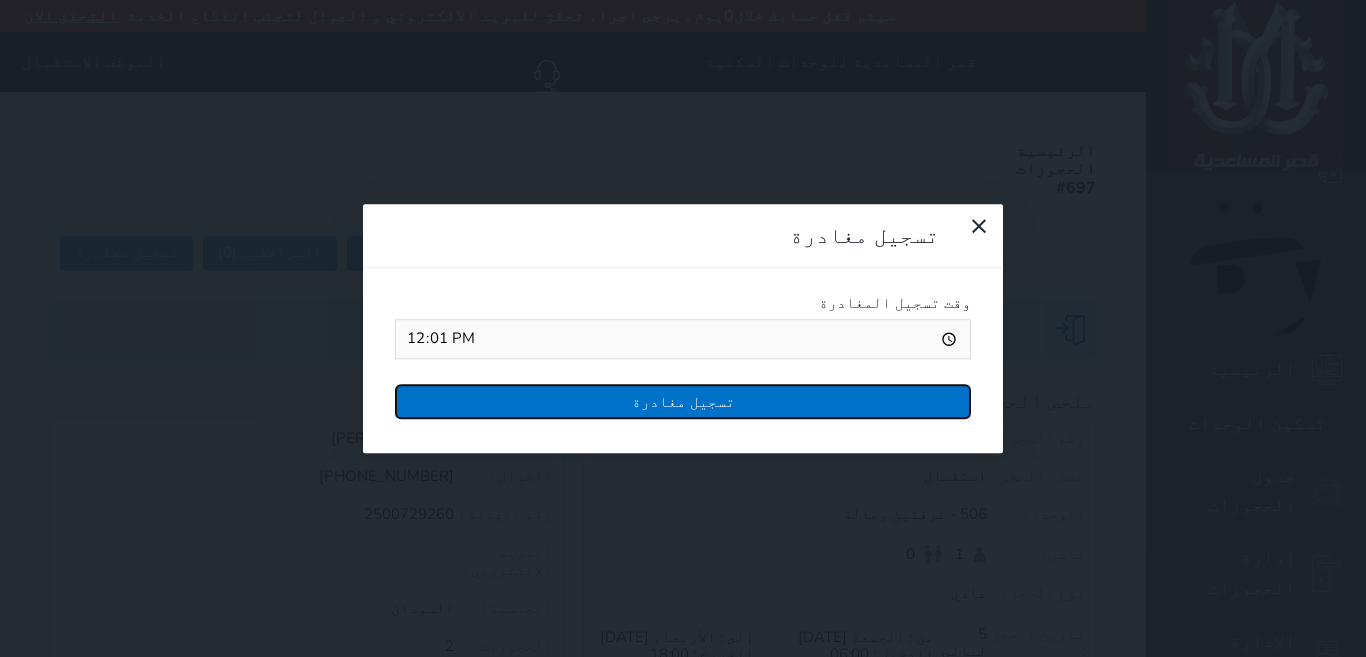click on "تسجيل مغادرة" at bounding box center [683, 401] 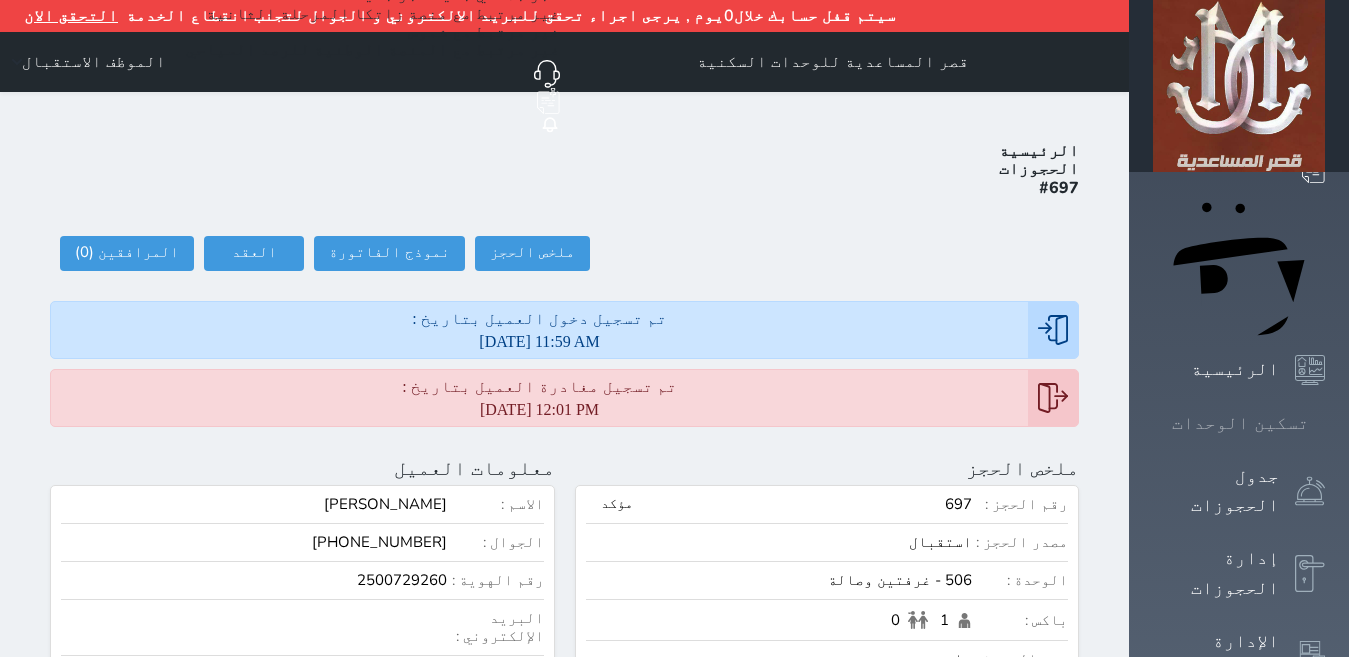 click on "تسكين الوحدات" at bounding box center [1239, 423] 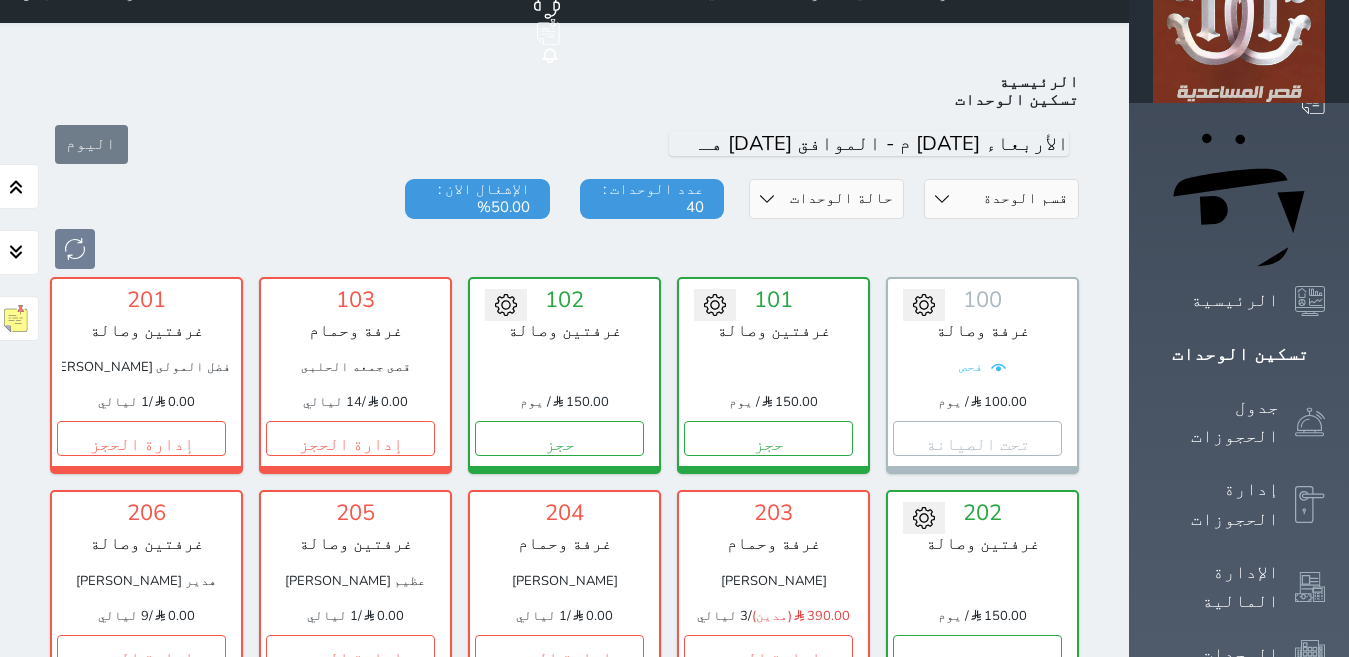 scroll, scrollTop: 110, scrollLeft: 0, axis: vertical 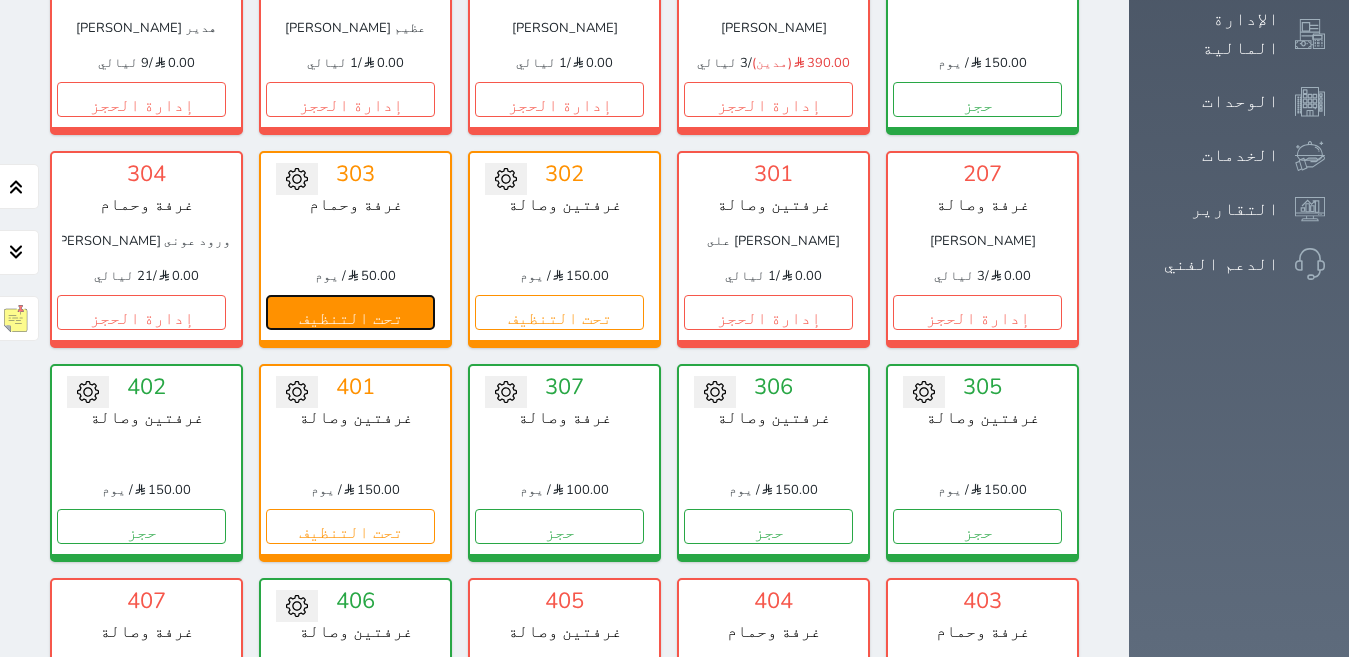 click on "تحت التنظيف" at bounding box center [350, 312] 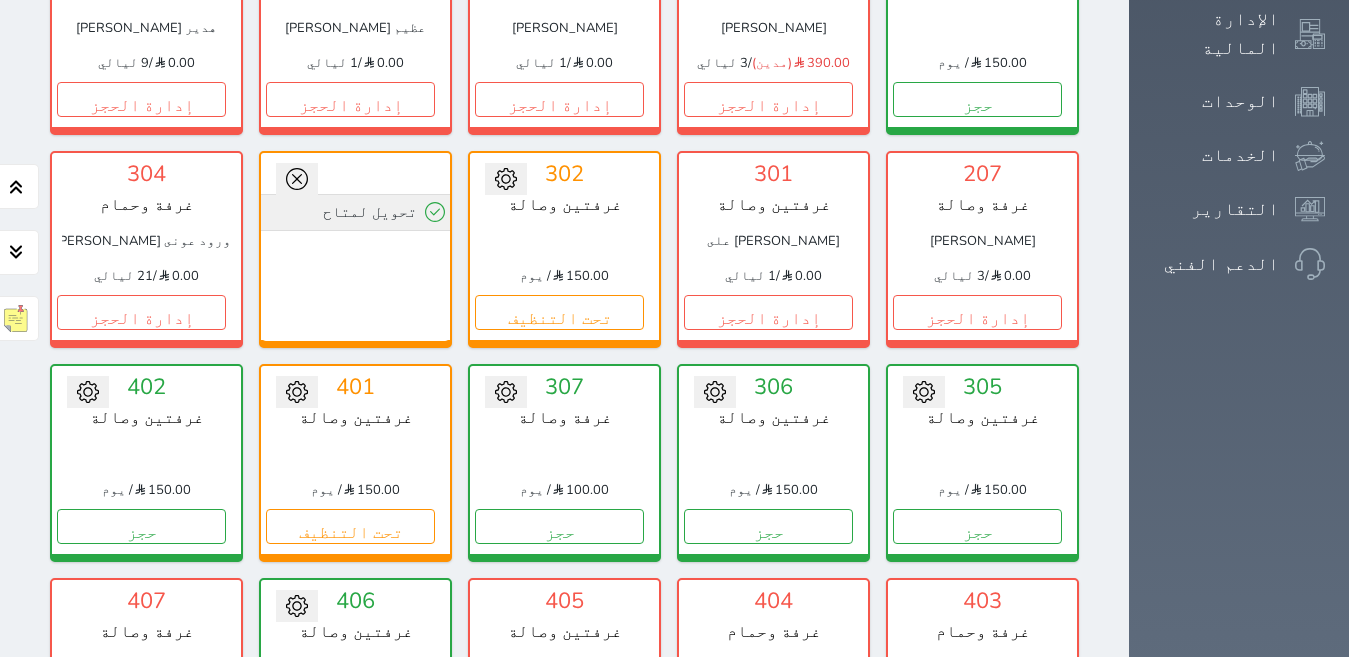 click 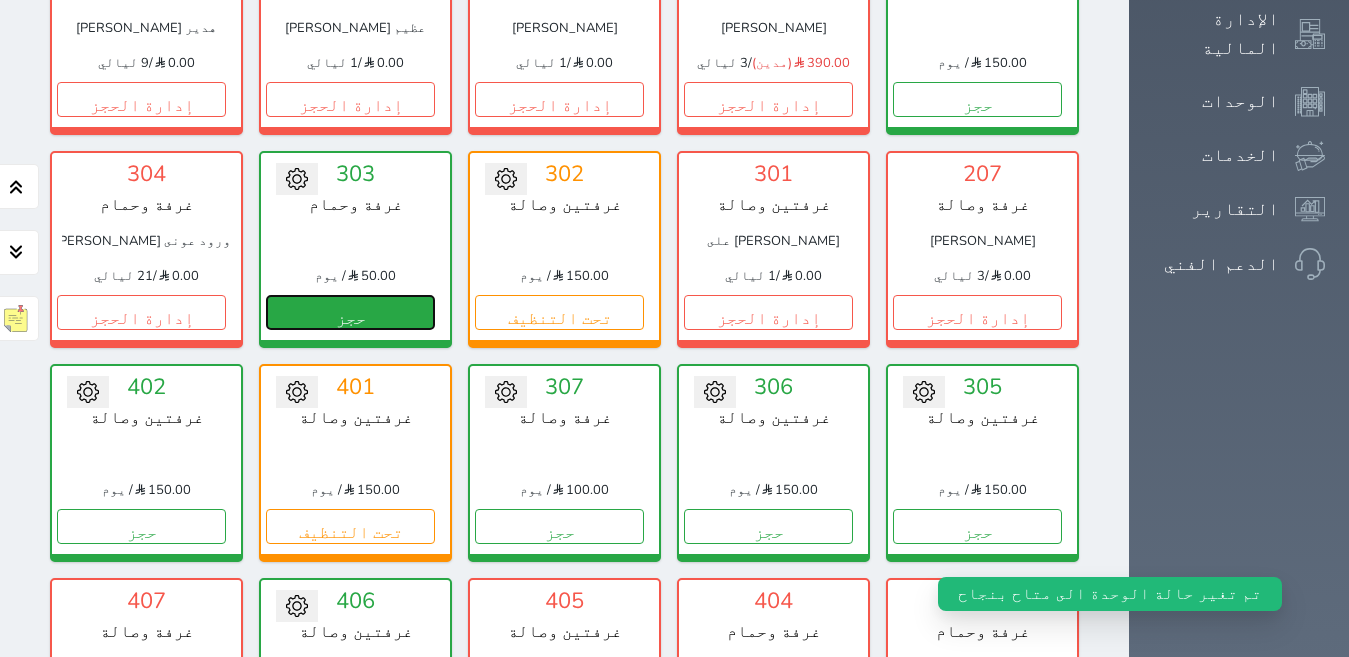 click on "حجز" at bounding box center [350, 312] 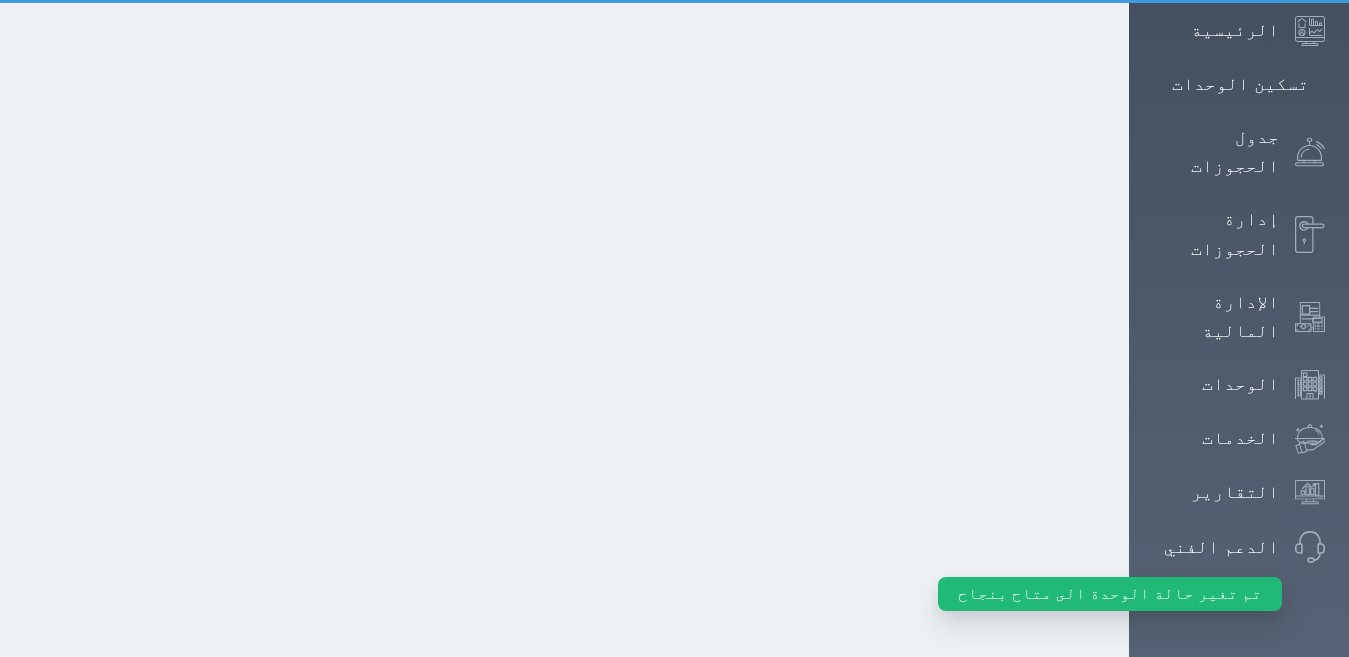 scroll, scrollTop: 0, scrollLeft: 0, axis: both 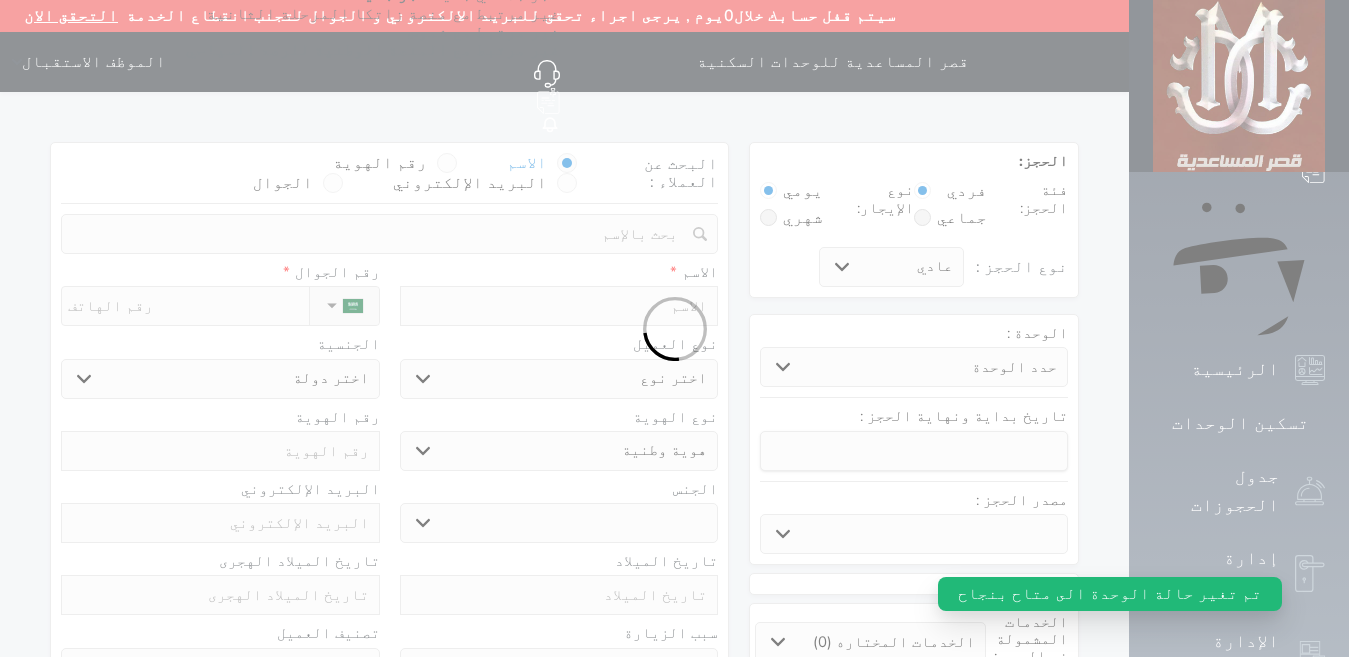 select 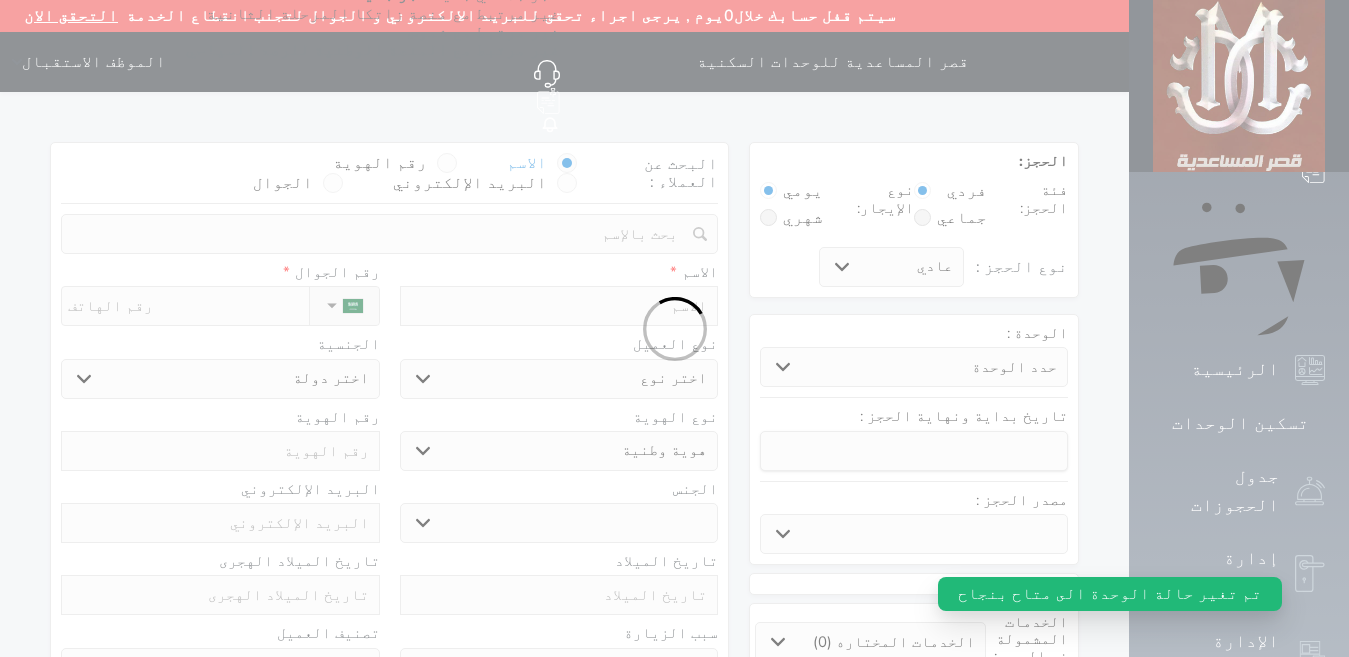 select 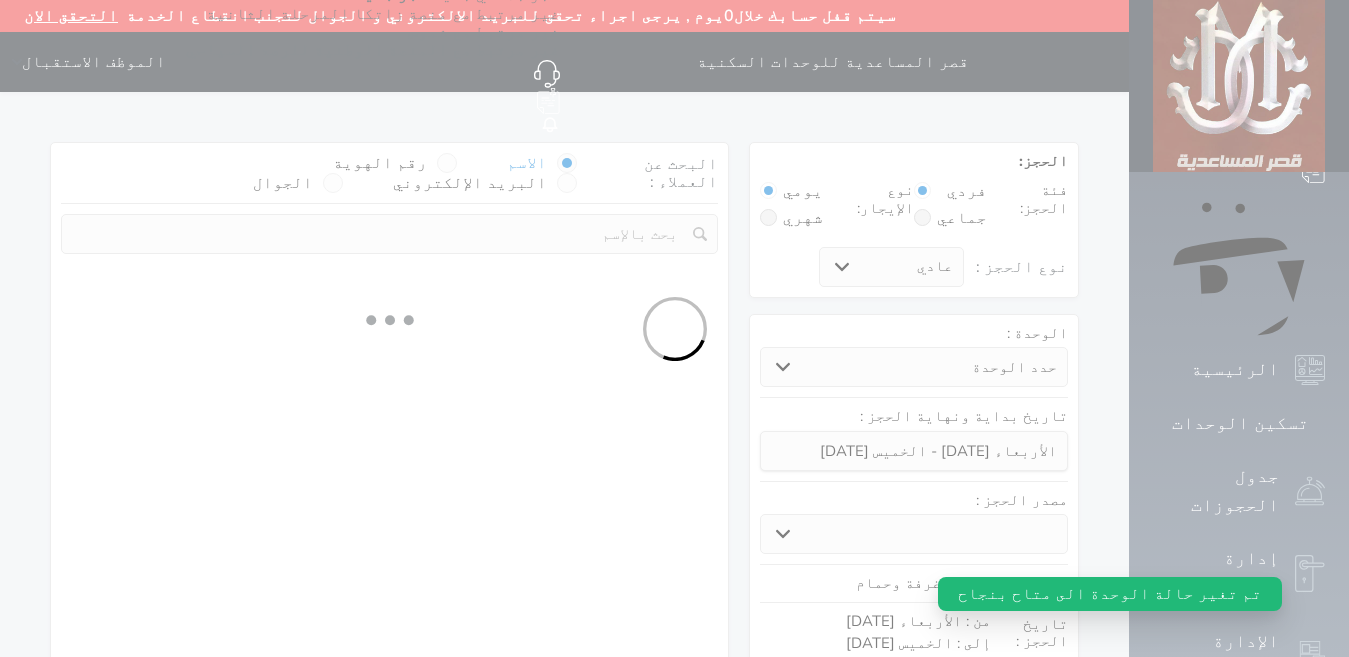 select 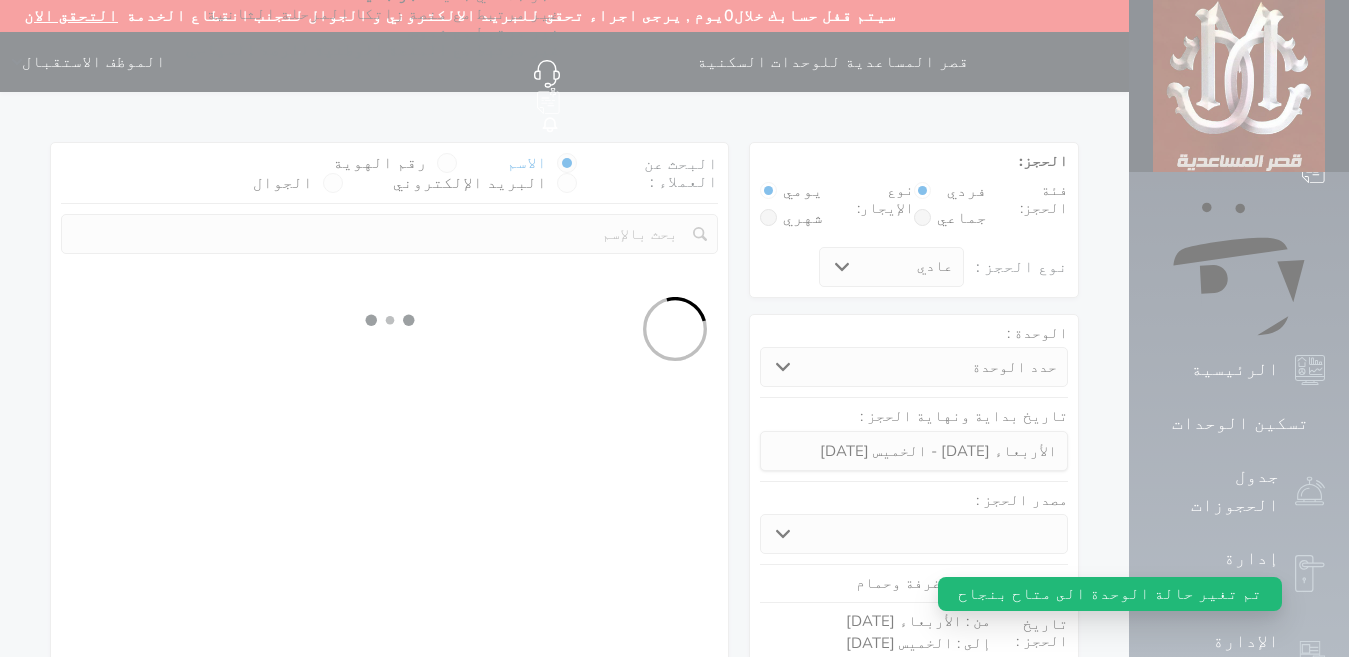 select on "1" 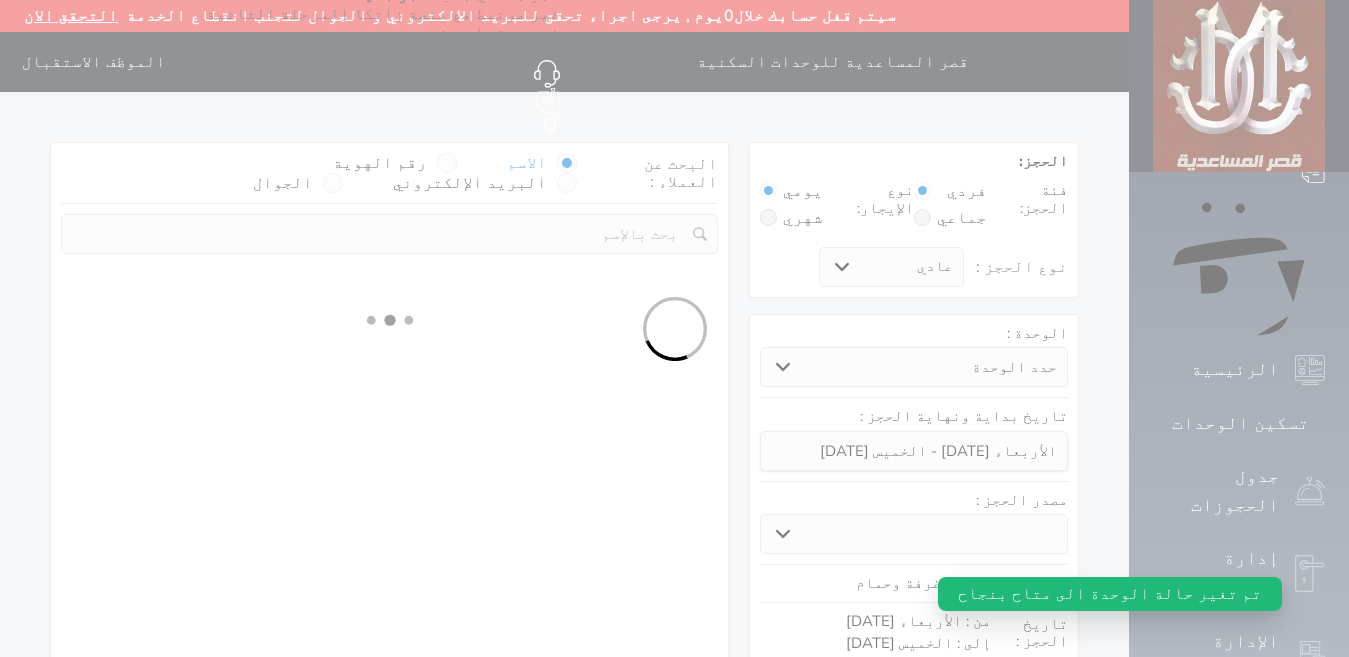 select on "113" 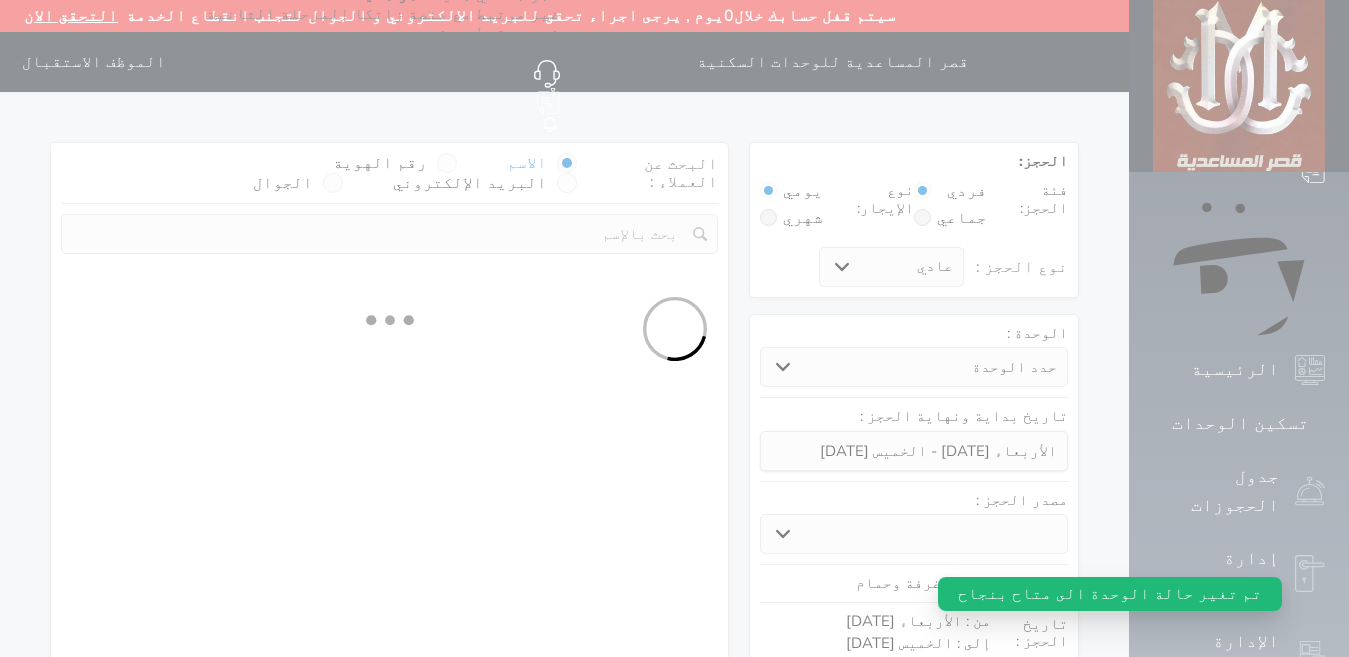 select on "1" 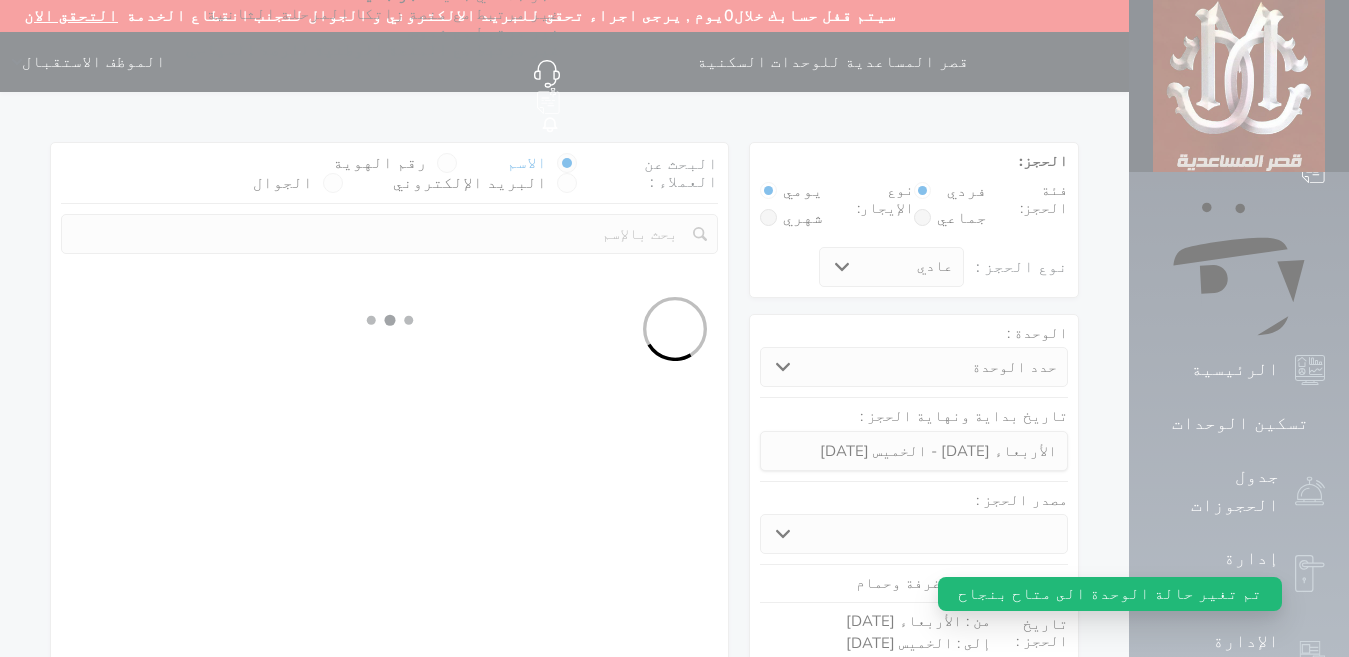 select 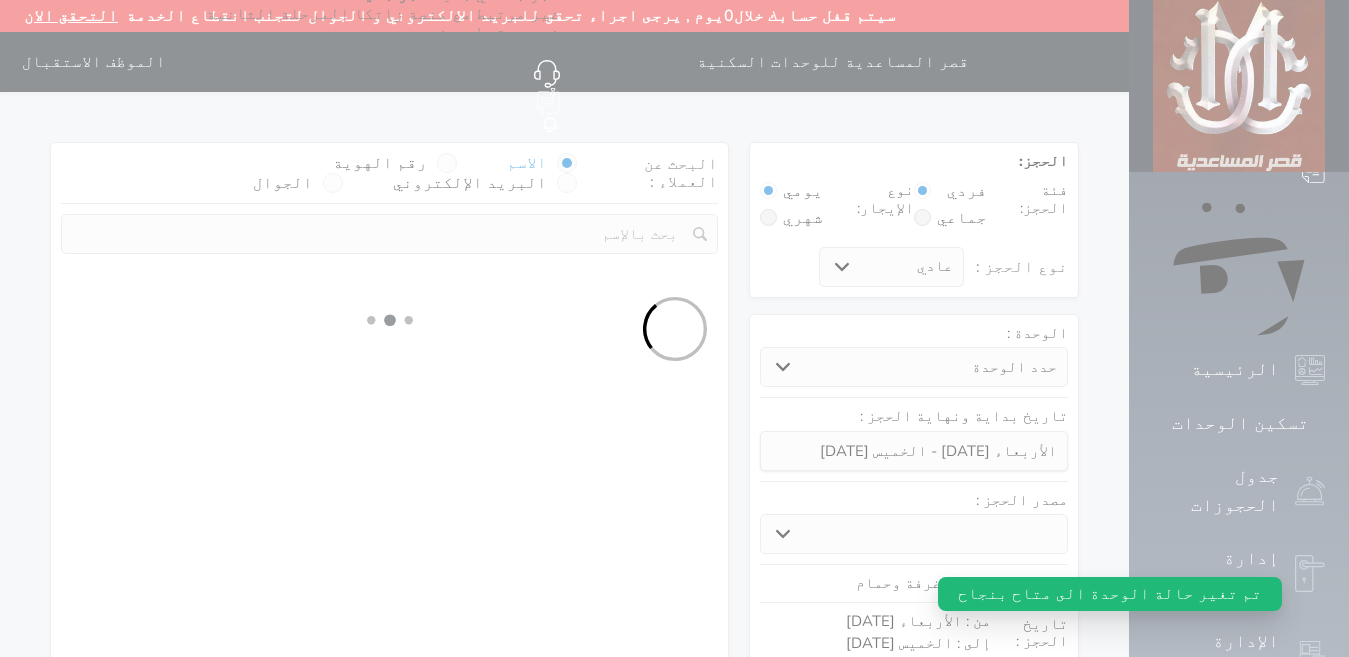 select on "7" 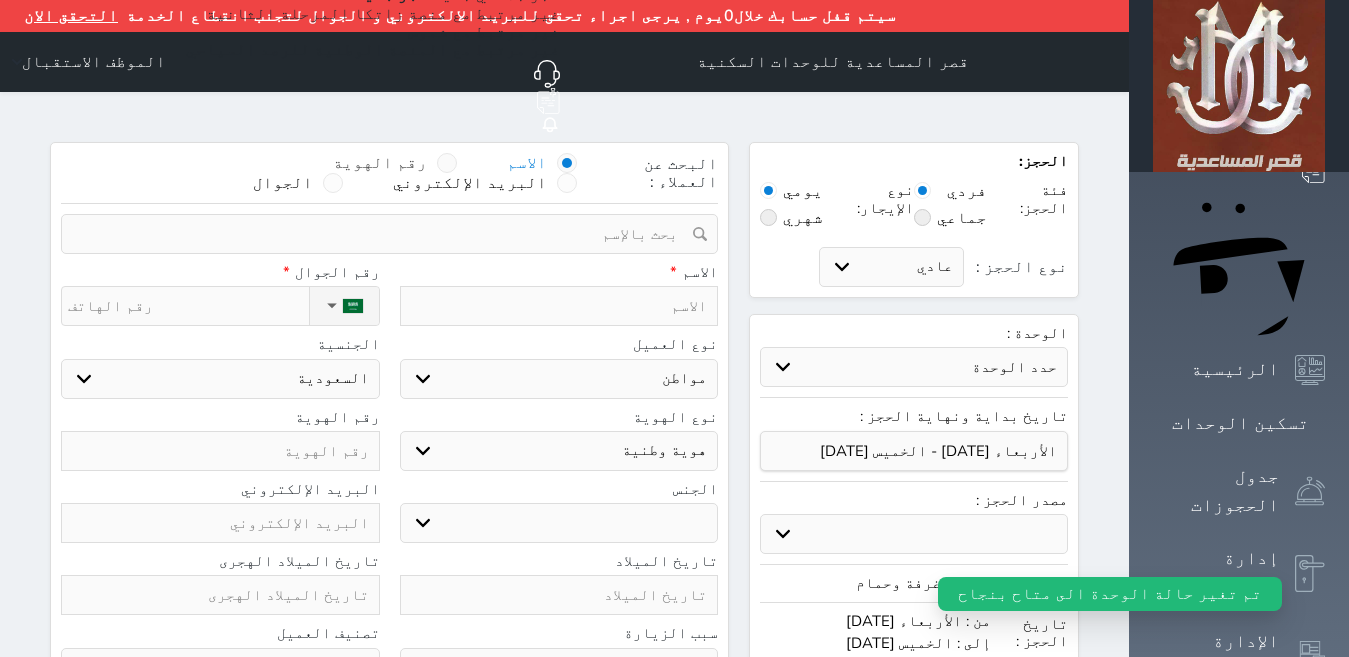 click on "رقم الهوية" at bounding box center [395, 163] 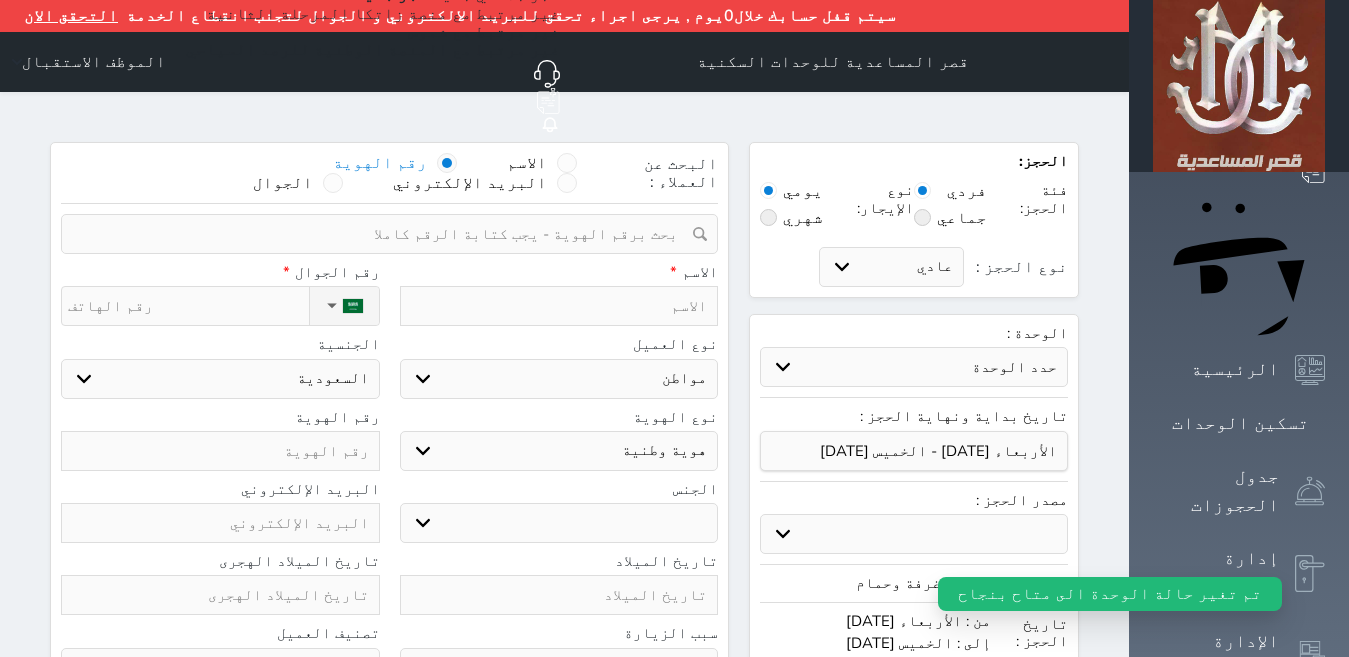 select 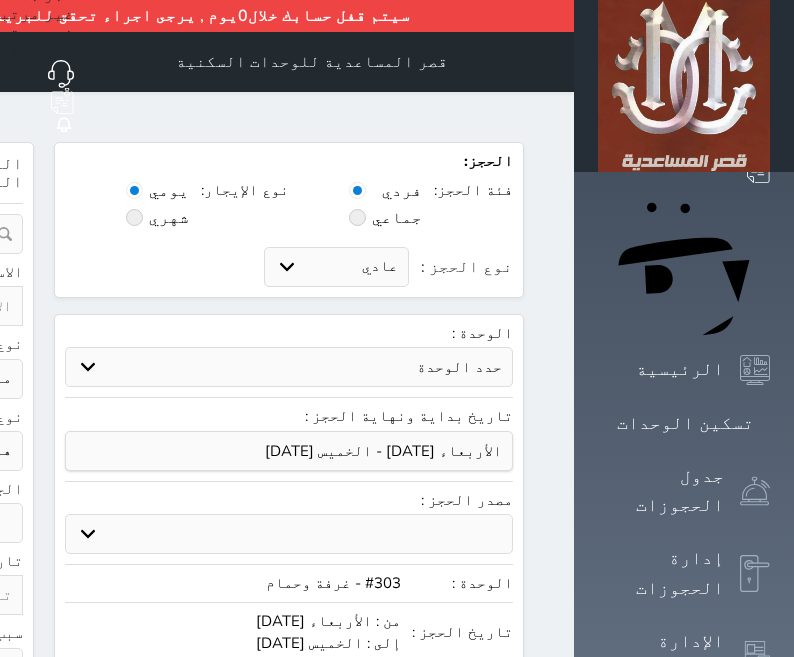 click on "Your browser does not support the audio element.
حجز جماعي جديد   حجز جديد             الرئيسية     تسكين الوحدات     جدول الحجوزات     إدارة الحجوزات       الإدارة المالية         الوحدات     الخدمات     التقارير       الدعم الفني
سيتم قفل حسابك خلال0يوم , يرجى اجراء تحقق للبريد الالكتروني و الجوال لتجنب انقطاع الخدمة
التحقق الان
قصر المساعدية للوحدات السكنية
حجز جماعي جديد   حجز جديد   غير مرتبط مع منصة زاتكا المرحلة الثانية   غير مرتبط مع شموس   غير مرتبط مع المنصة الوطنية للرصد السياحي             إشعار" at bounding box center [397, 328] 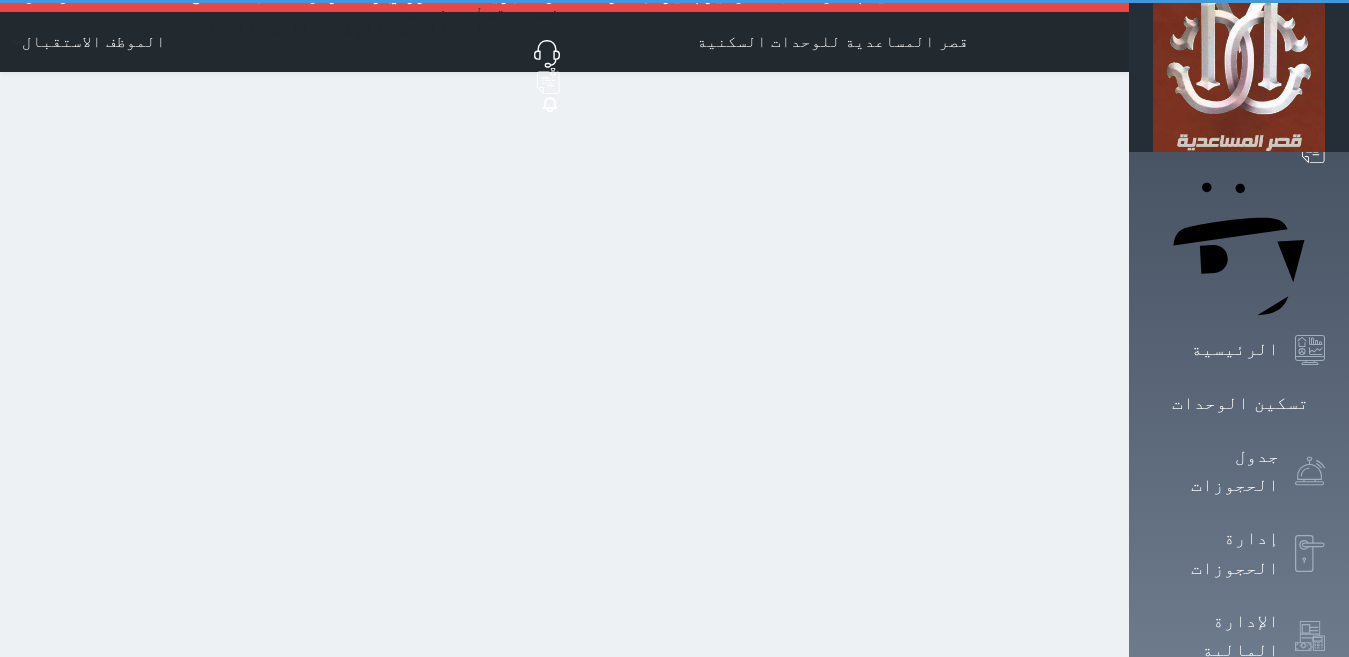 scroll, scrollTop: 0, scrollLeft: 0, axis: both 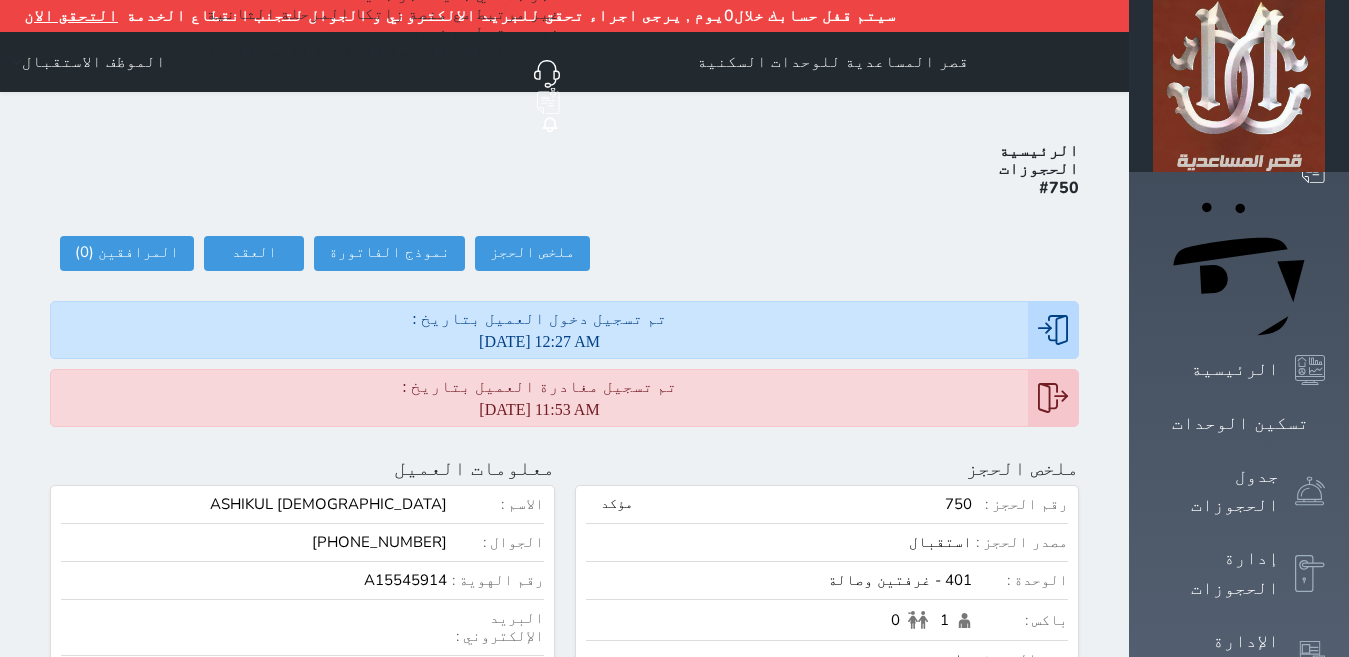 drag, startPoint x: 1293, startPoint y: 227, endPoint x: 1035, endPoint y: 297, distance: 267.3275 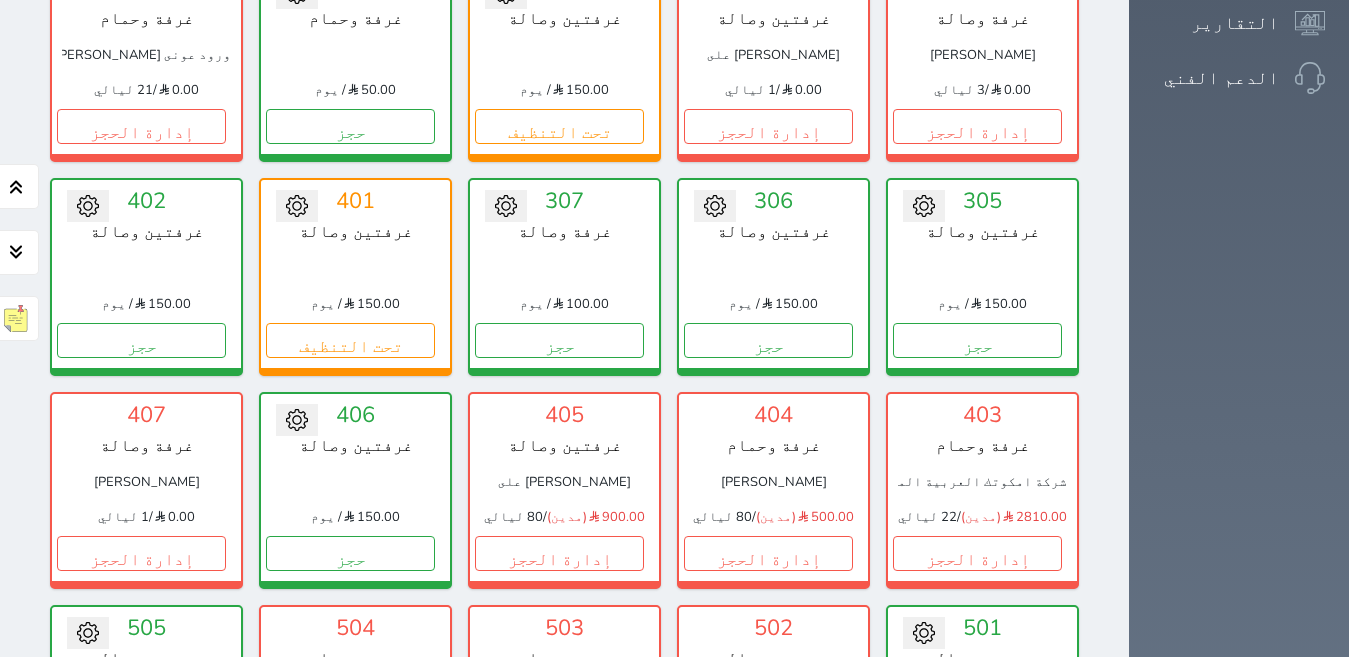 scroll, scrollTop: 836, scrollLeft: 0, axis: vertical 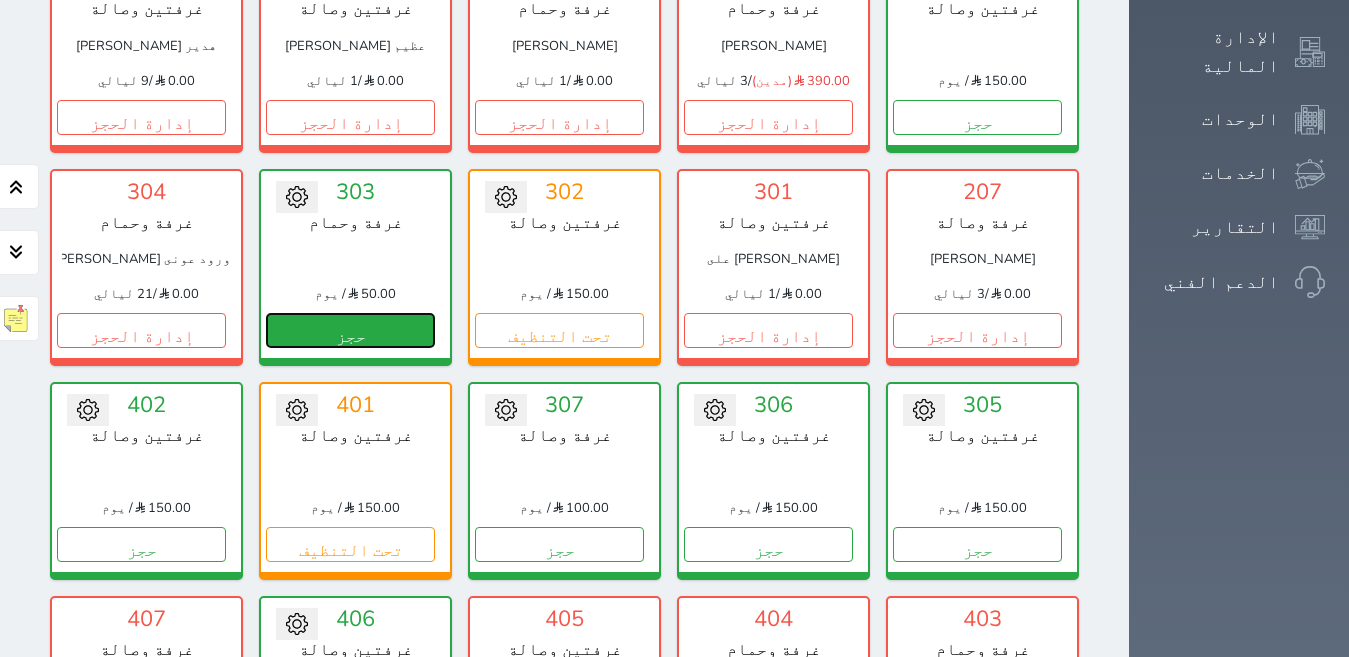 click on "حجز" at bounding box center (350, 330) 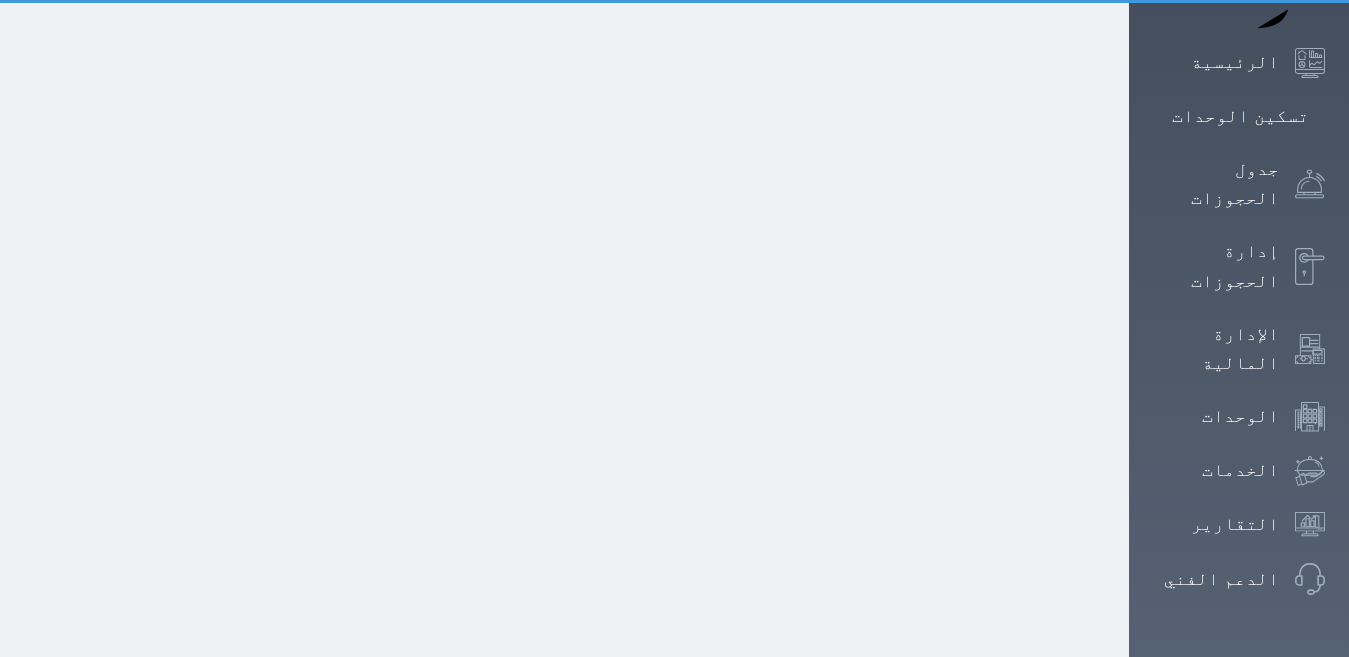 scroll, scrollTop: 55, scrollLeft: 0, axis: vertical 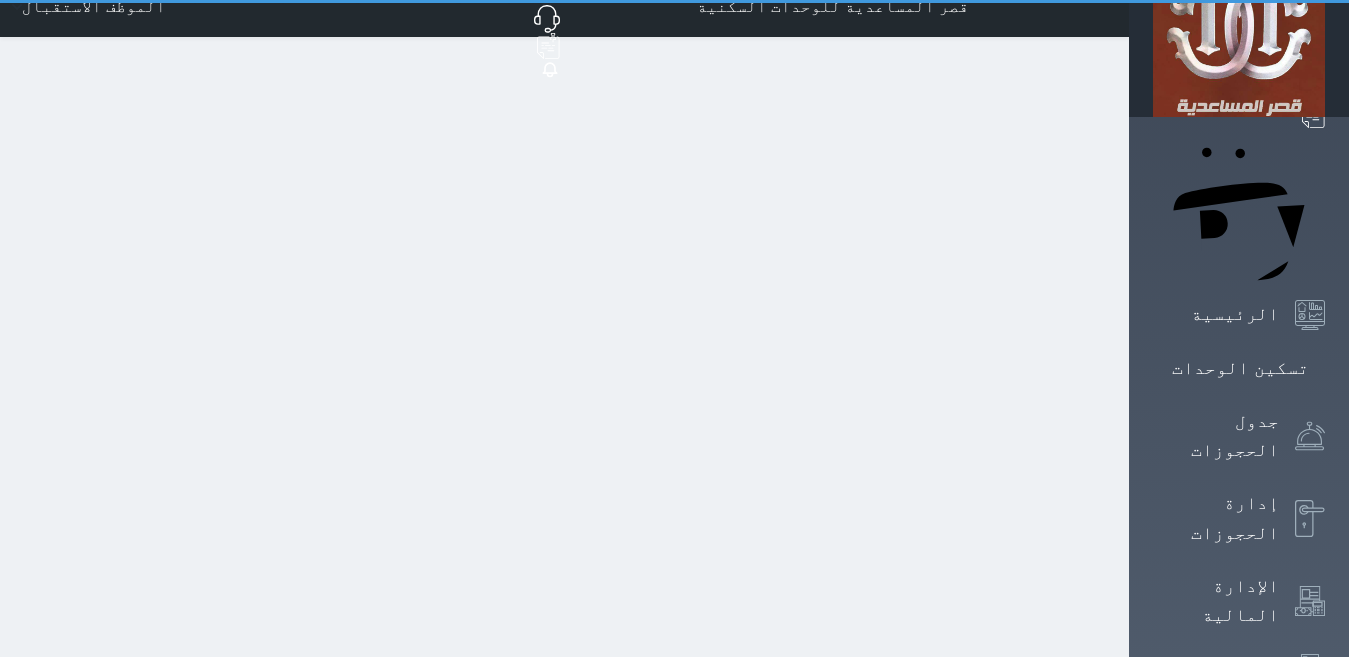 select on "1" 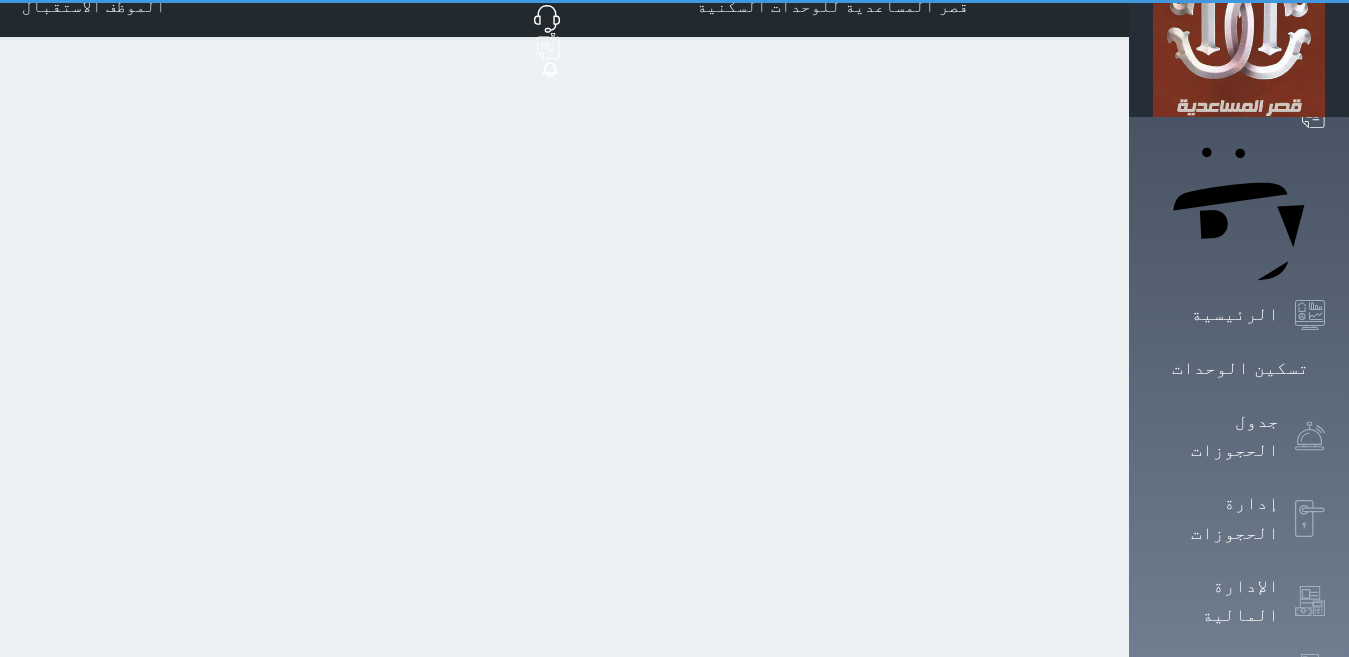 scroll, scrollTop: 0, scrollLeft: 0, axis: both 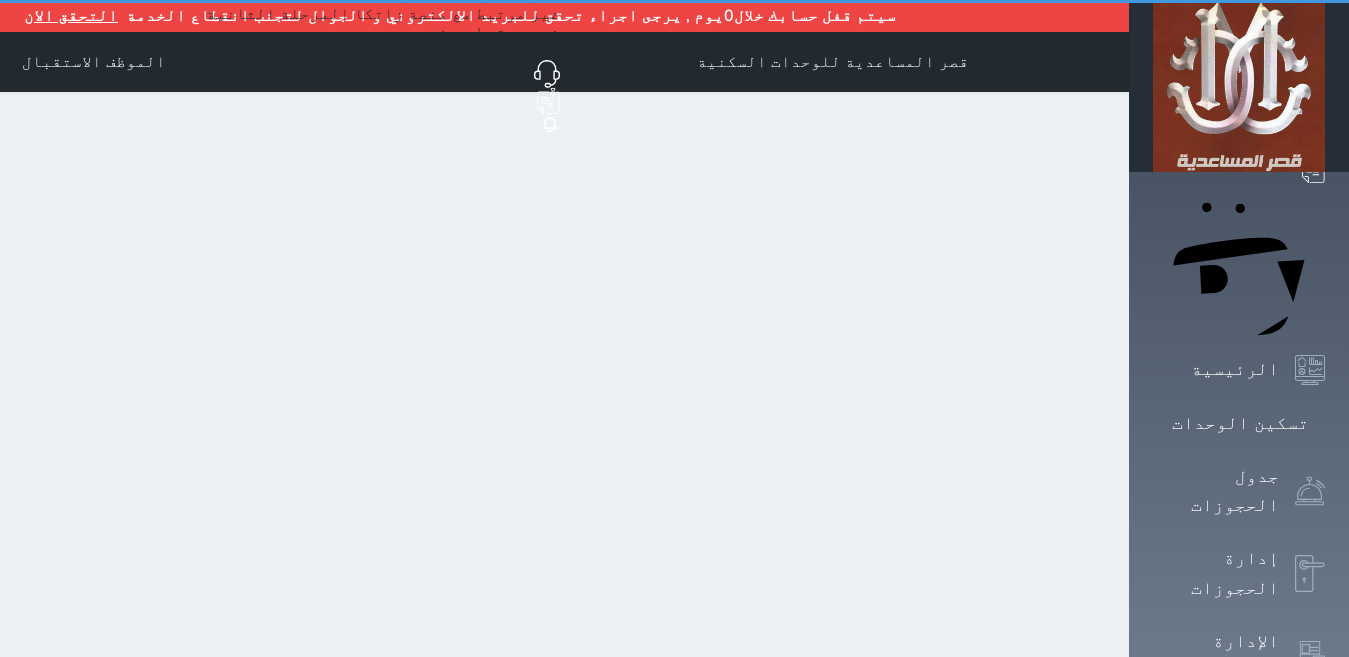 select 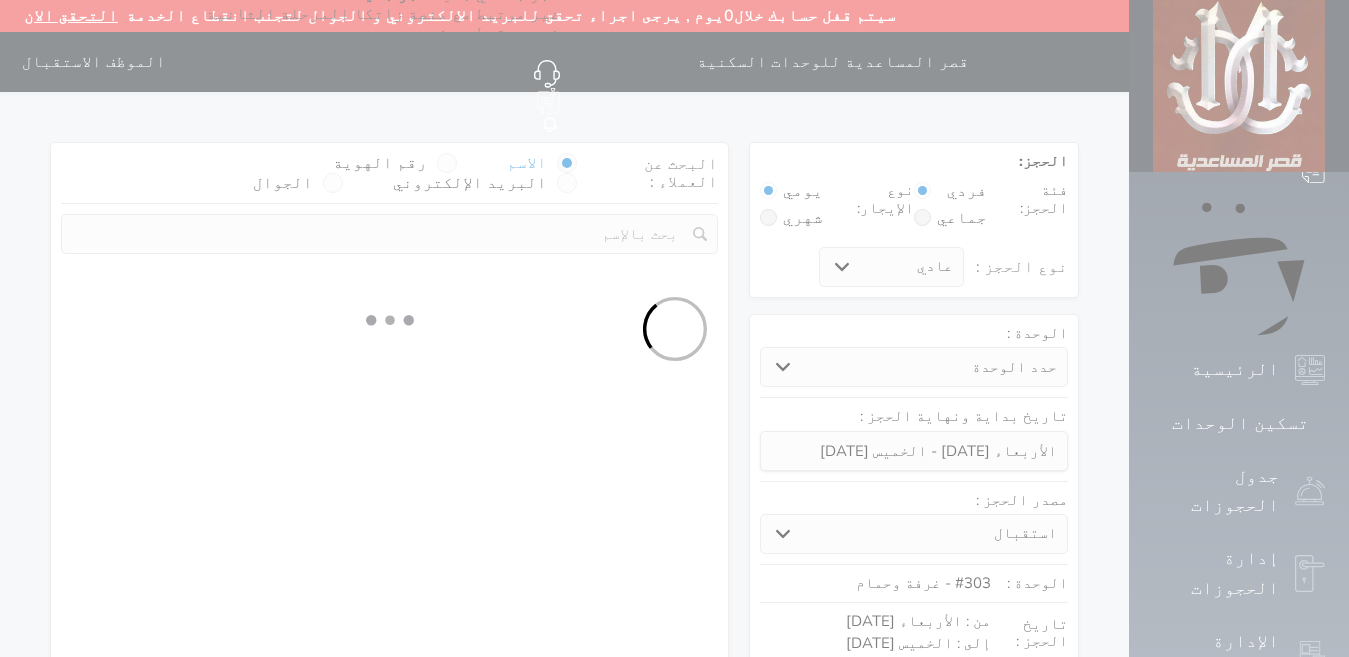select 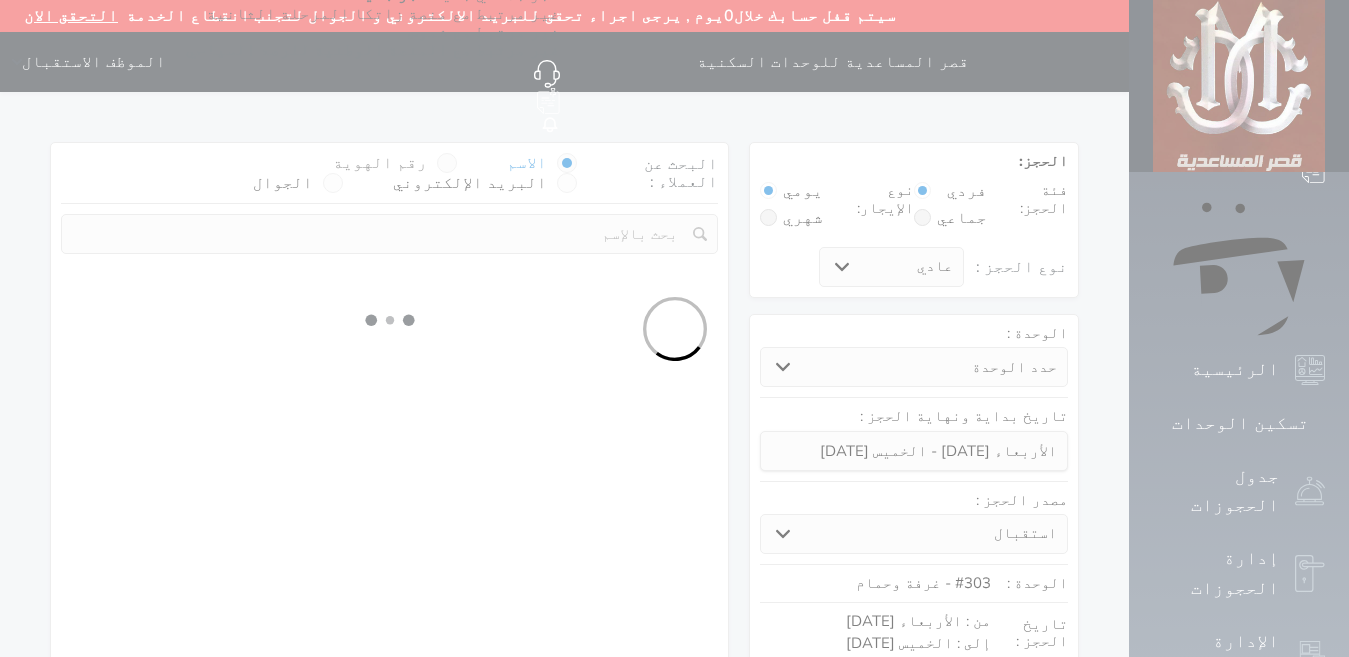 select on "1" 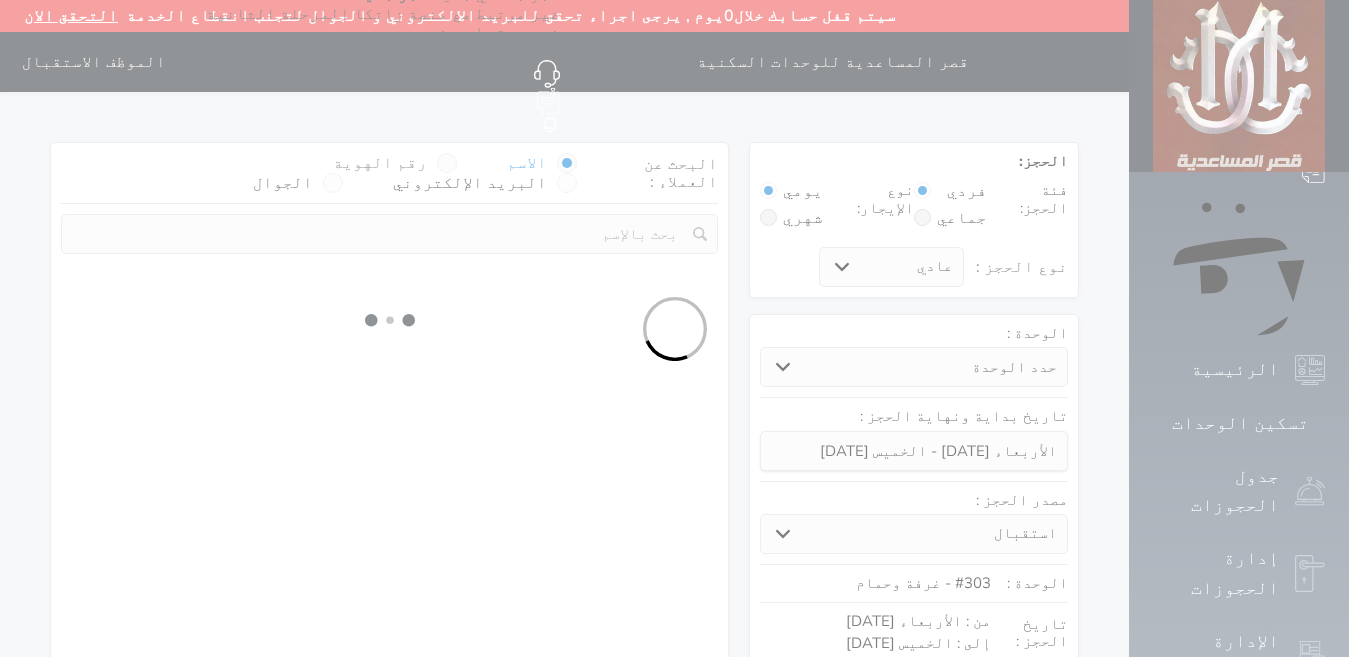 select on "113" 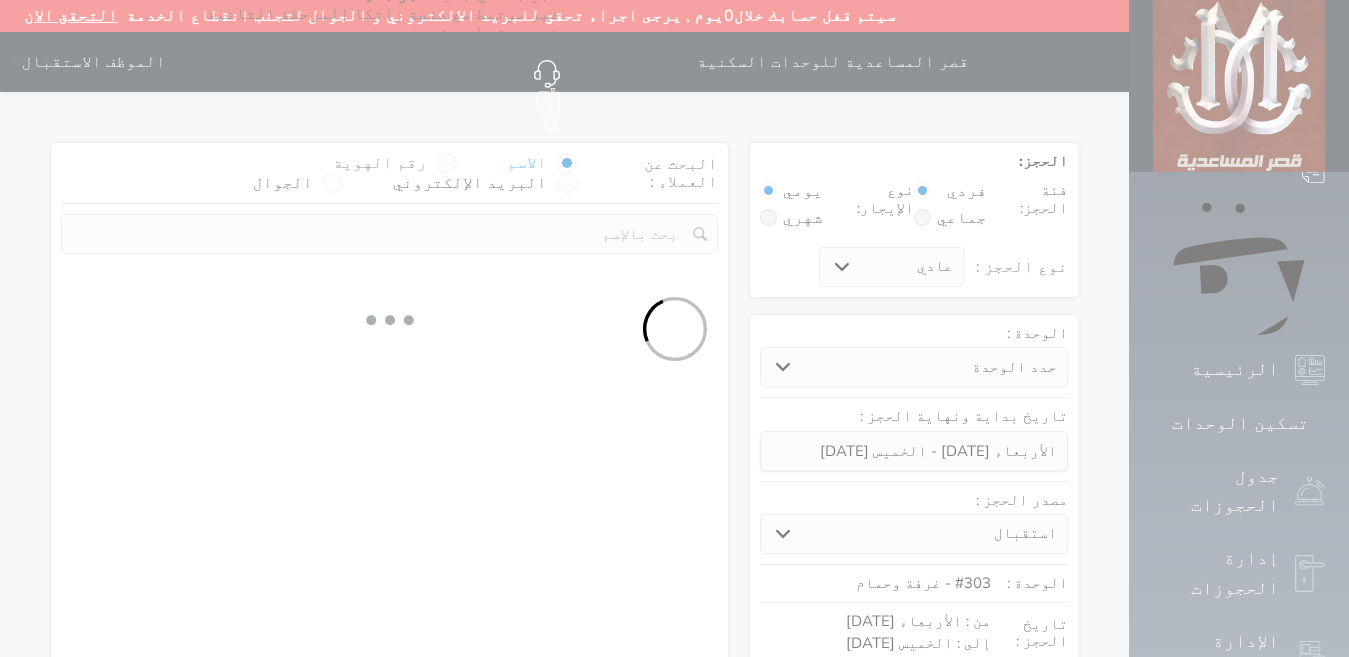 select on "1" 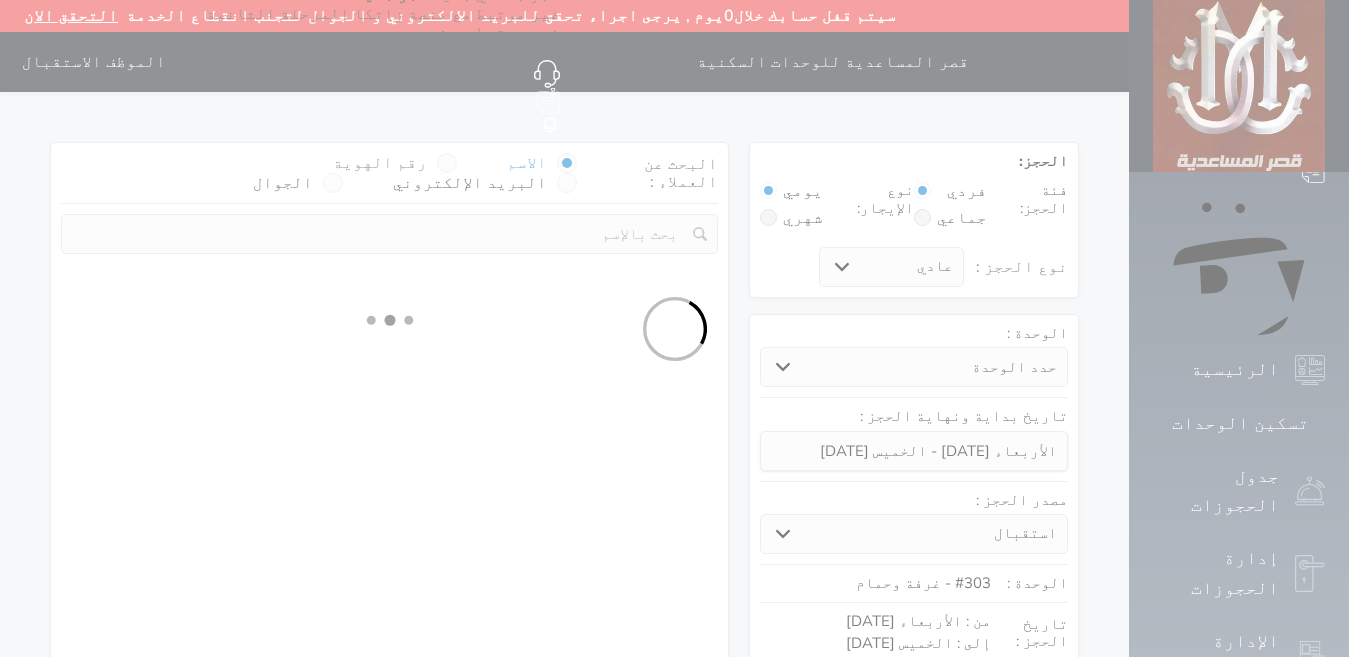 select 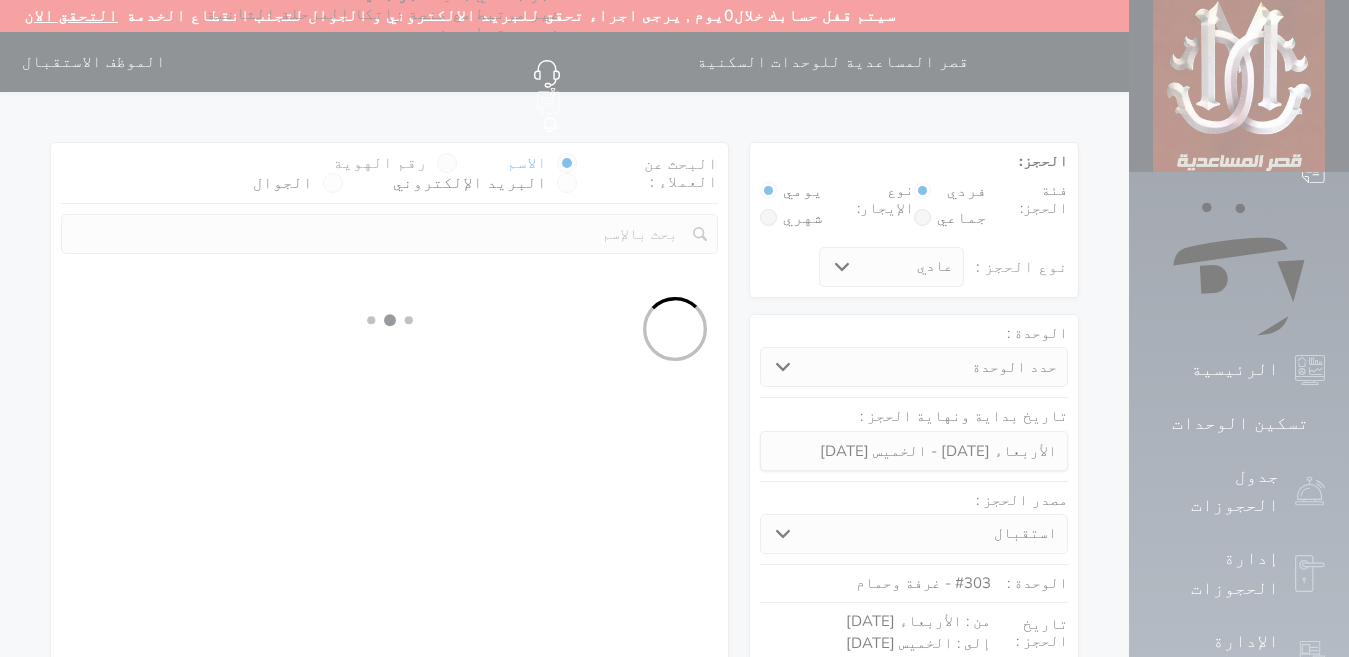 select on "7" 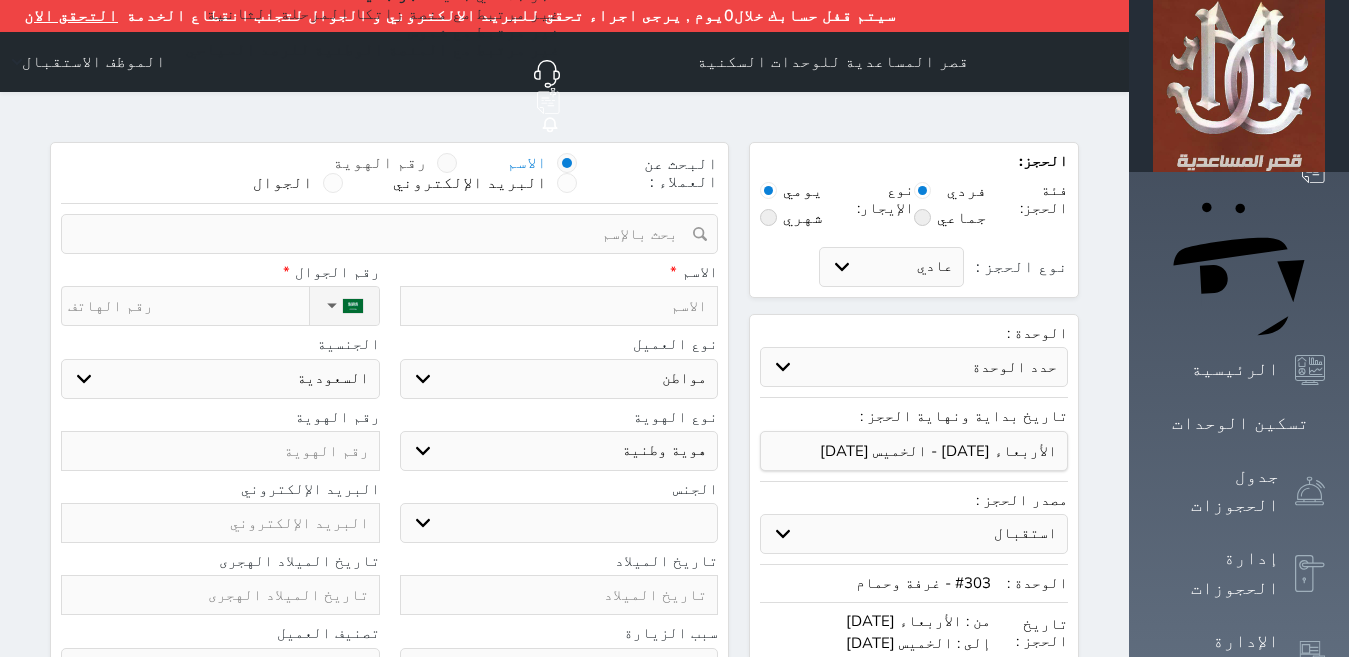 click on "رقم الهوية" at bounding box center [395, 163] 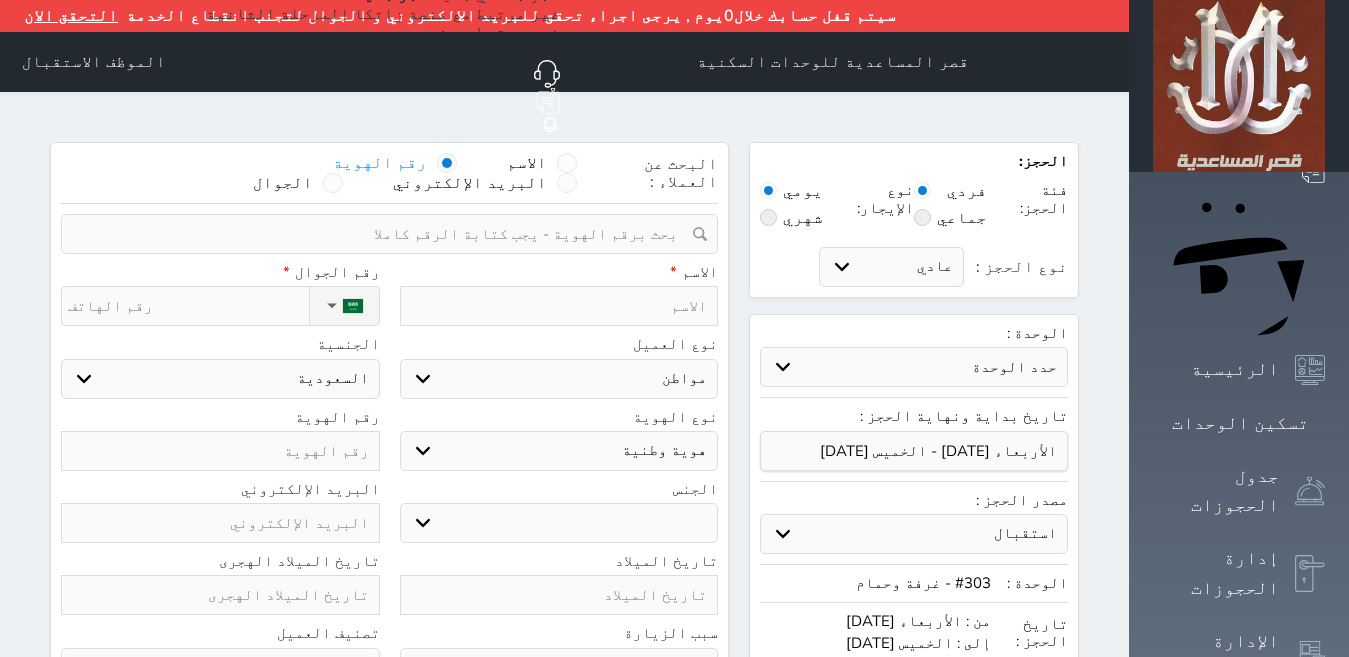 select 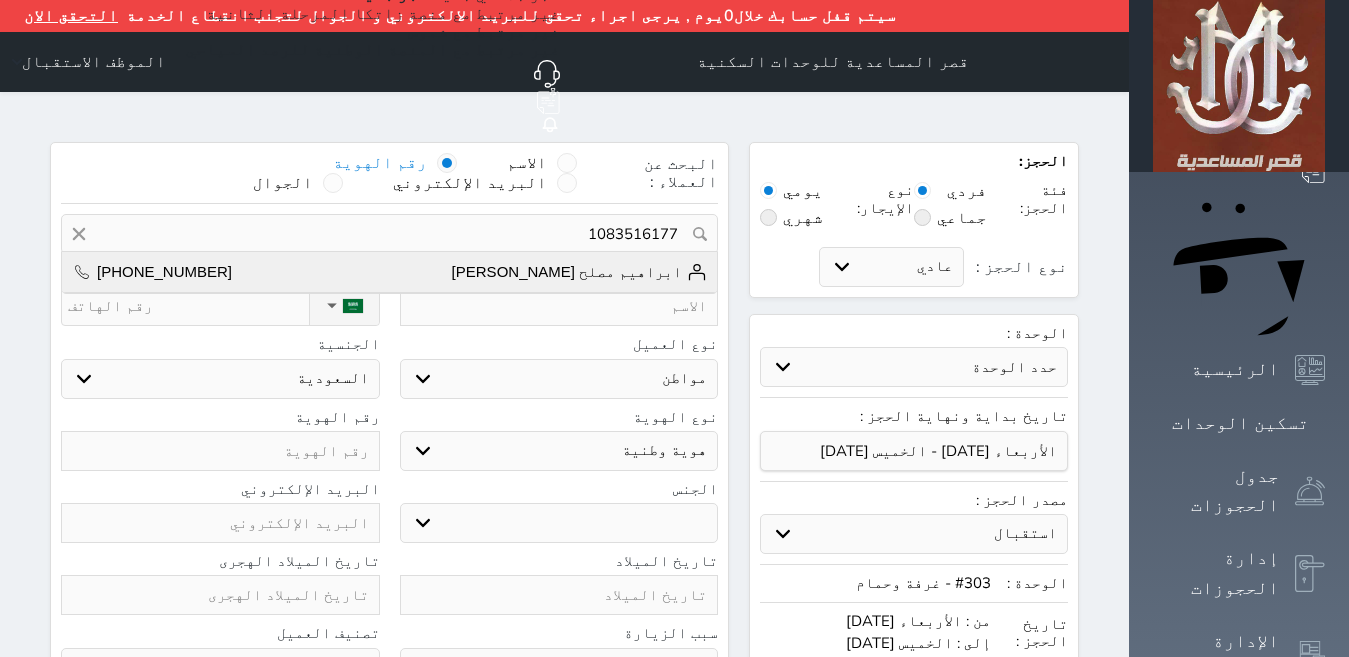 click on "ابراهيم مصلح [PERSON_NAME]" at bounding box center (580, 272) 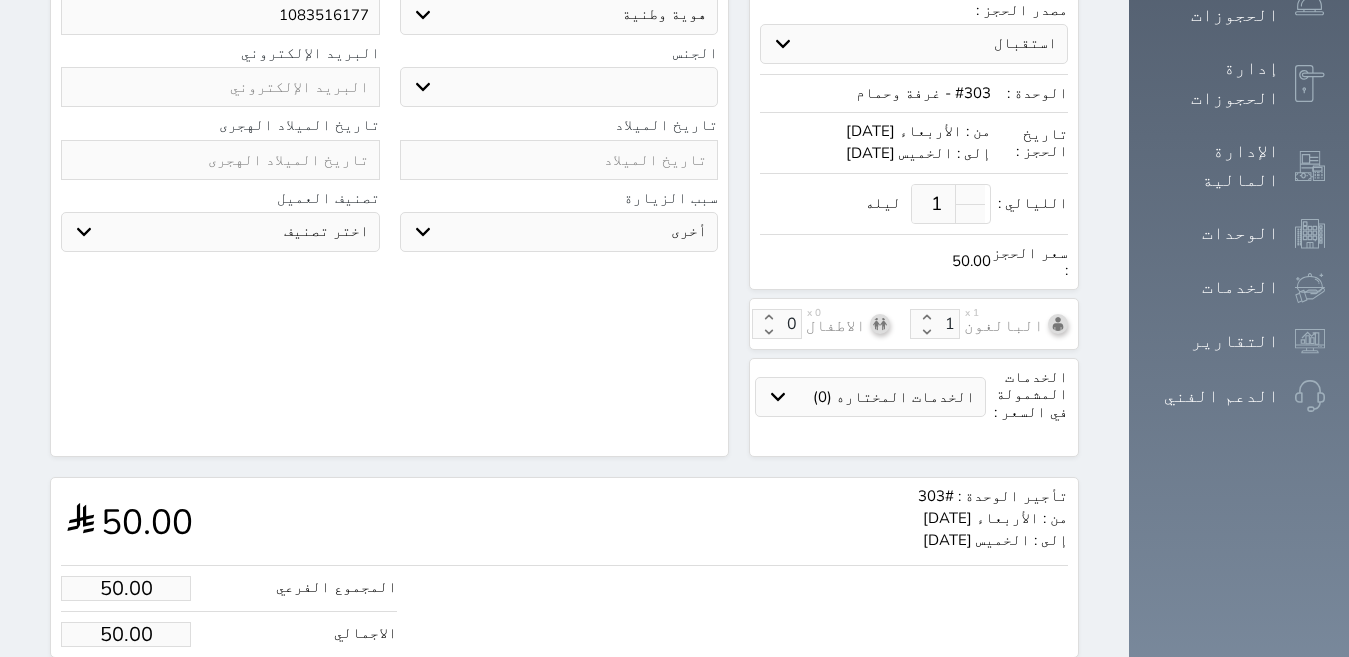 scroll, scrollTop: 499, scrollLeft: 0, axis: vertical 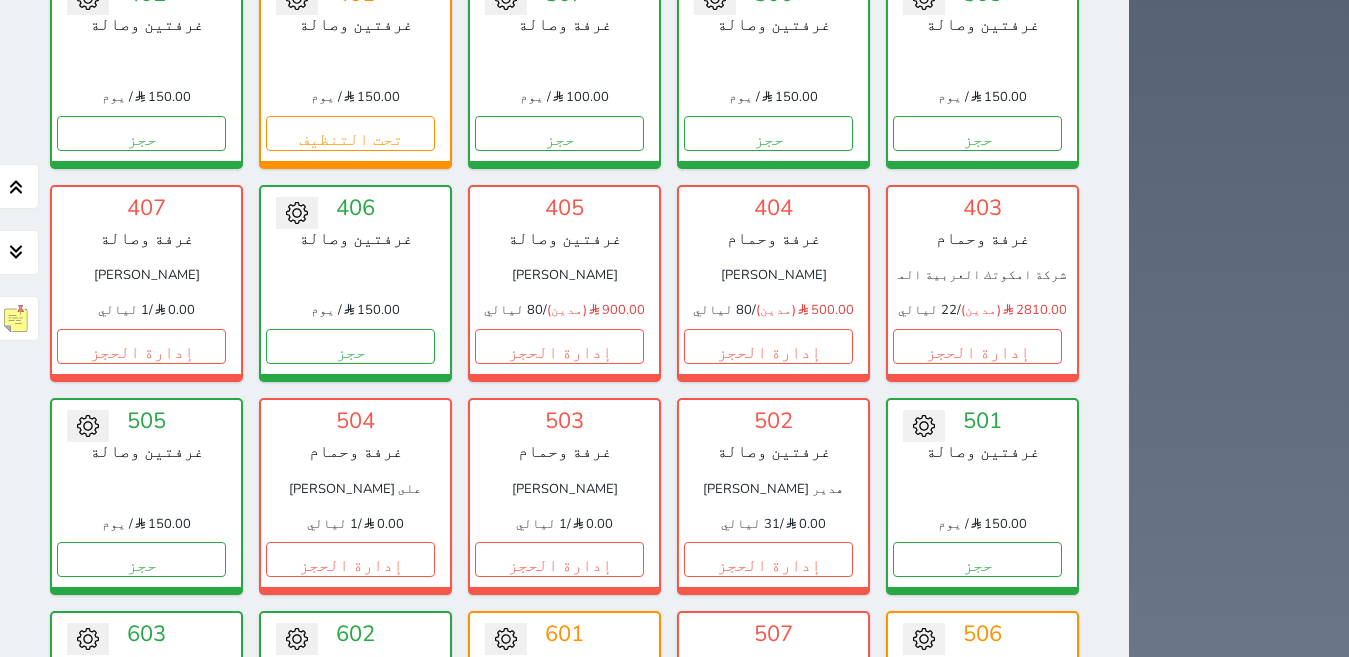 click on "تحت التنظيف" at bounding box center (977, 773) 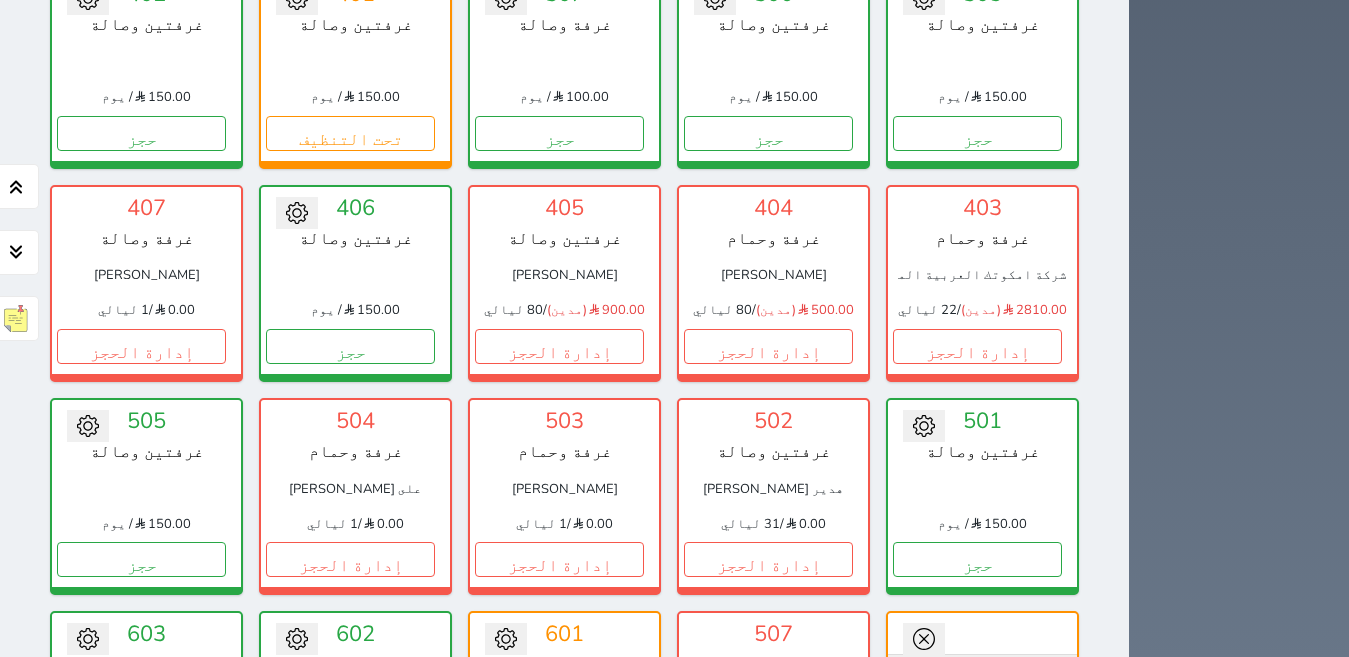 click 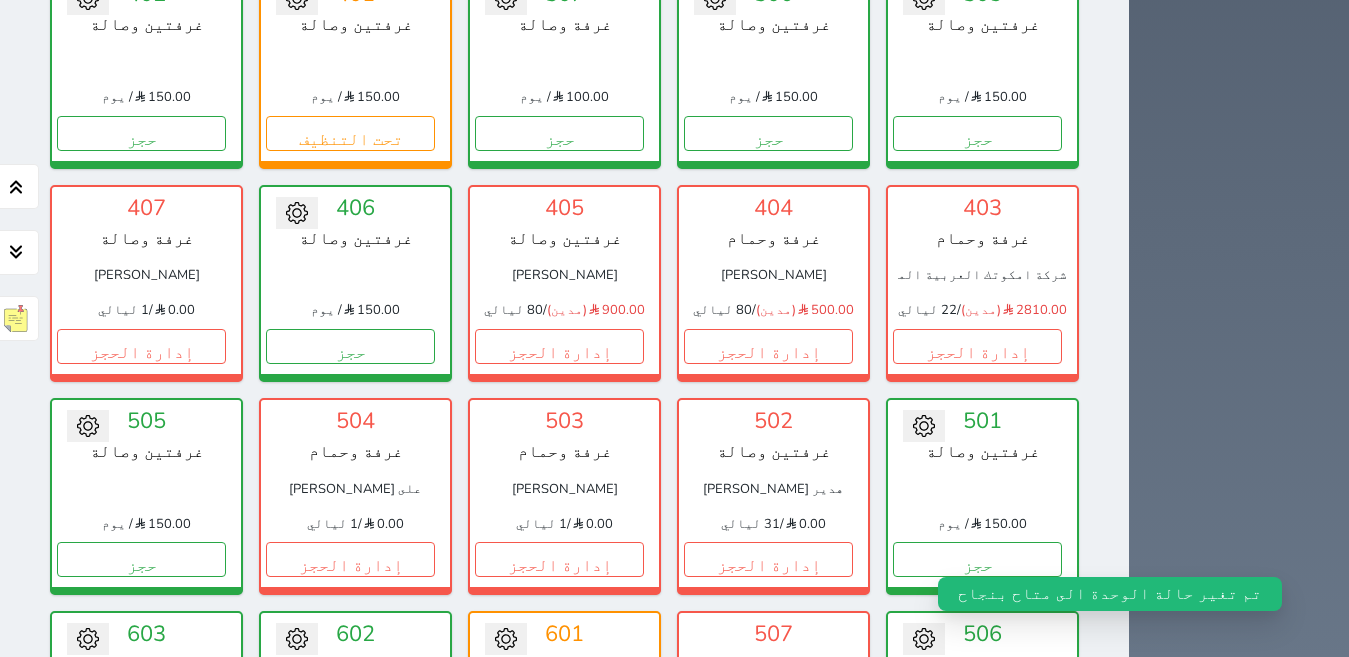 click on "حجز" at bounding box center [977, 773] 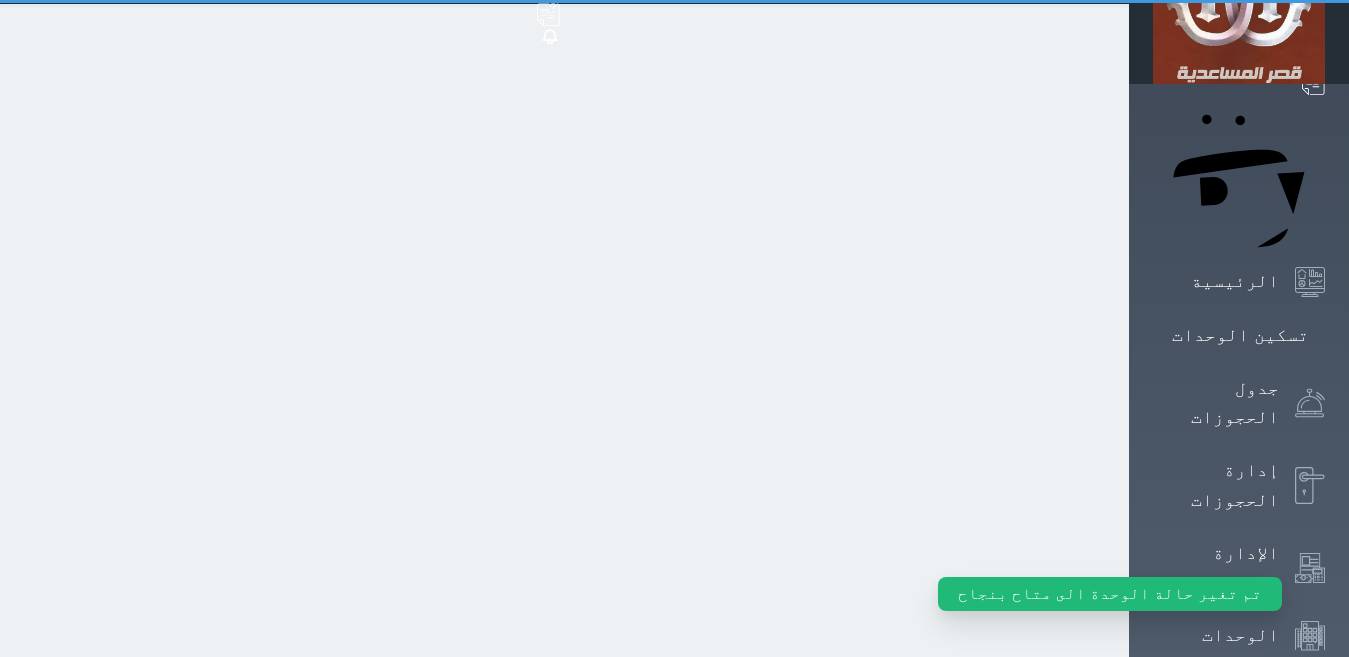 scroll, scrollTop: 11, scrollLeft: 0, axis: vertical 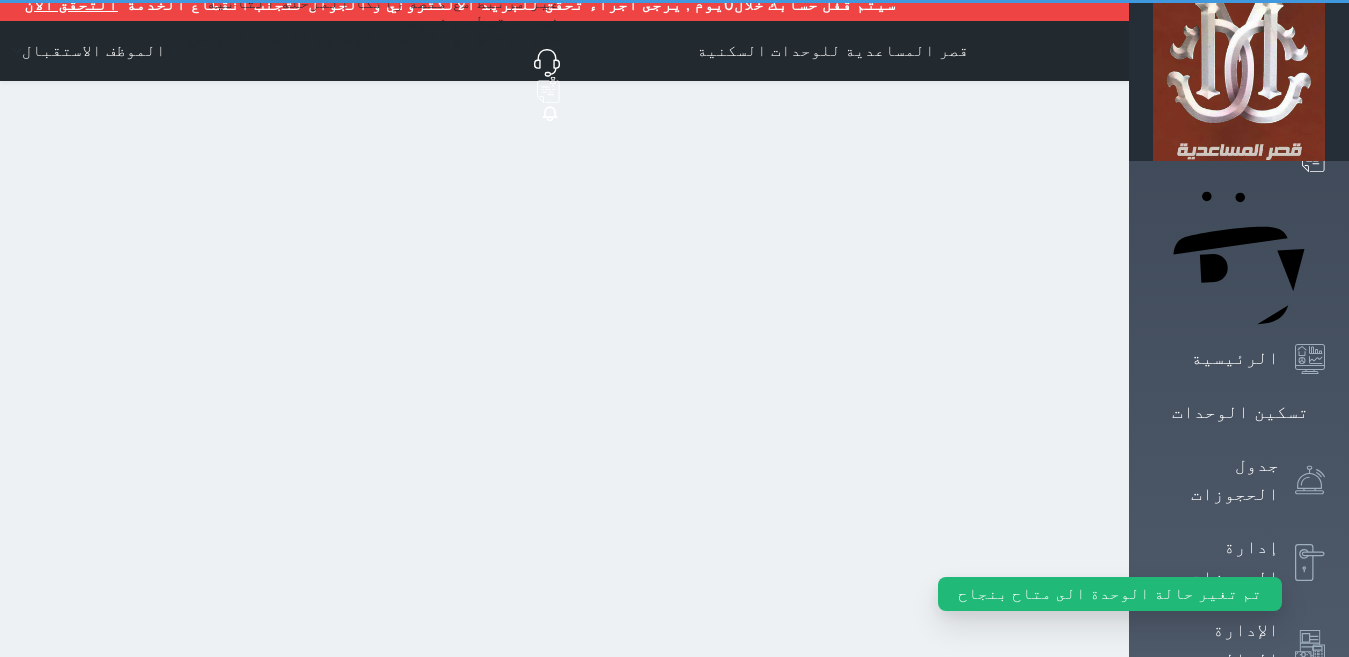 select on "1" 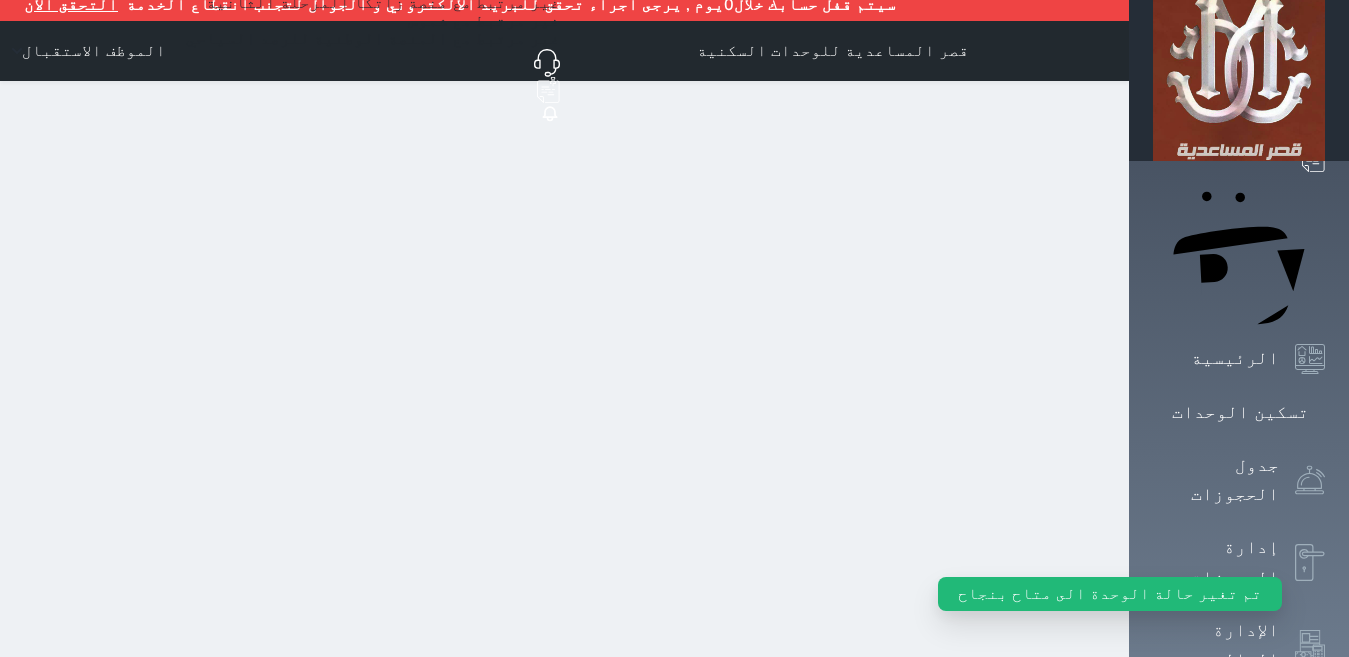 scroll, scrollTop: 0, scrollLeft: 0, axis: both 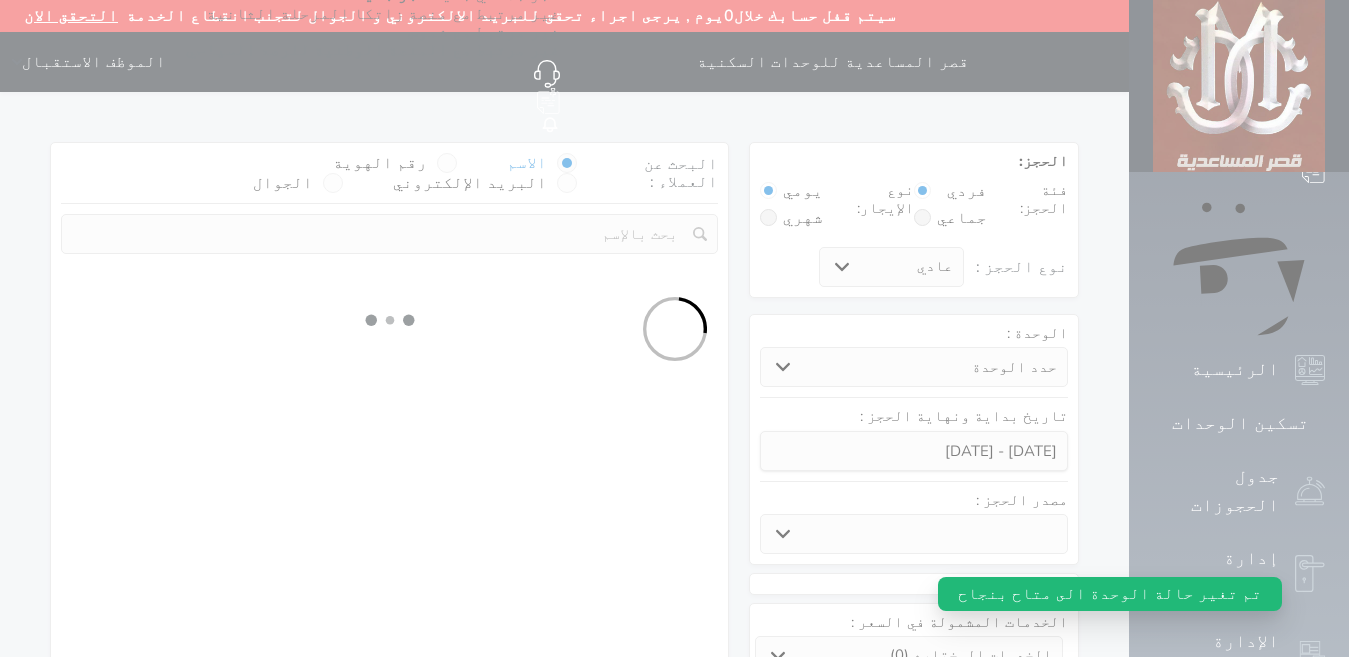 select 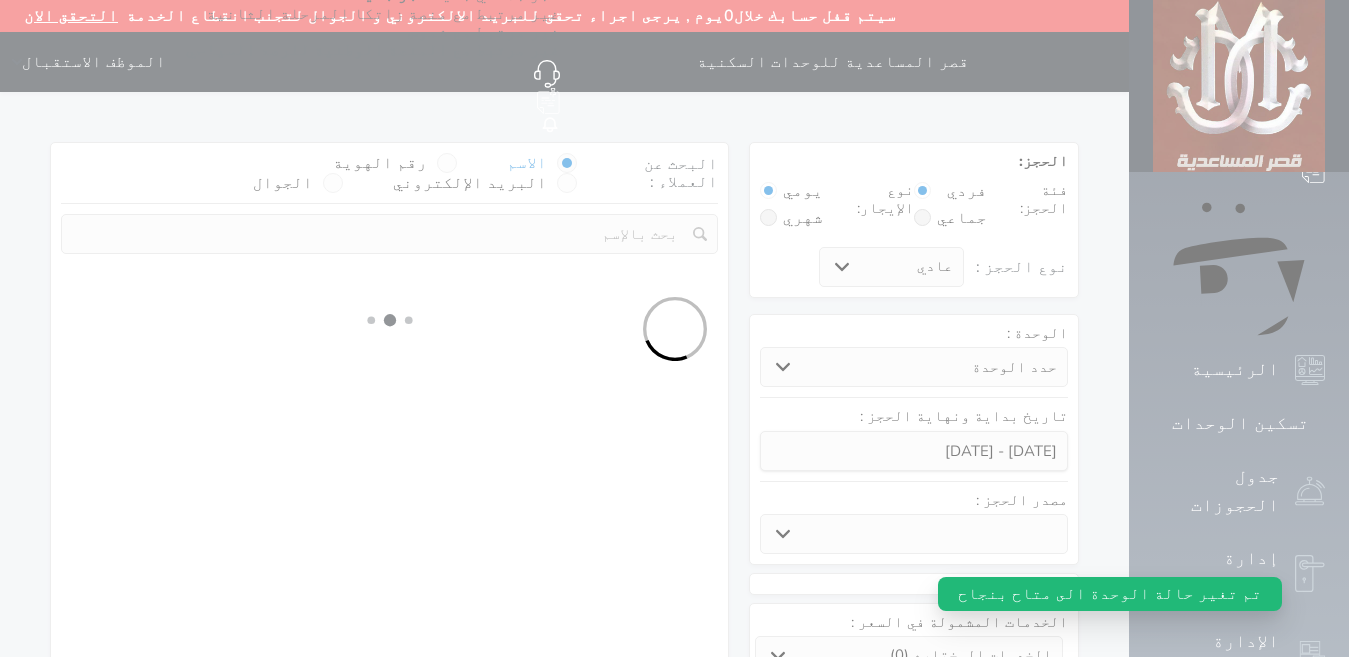 select on "33166" 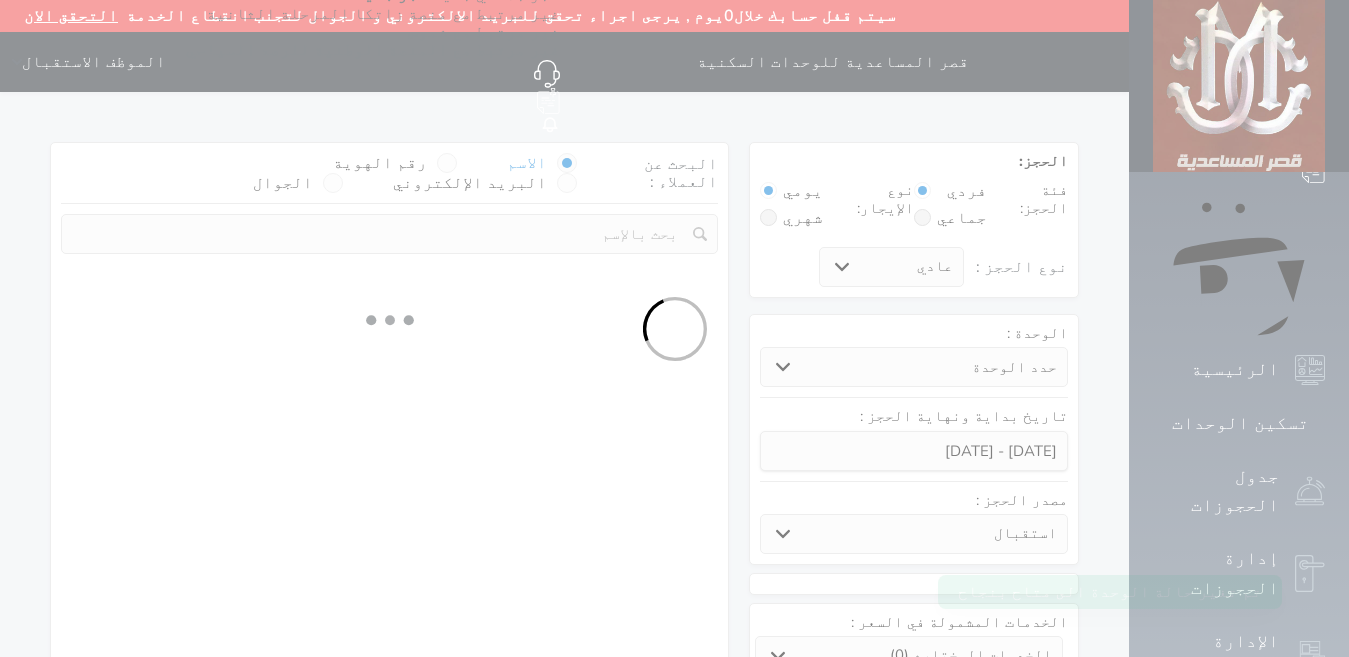 select 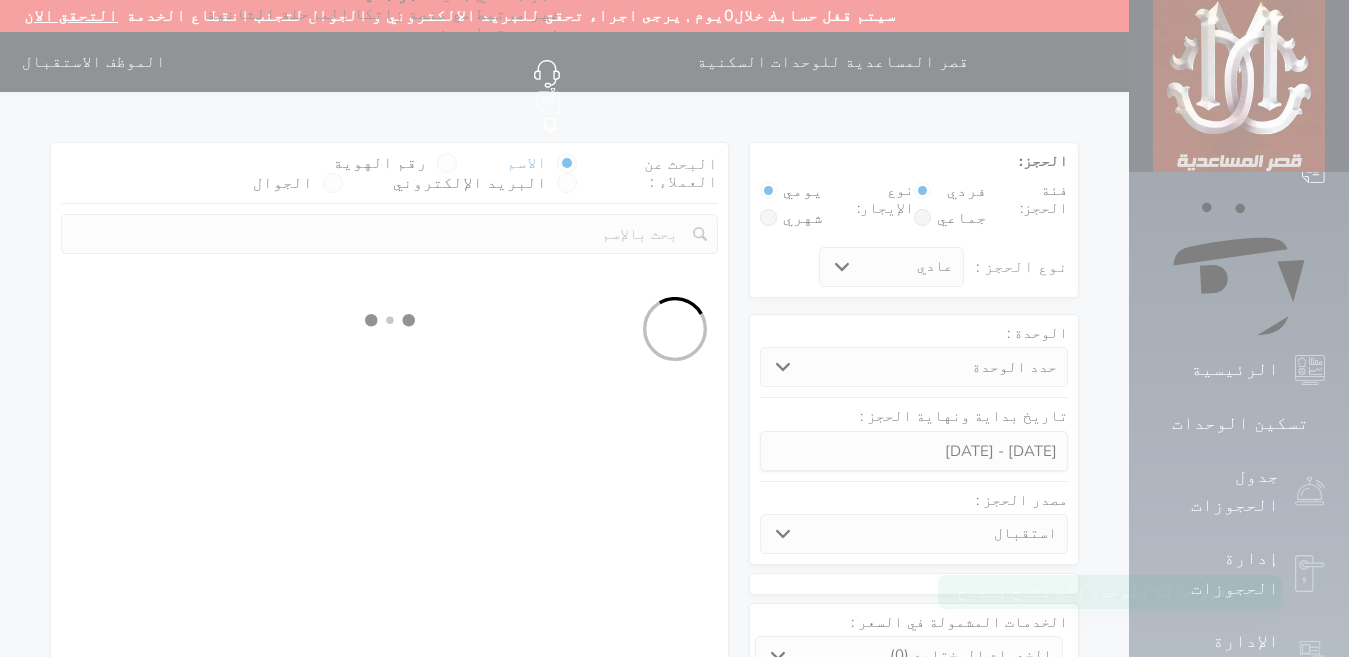 select on "1" 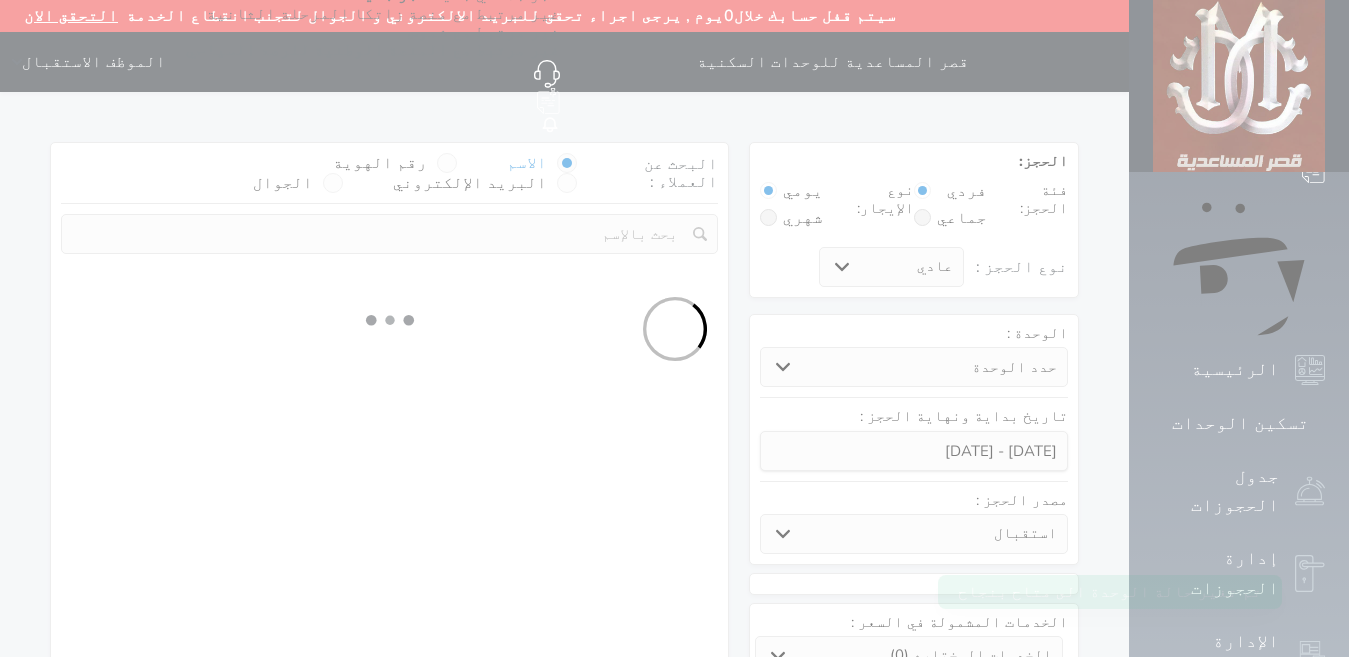 select on "113" 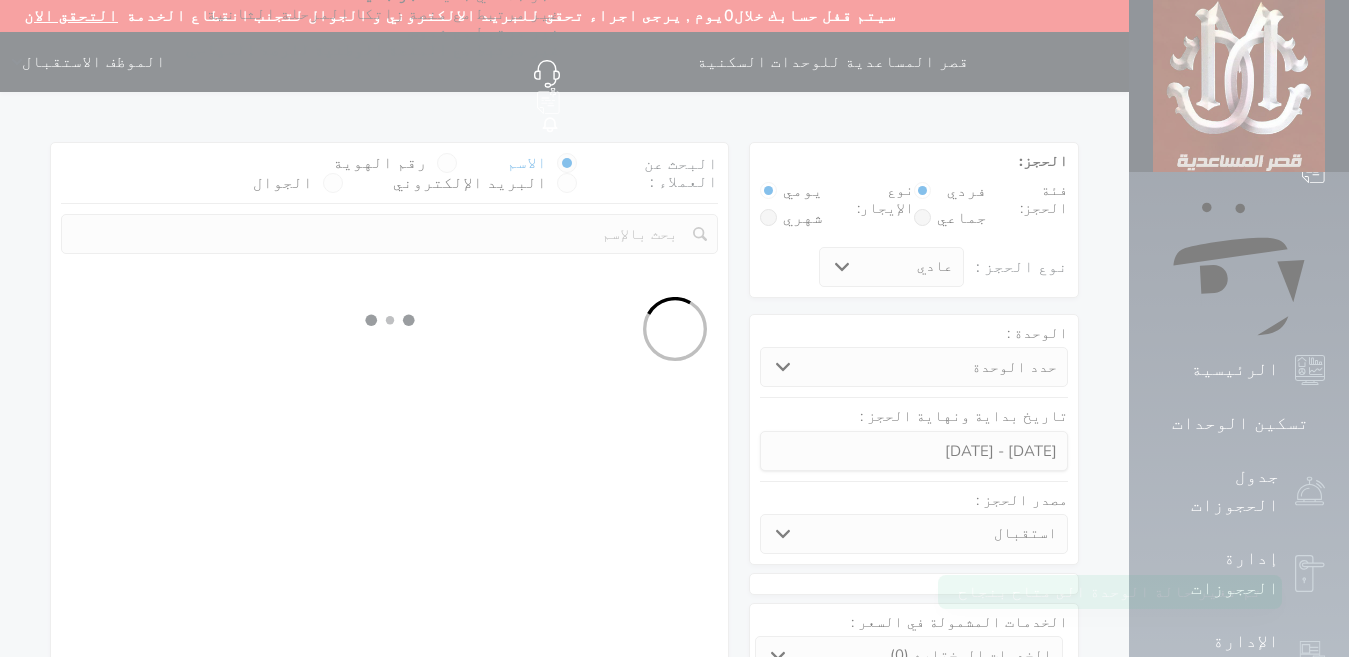 select on "1" 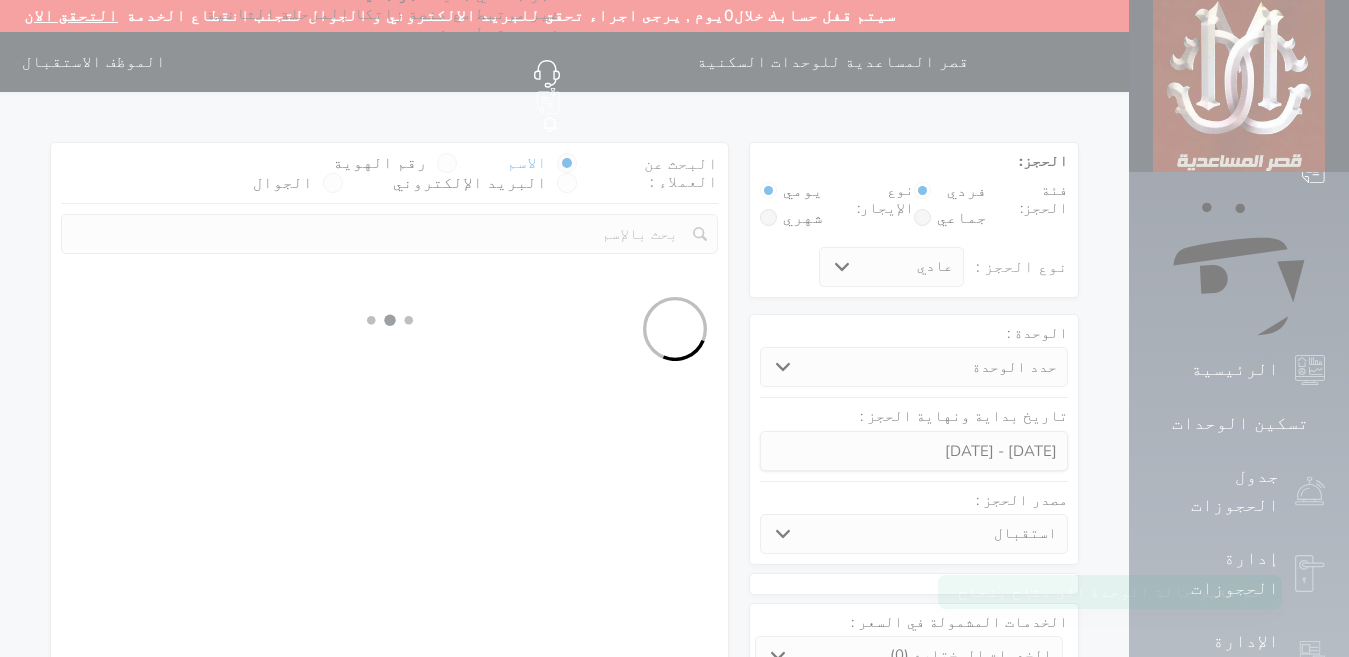 select 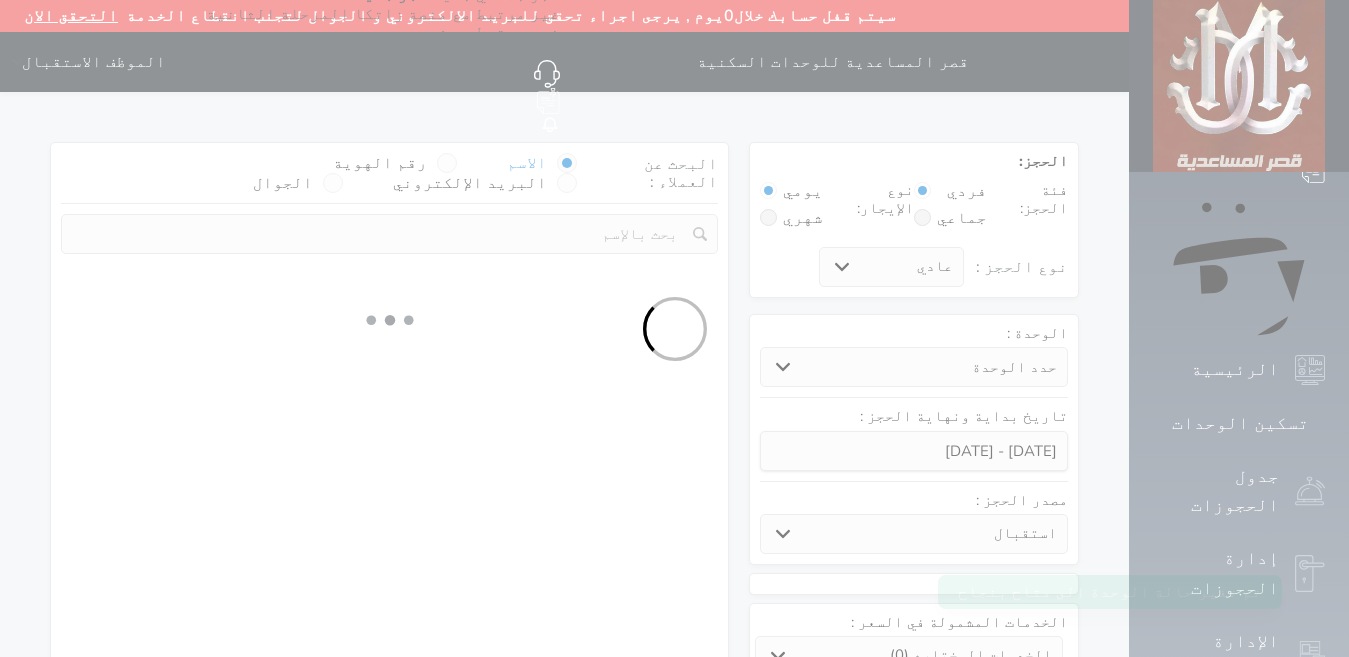 select on "7" 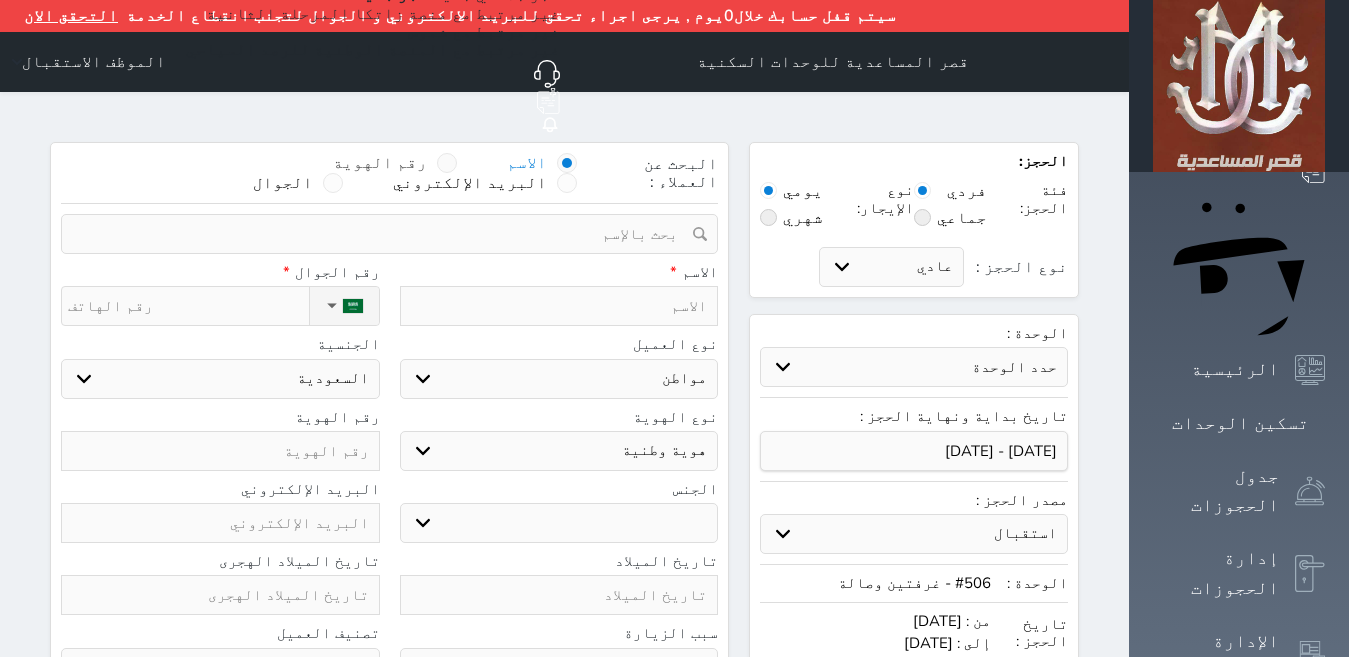 click on "رقم الهوية" at bounding box center [395, 163] 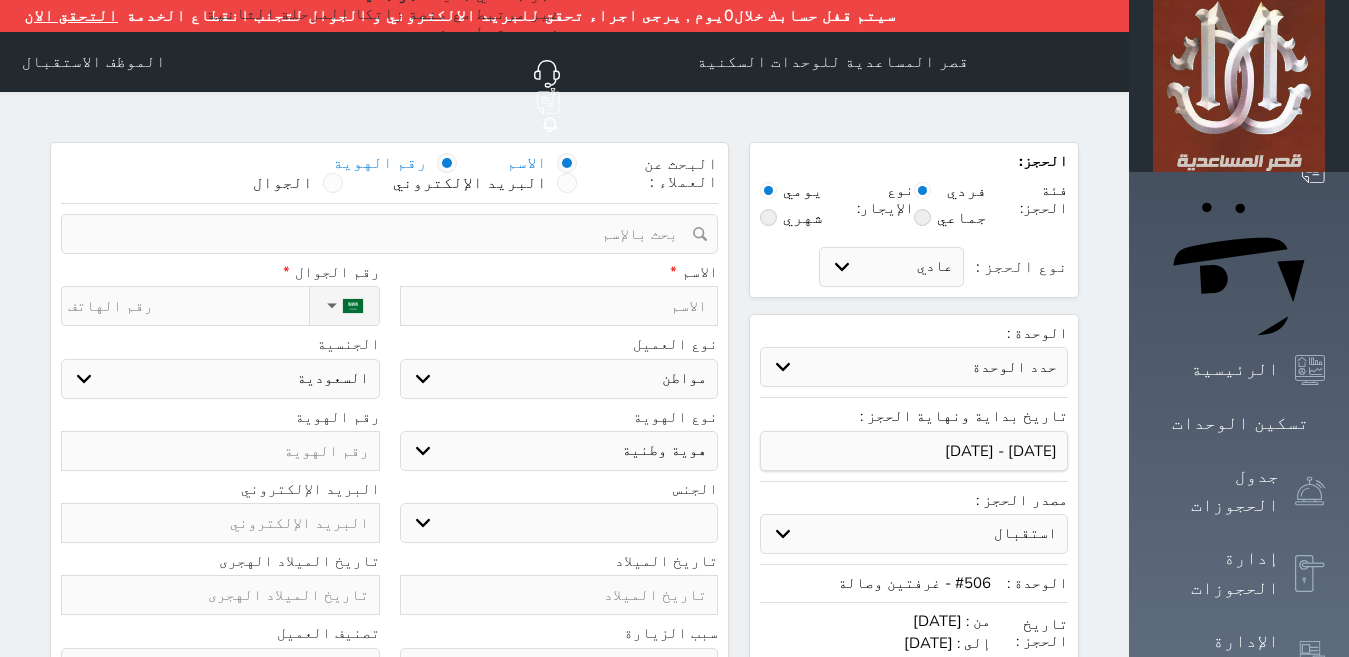 select 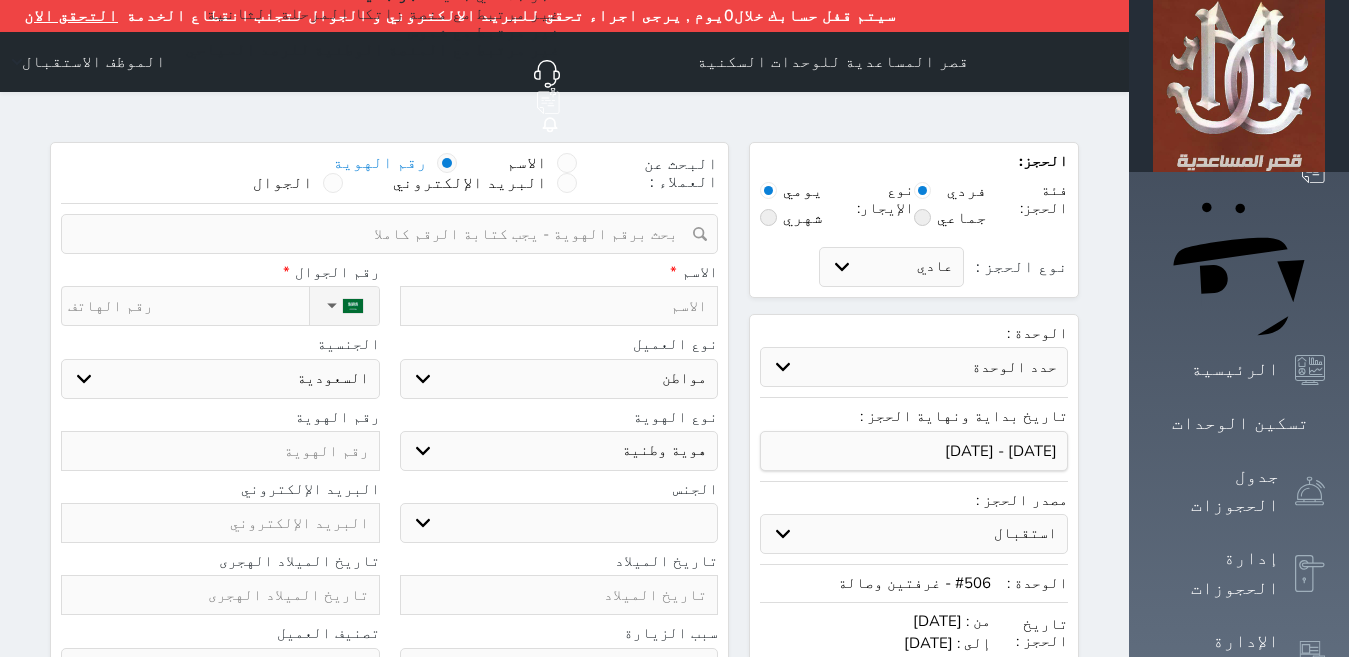 click at bounding box center (382, 234) 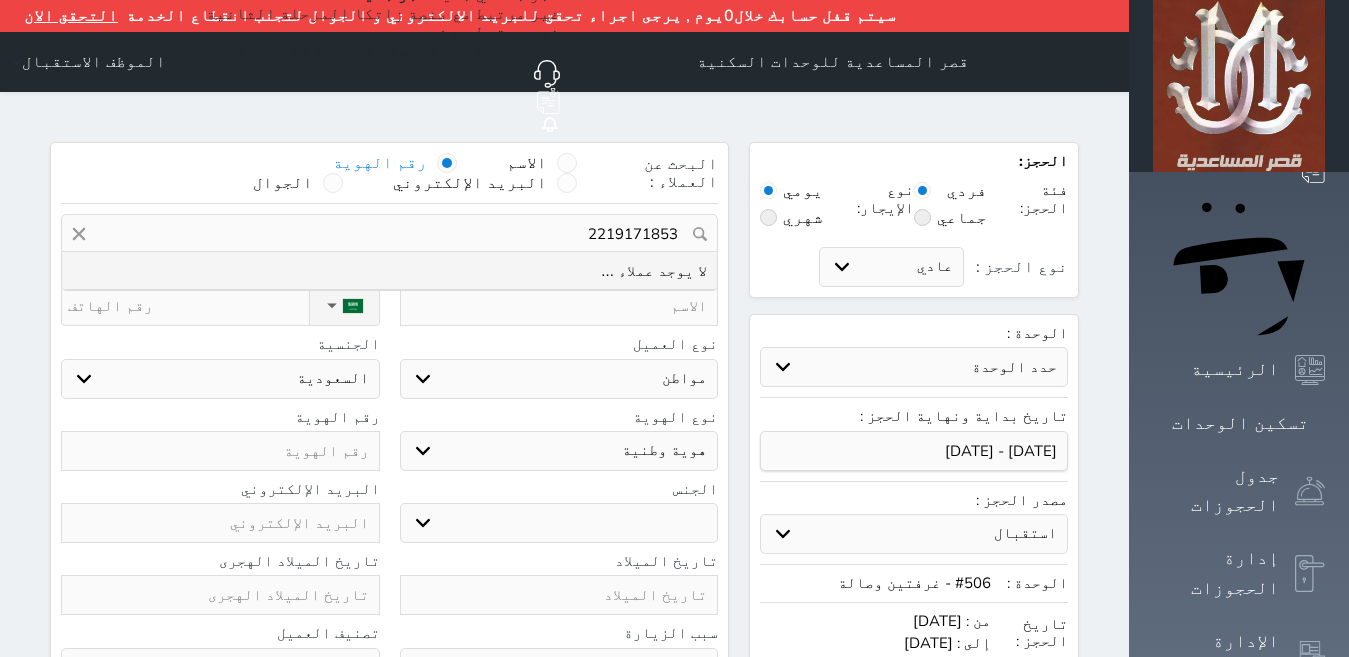 click on "2219171853" at bounding box center (389, 234) 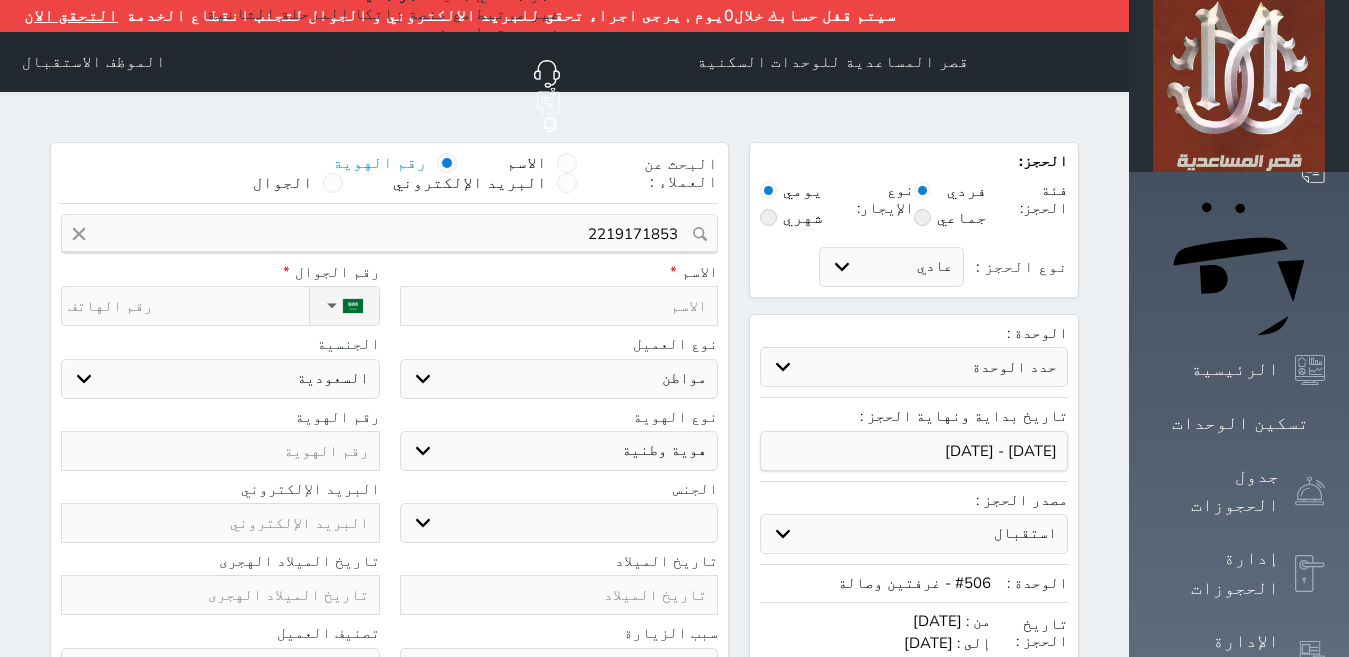 click at bounding box center (559, 306) 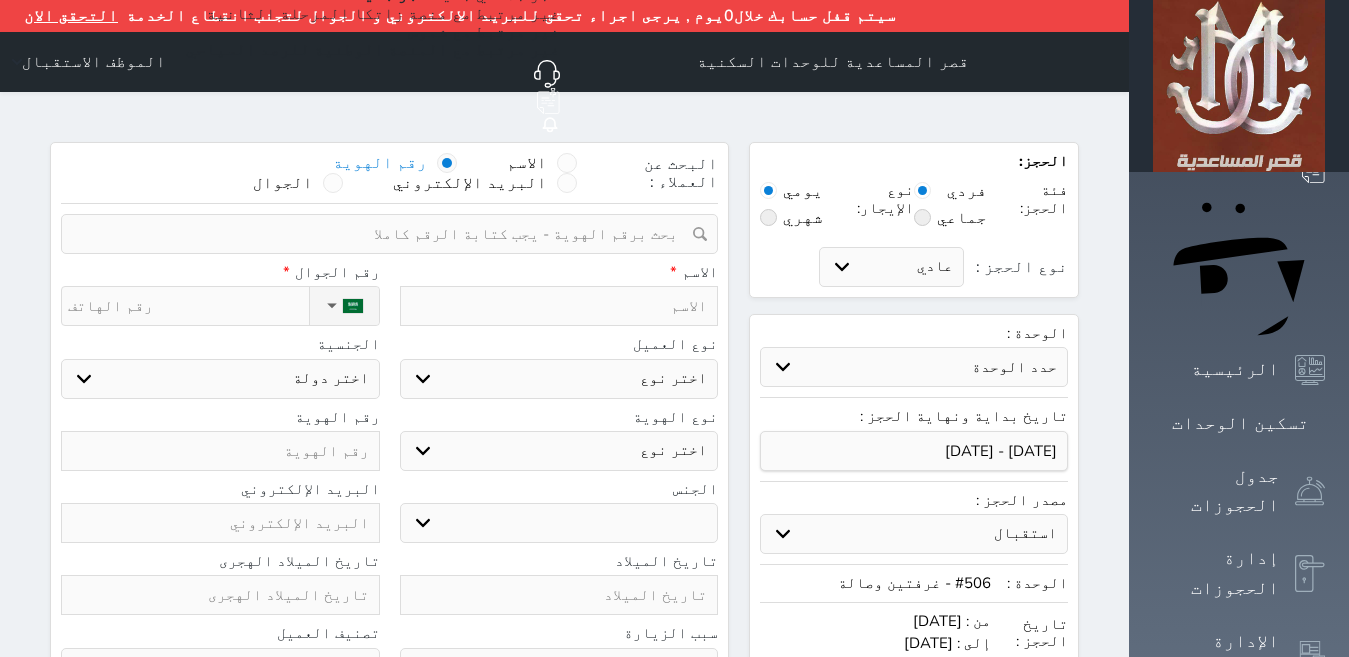 type on "ح" 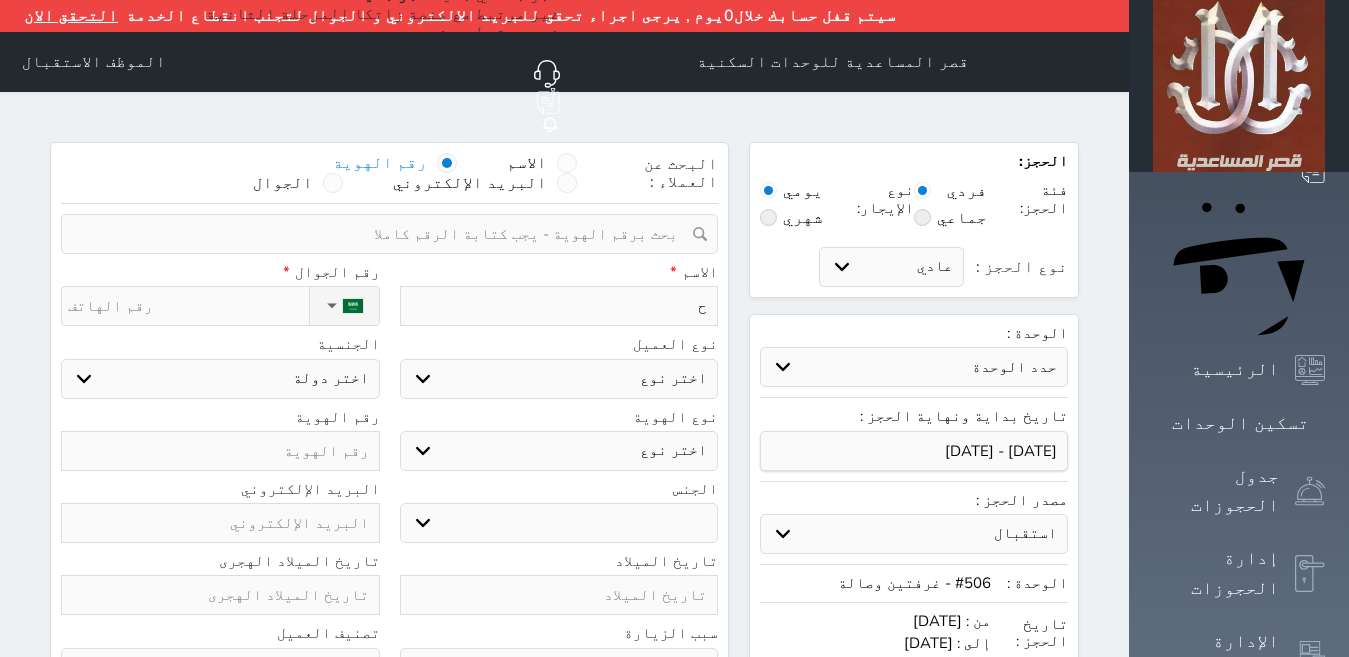 type on "حب" 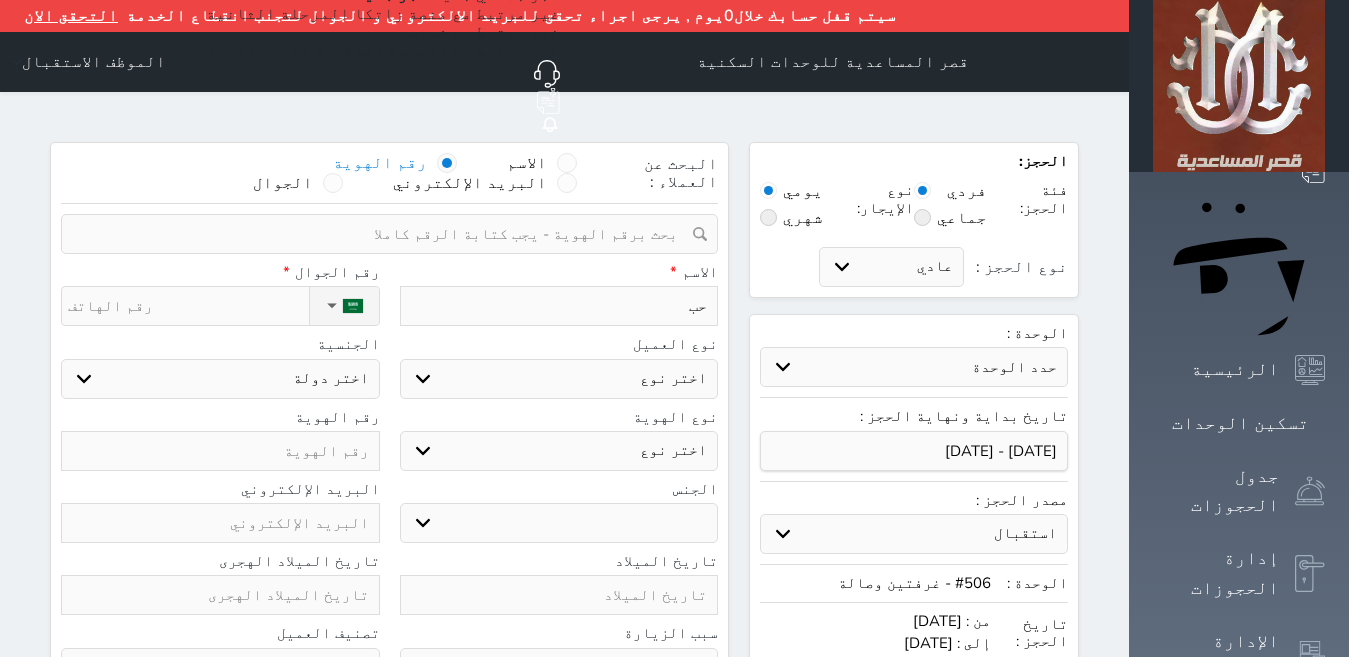 type on "حبي" 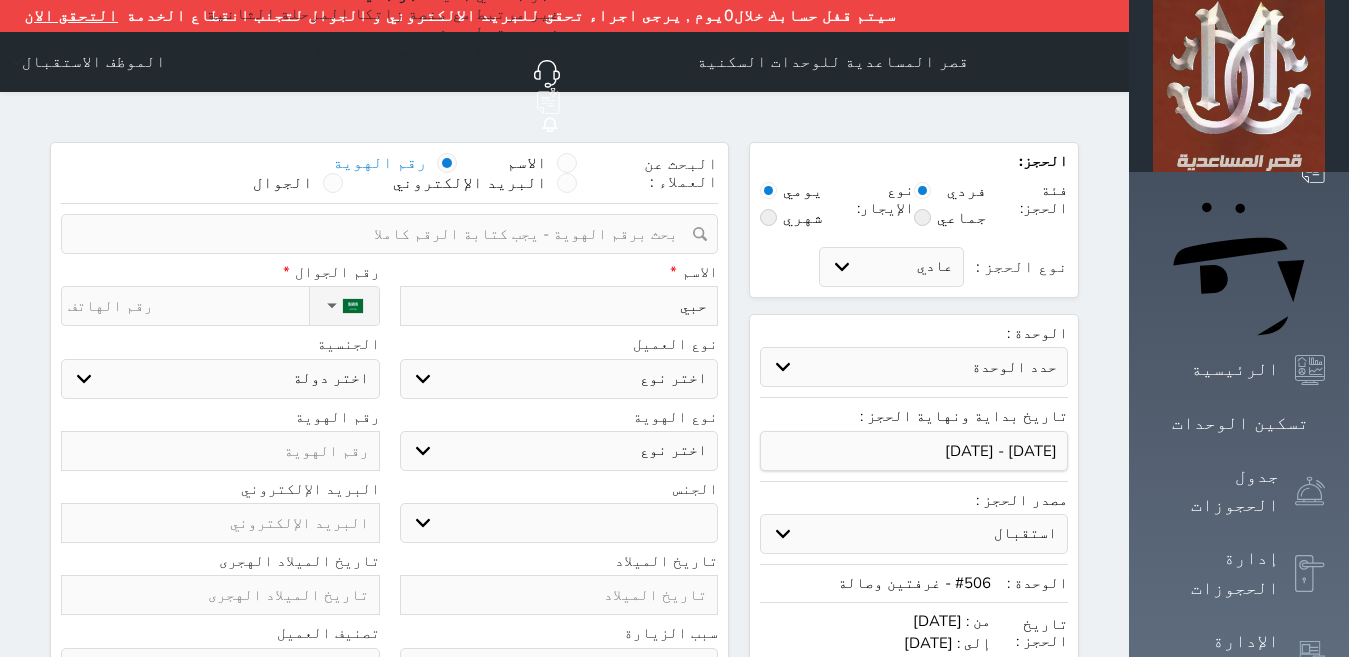 type on "حبيب" 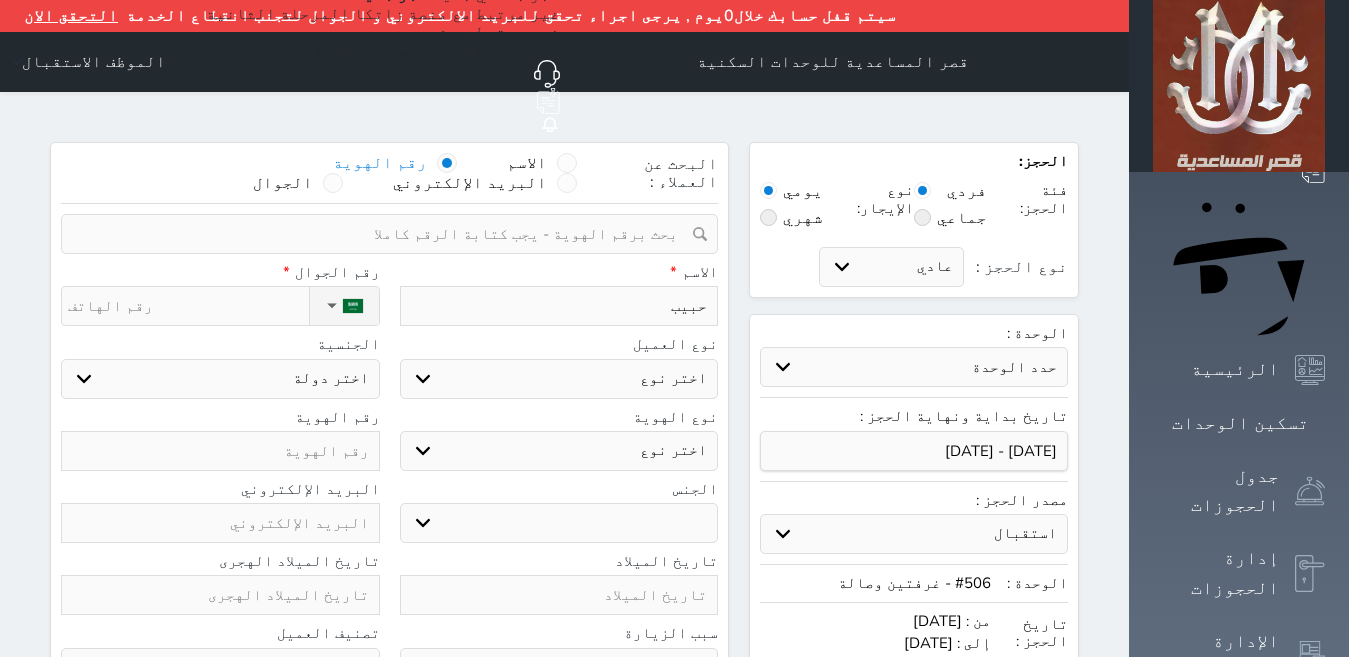 type on "حبيب" 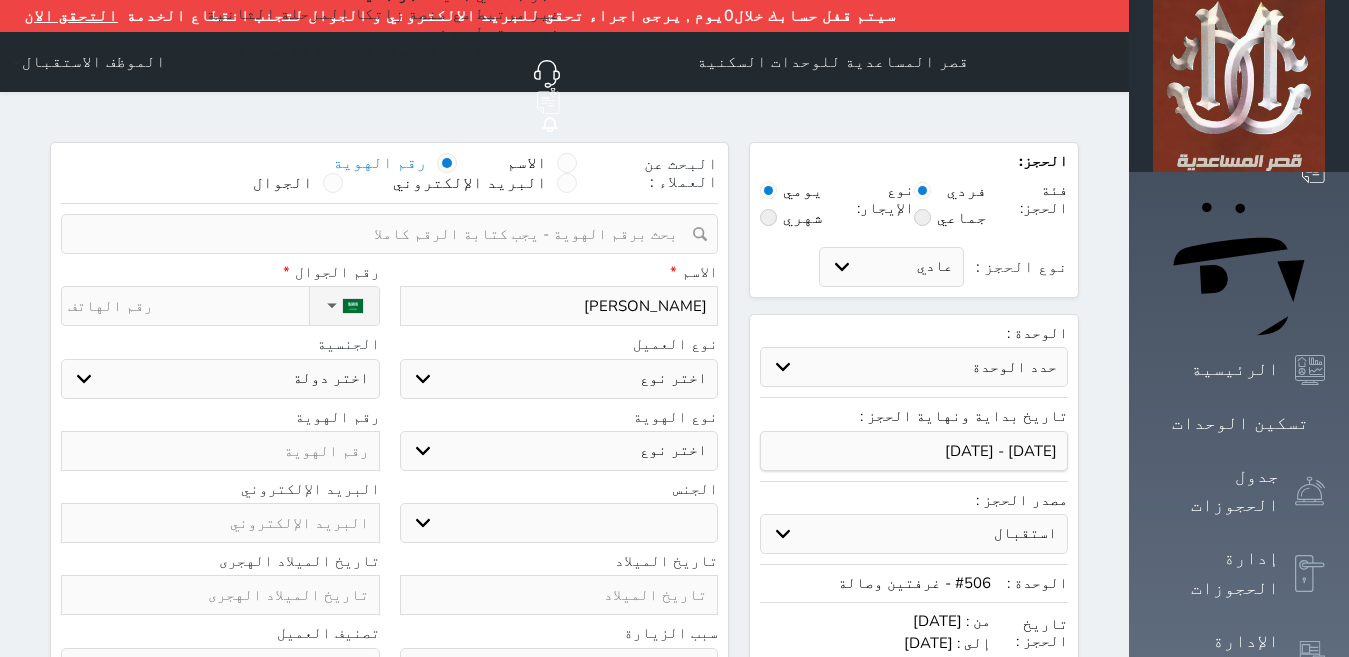 select 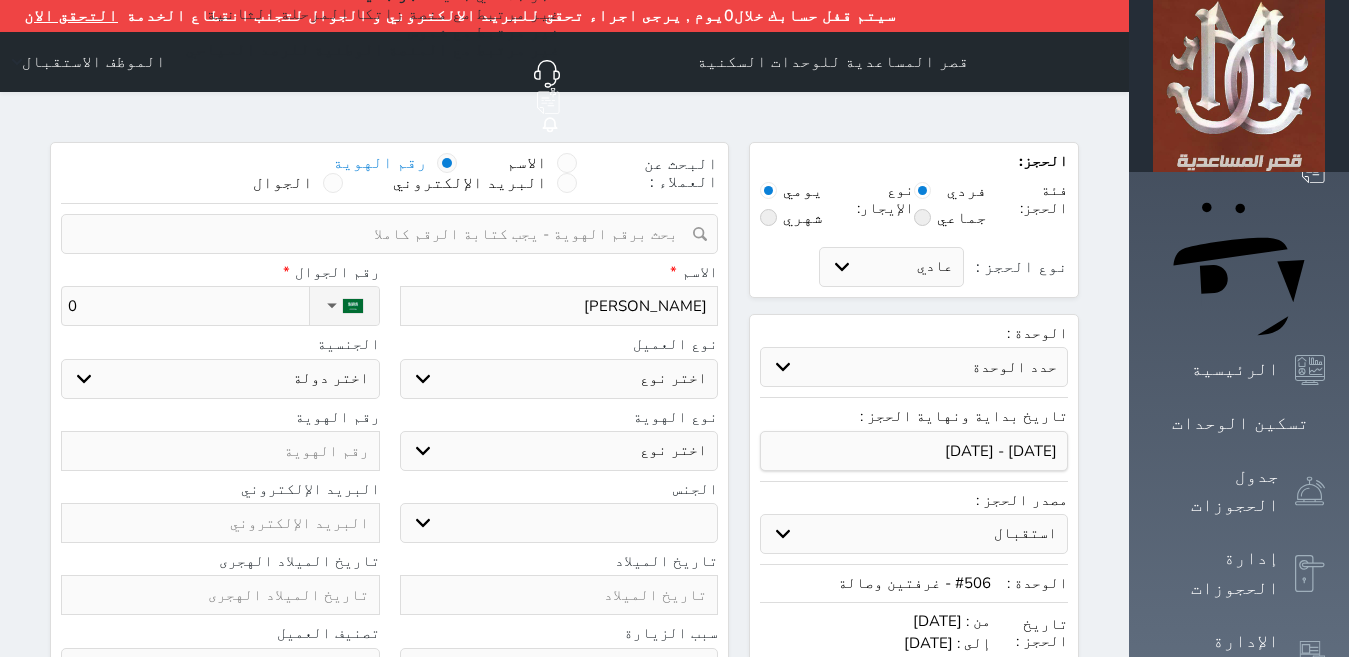 select 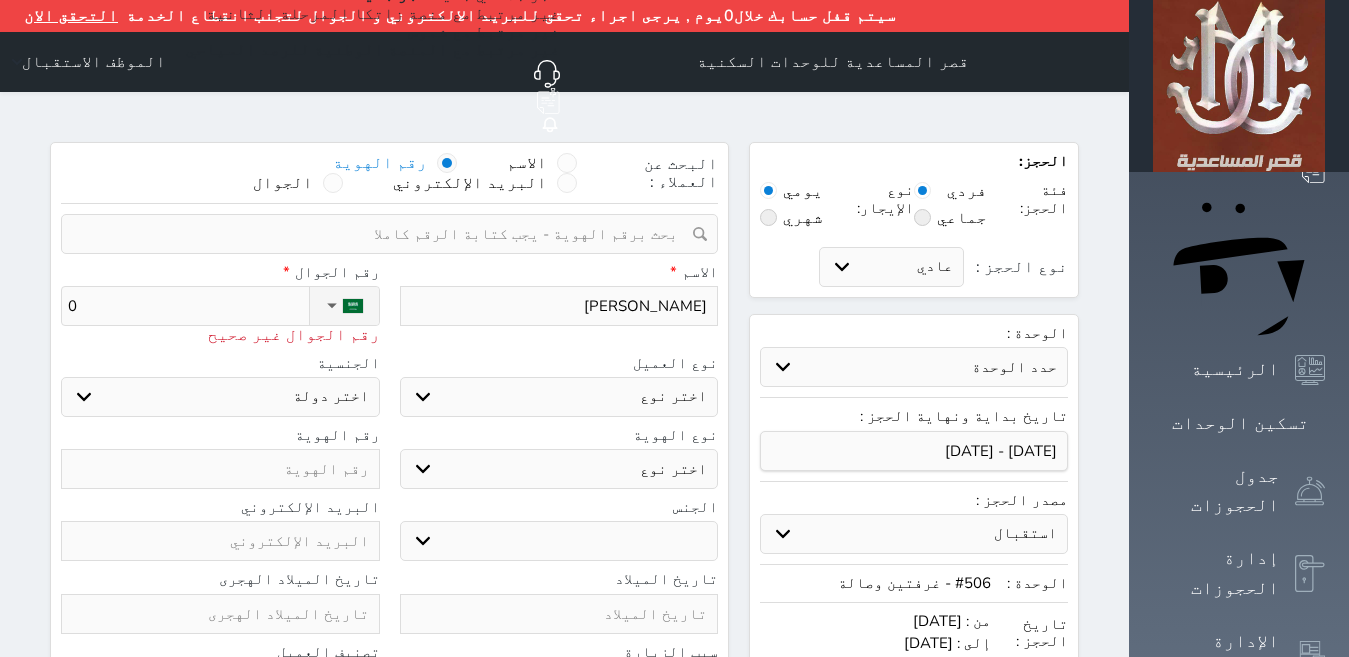 type on "05" 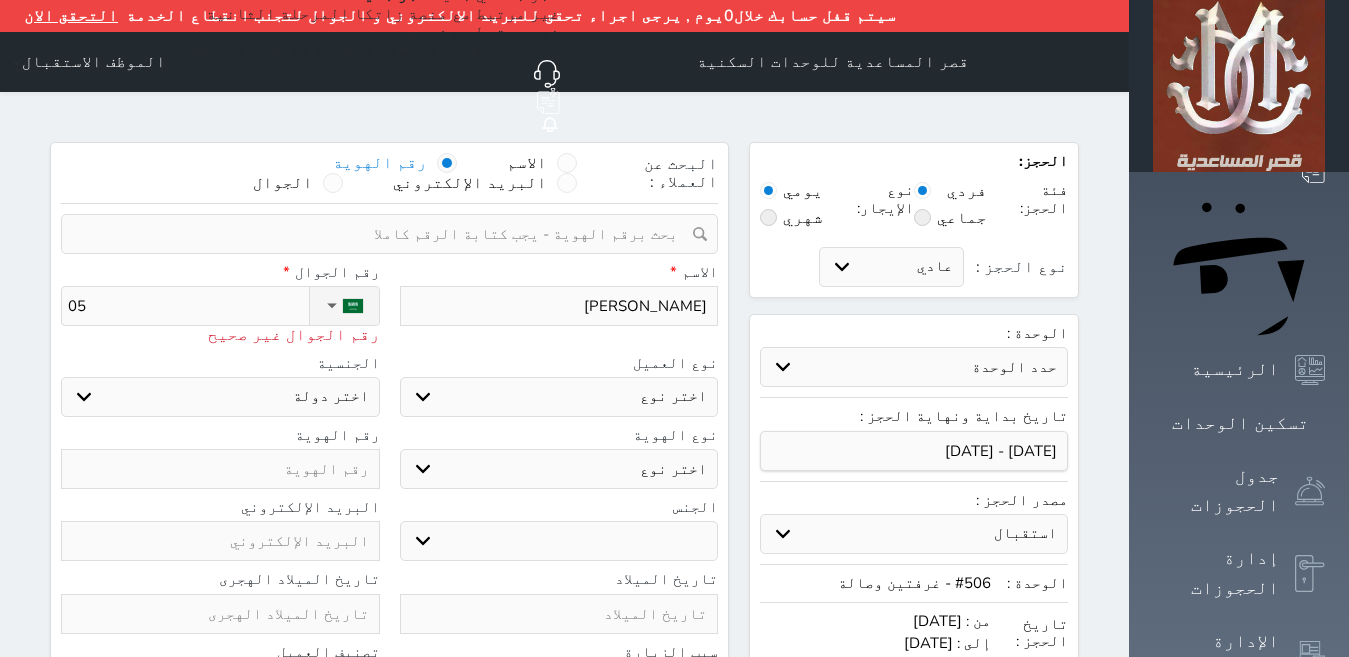 select 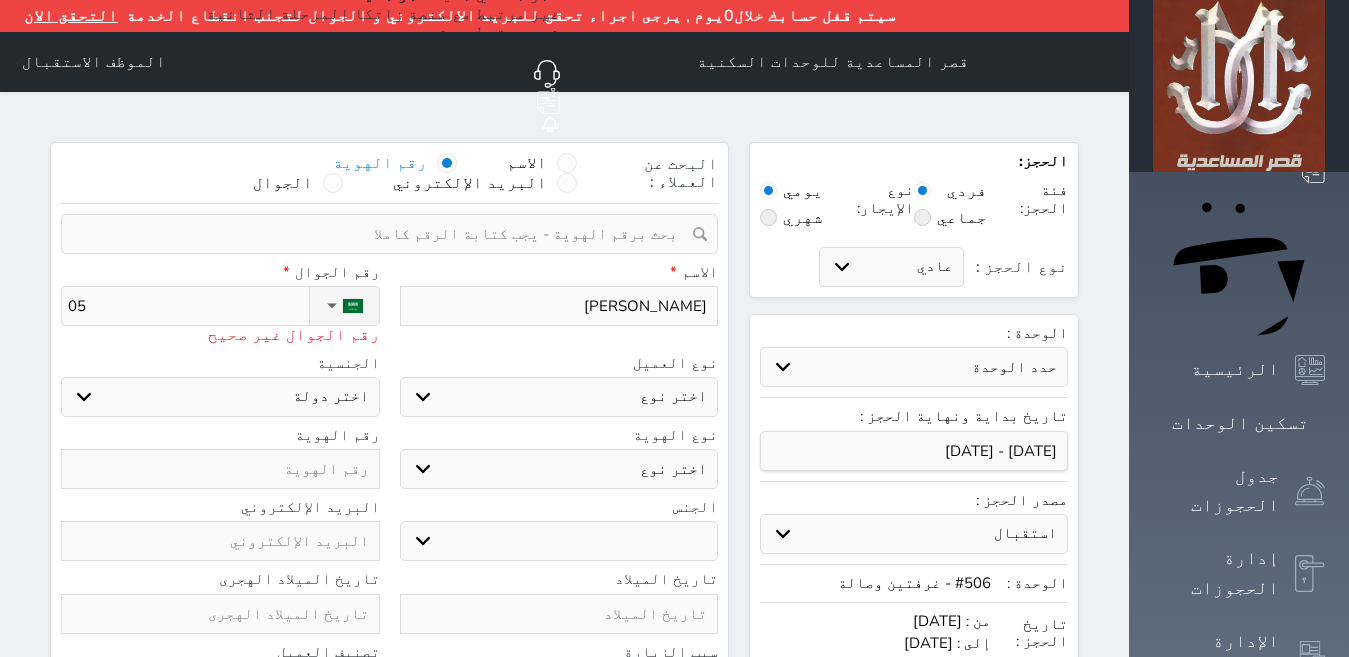 type on "055" 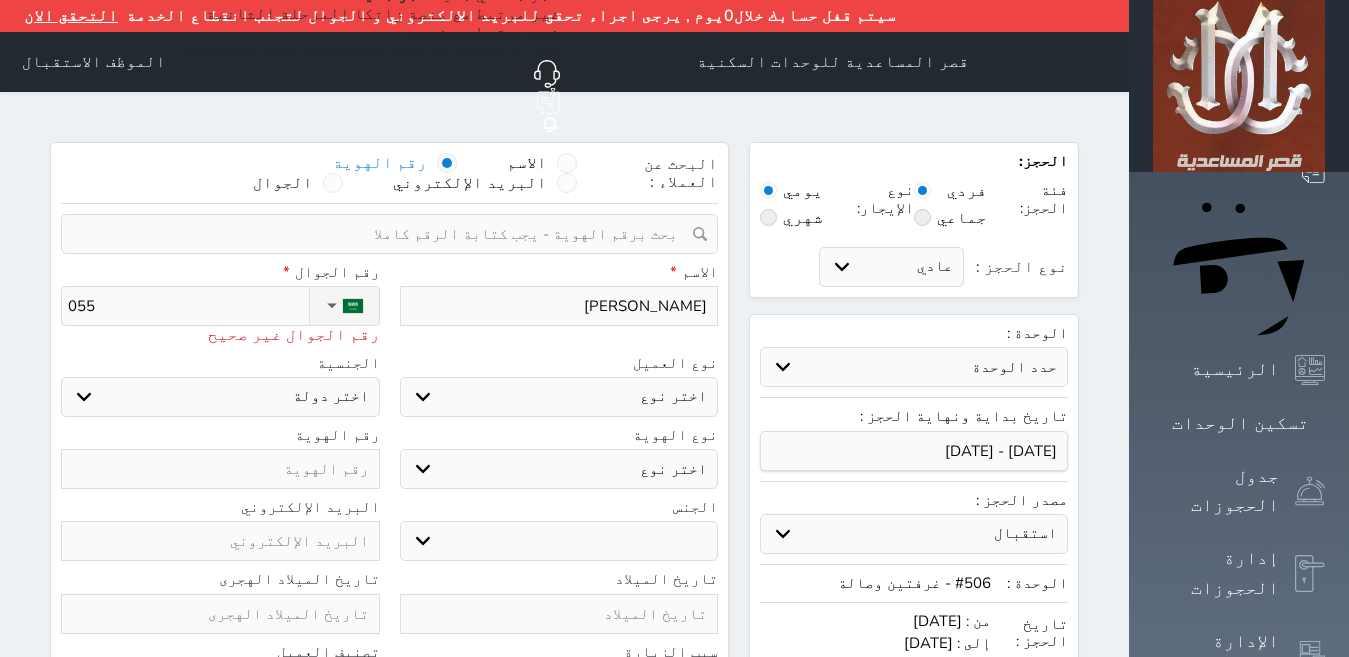 type on "0551" 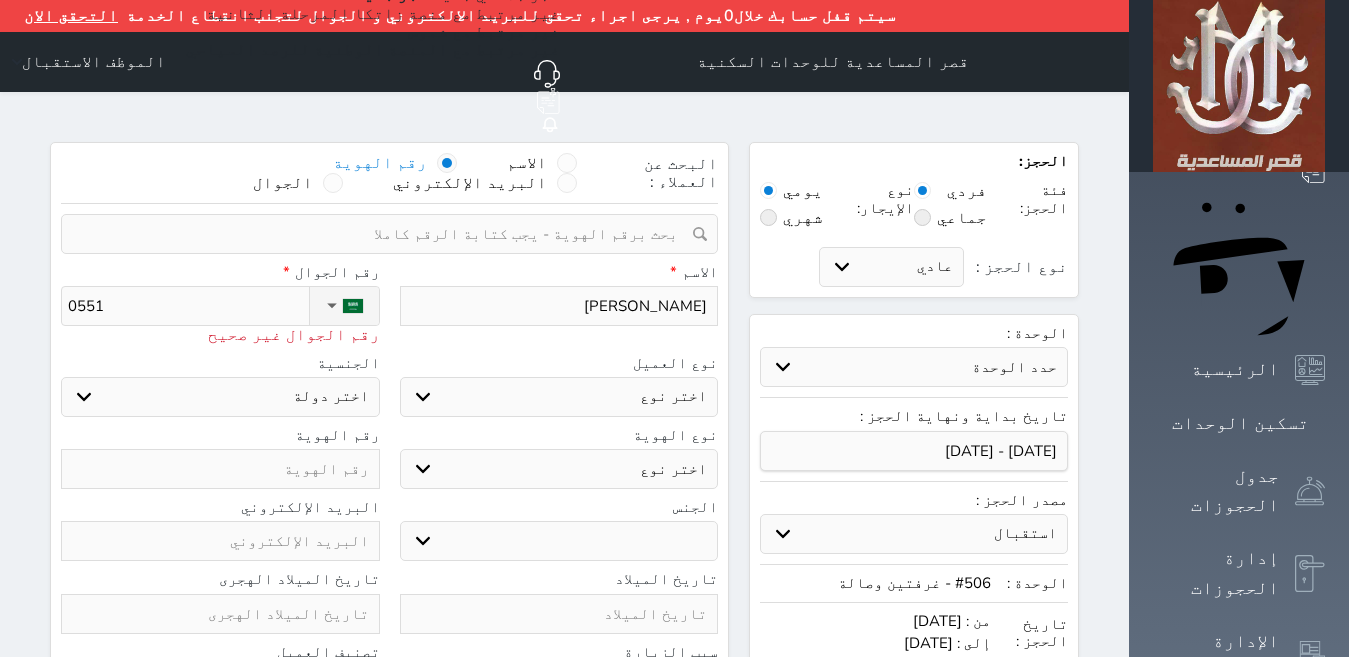 type on "05519" 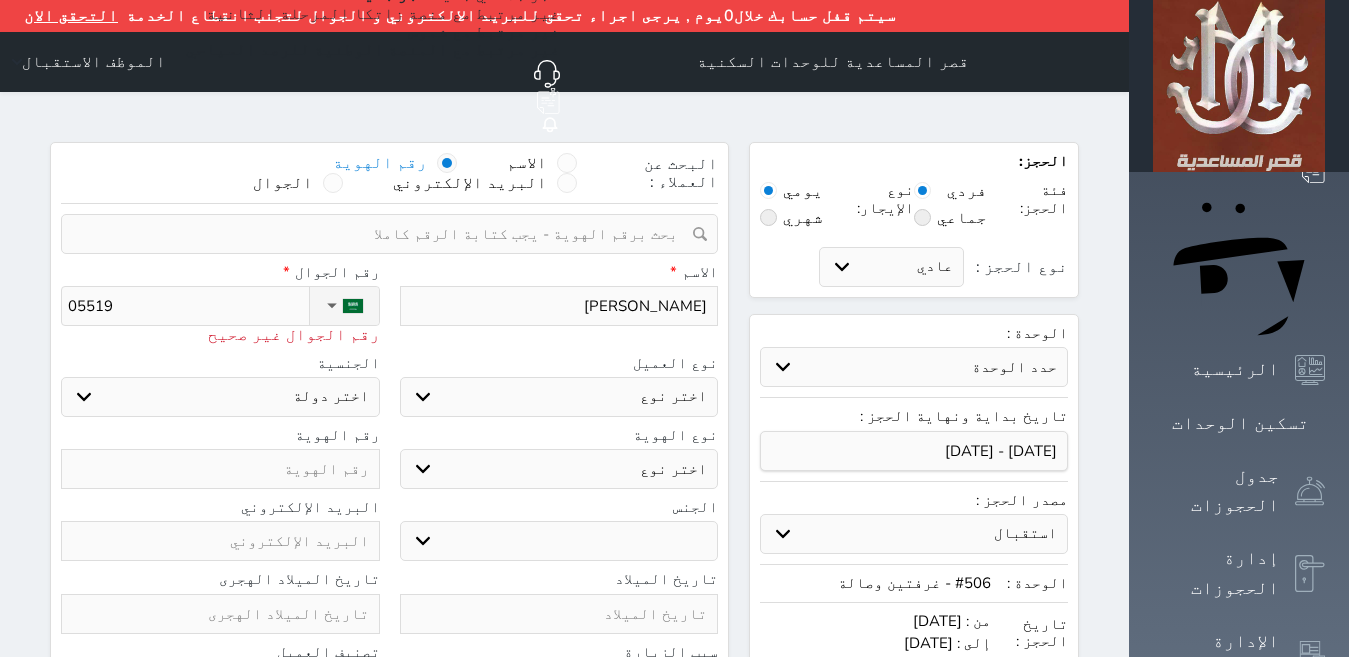 type on "055197" 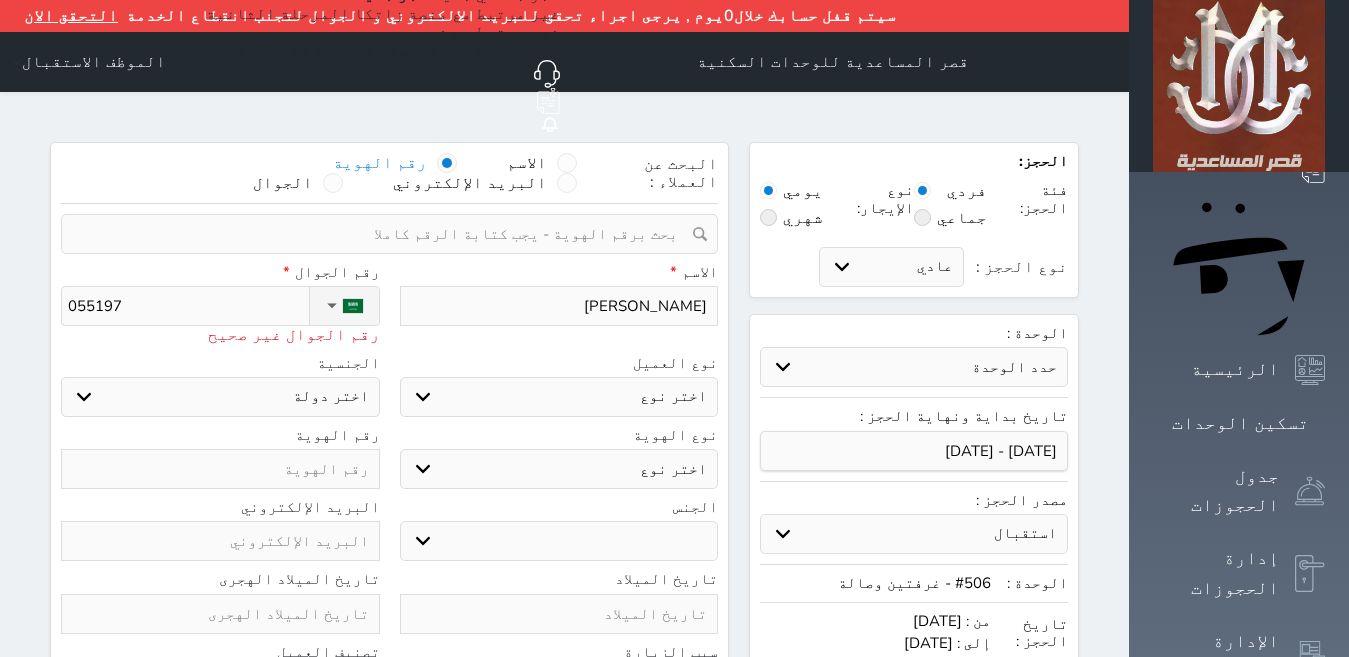 type on "0551977" 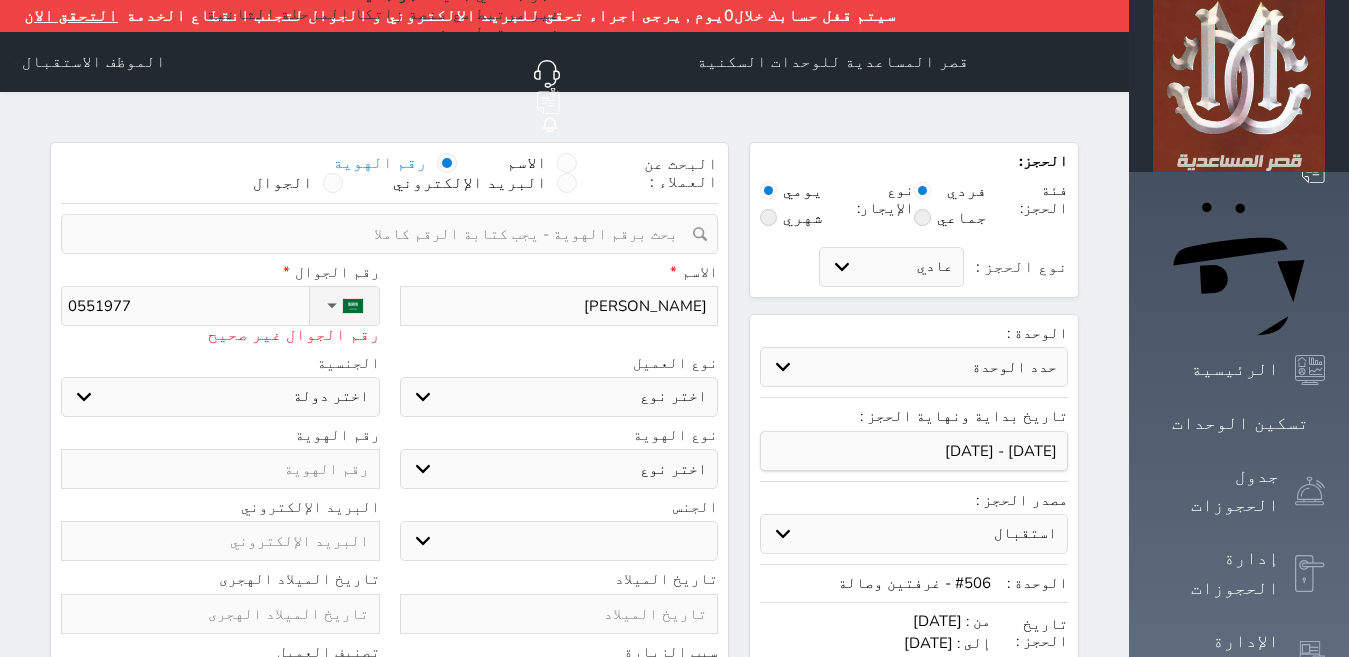 type on "05519771" 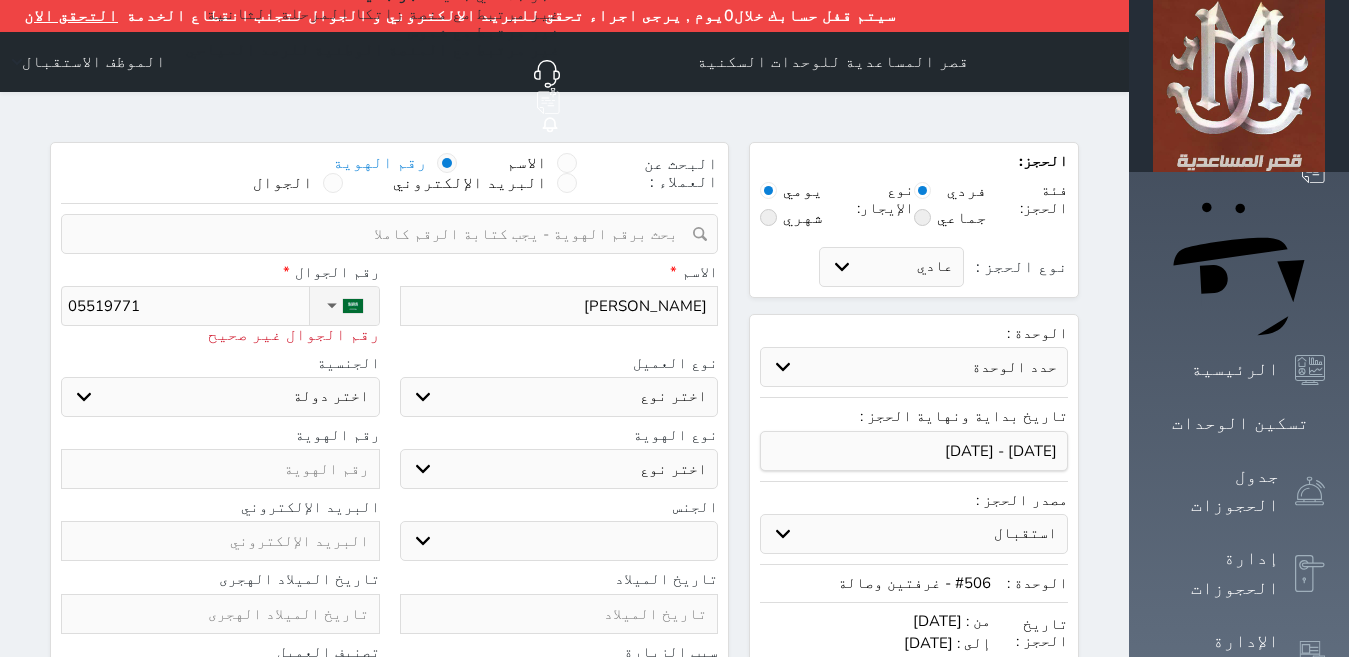 select 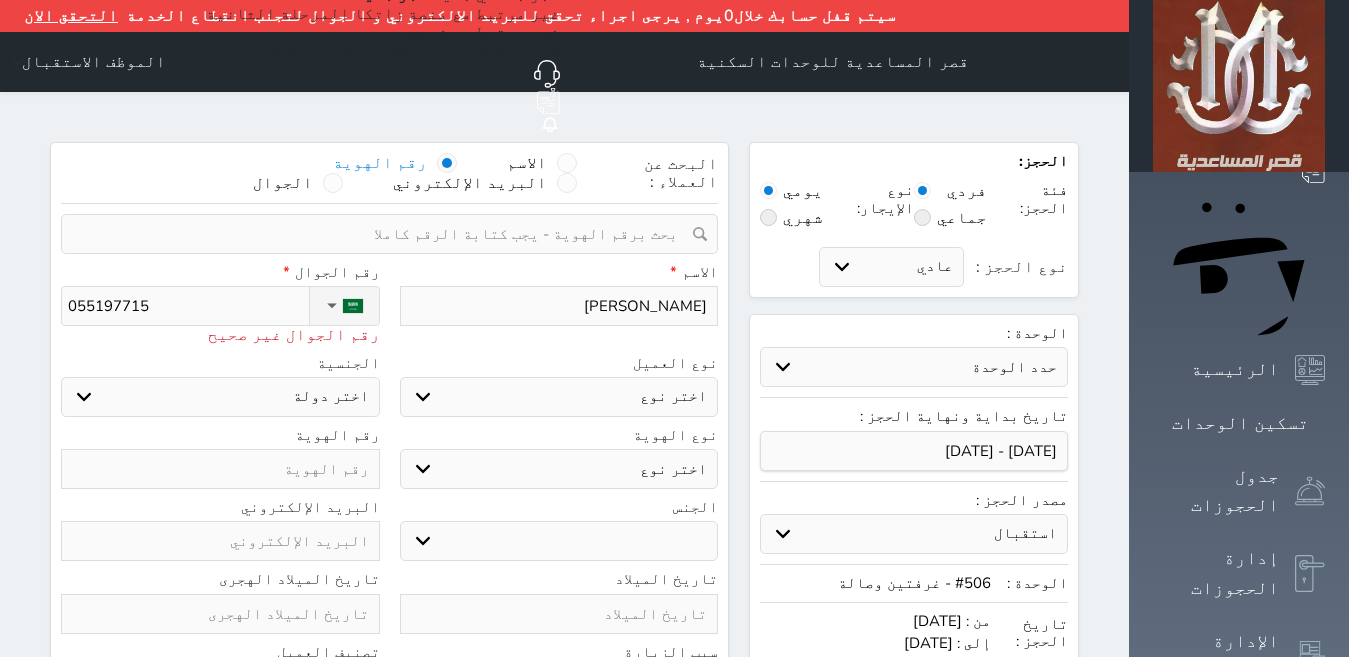 select 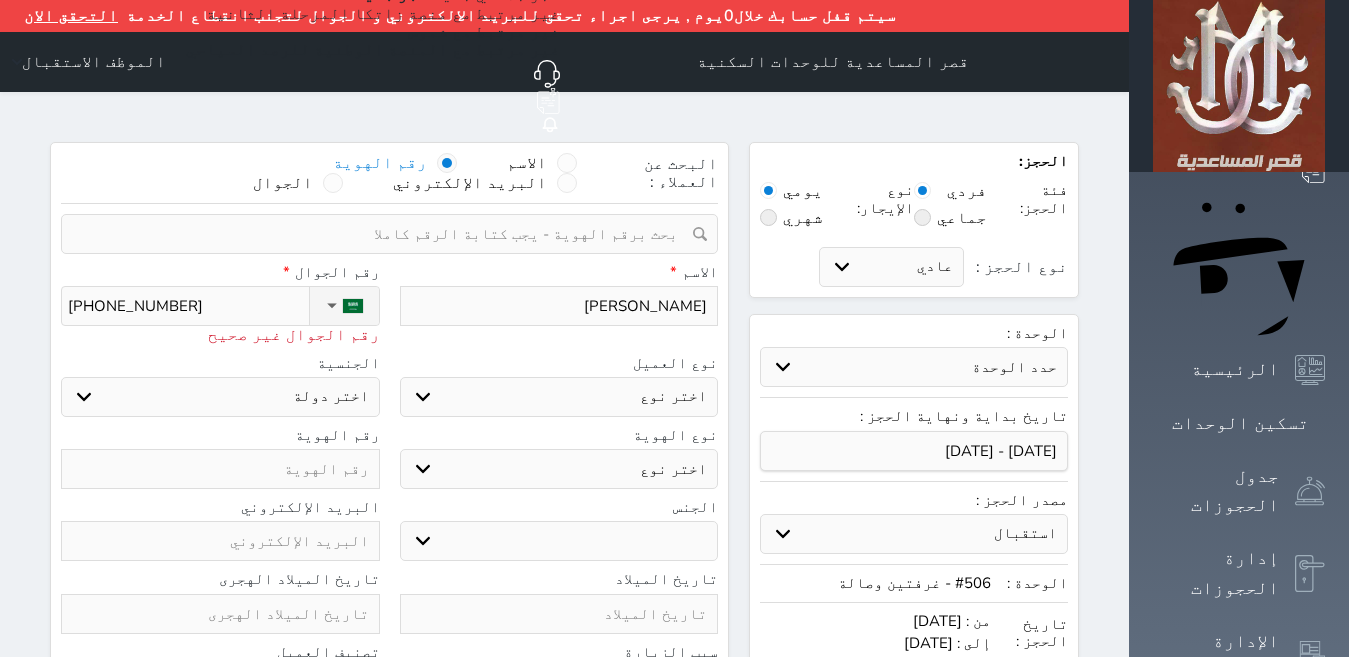 select 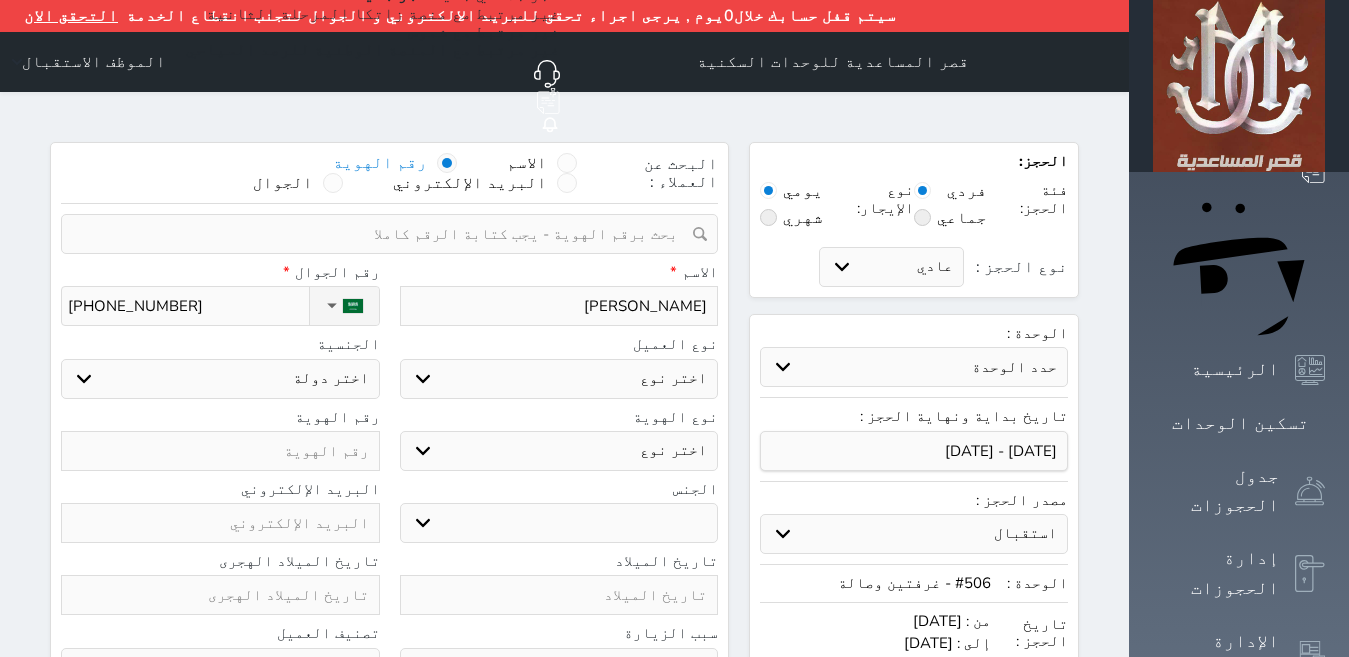 type on "+966 55 197 7158" 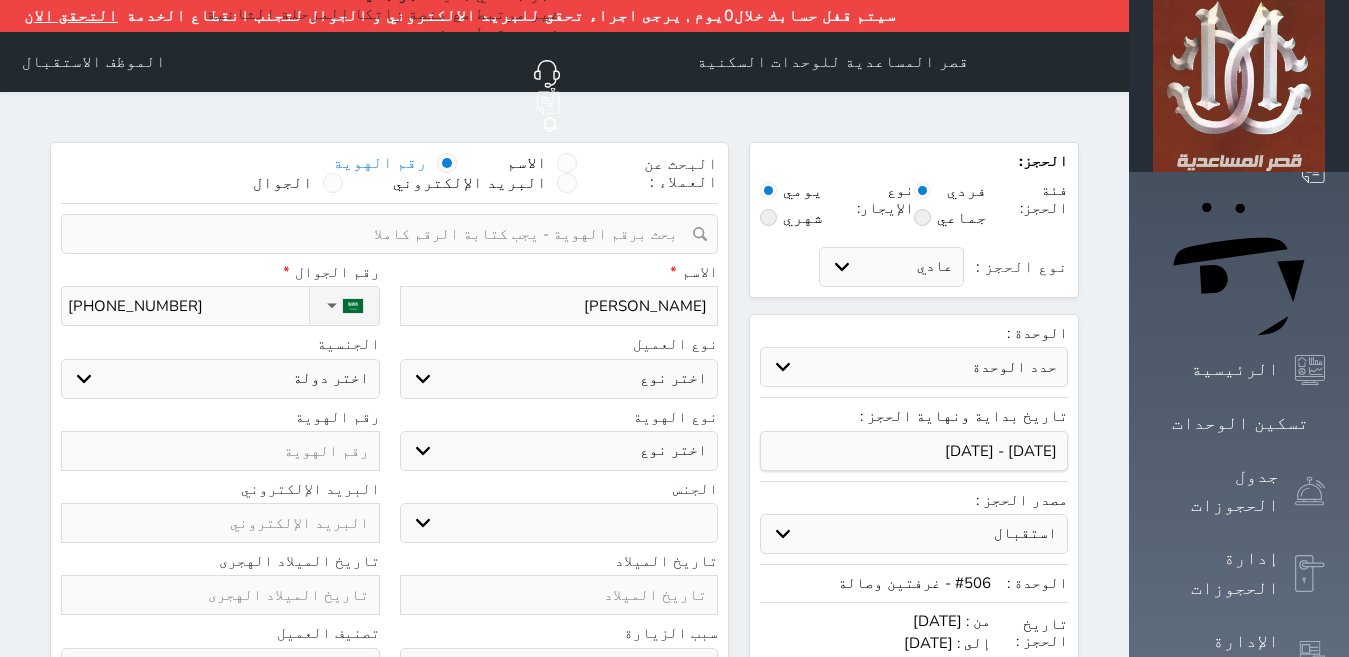 click on "اختر نوع   مواطن مواطن خليجي زائر مقيم" at bounding box center [559, 379] 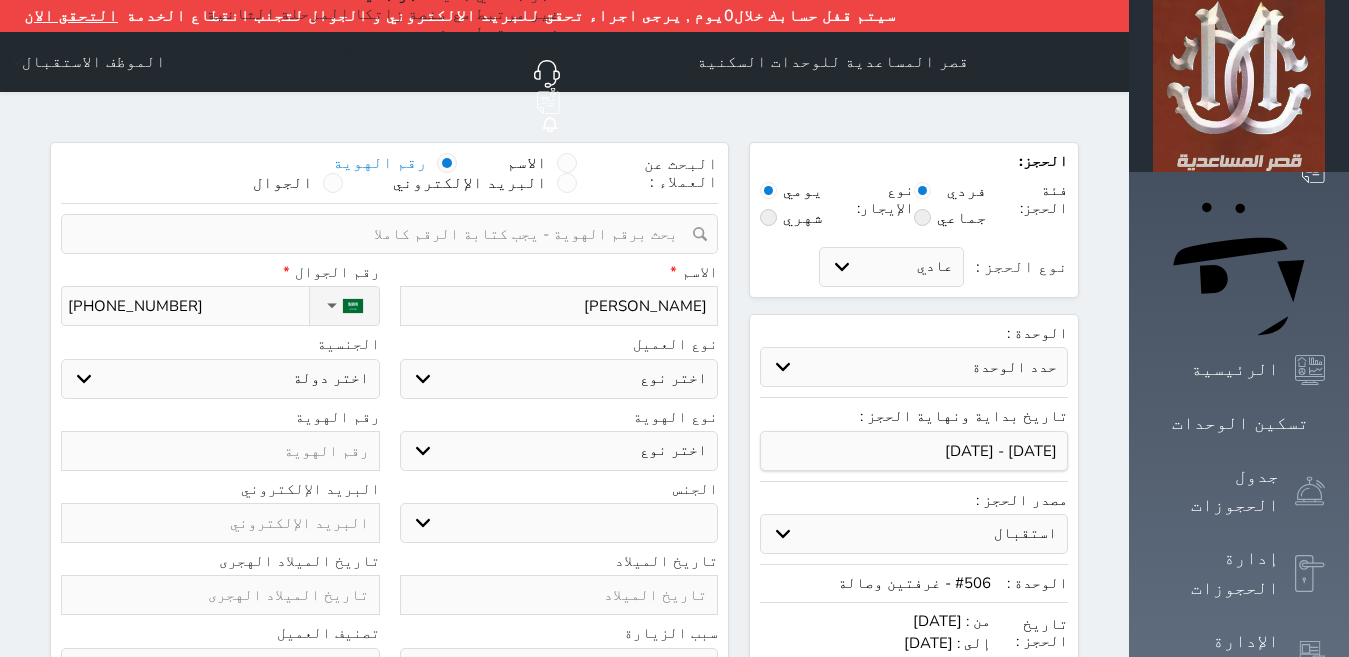 select on "4" 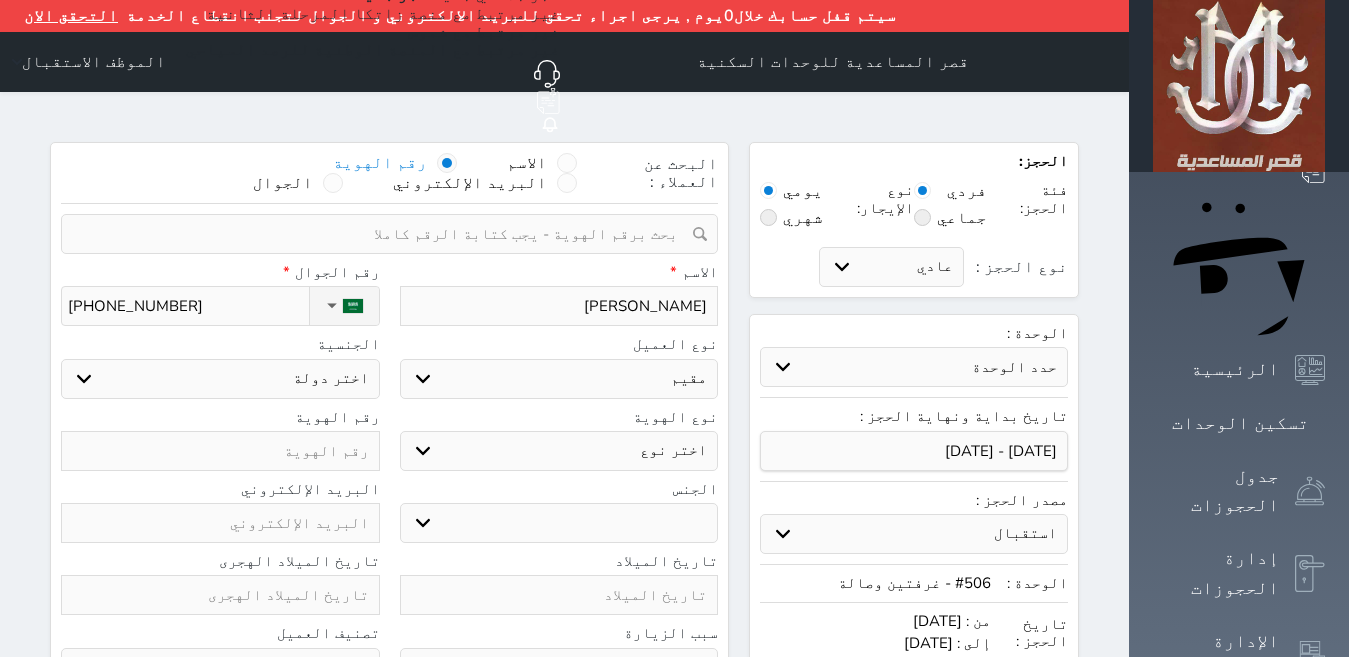 click on "اختر نوع   مواطن مواطن خليجي زائر مقيم" at bounding box center [559, 379] 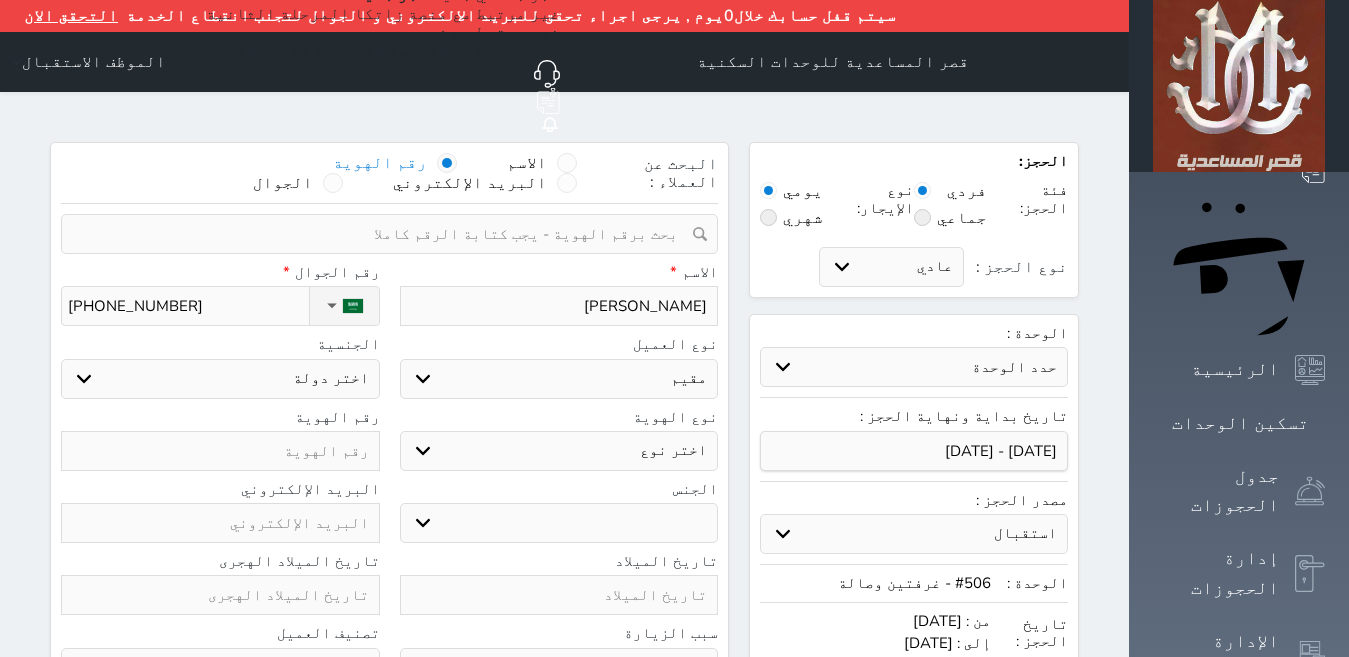 click on "اختر دولة
اثيوبيا
اجنبي بجواز سعودي
اخرى
اذربيجان
ارتيريا
ارمينيا
ازبكستان
اسبانيا
استراليا
استونيا" at bounding box center [220, 379] 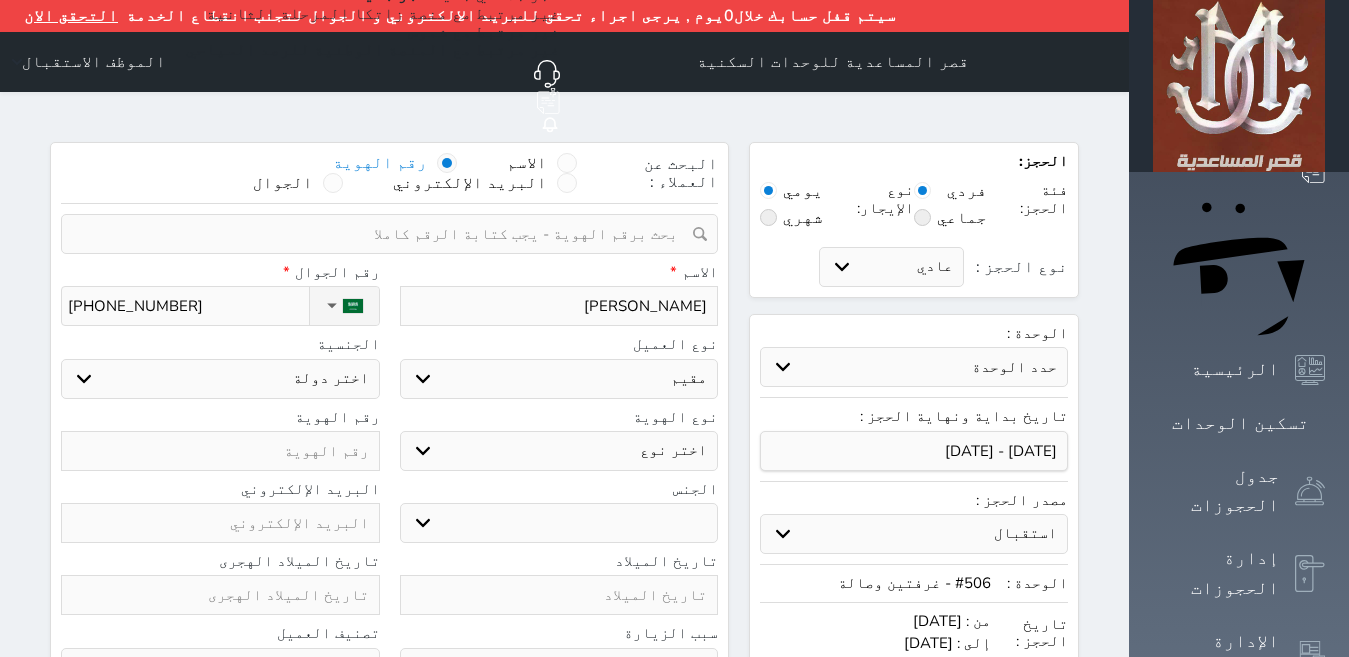 select on "204" 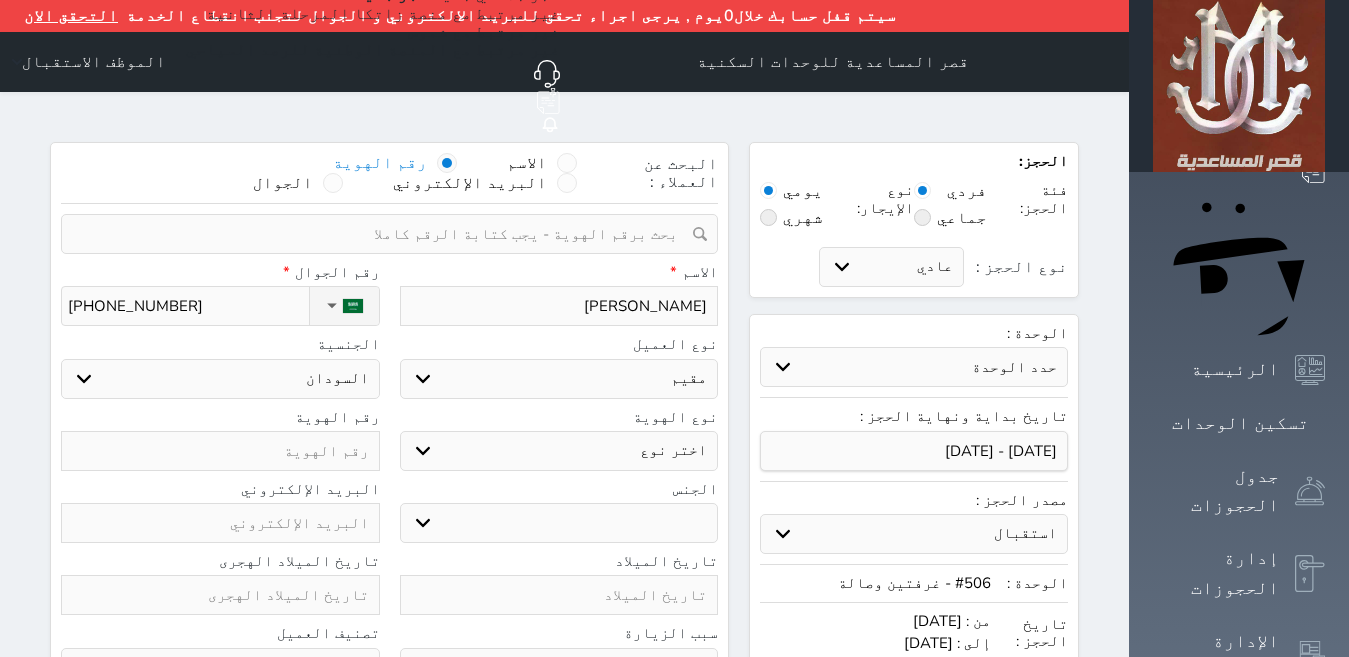 click on "اختر دولة
اثيوبيا
اجنبي بجواز سعودي
اخرى
اذربيجان
ارتيريا
ارمينيا
ازبكستان
اسبانيا
استراليا
استونيا" at bounding box center (220, 379) 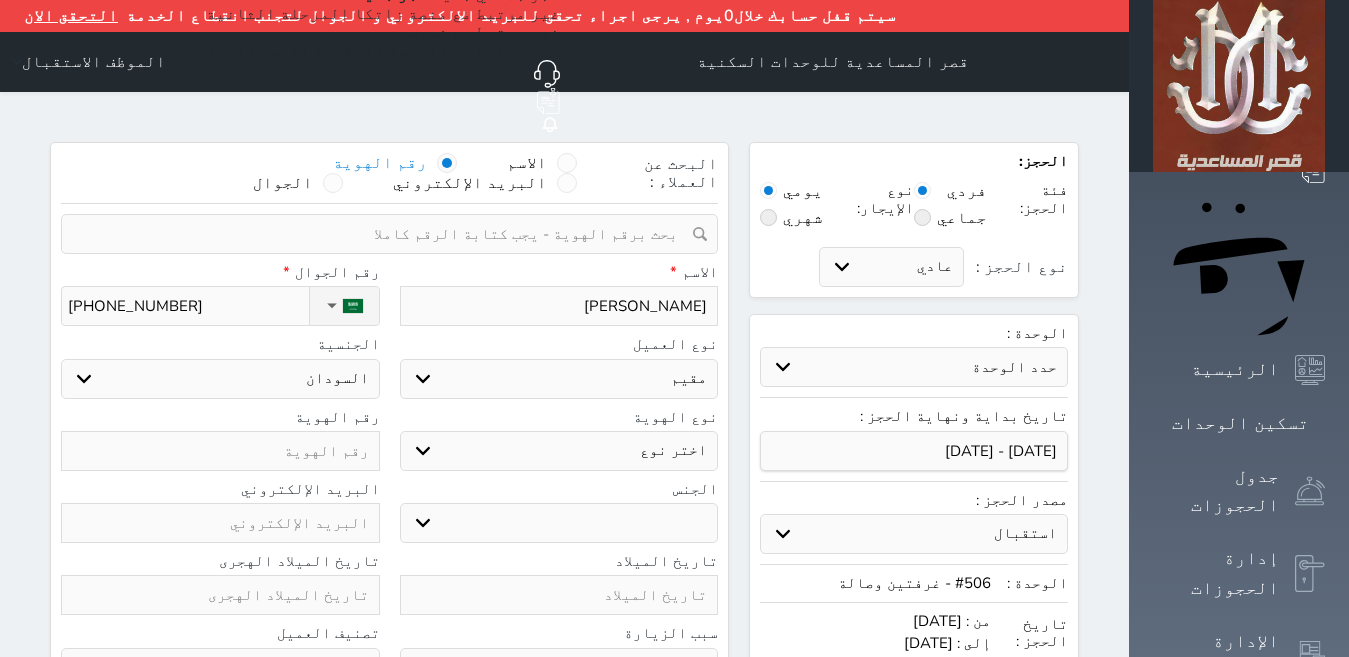 click on "اختر نوع   مقيم جواز السفر" at bounding box center [559, 451] 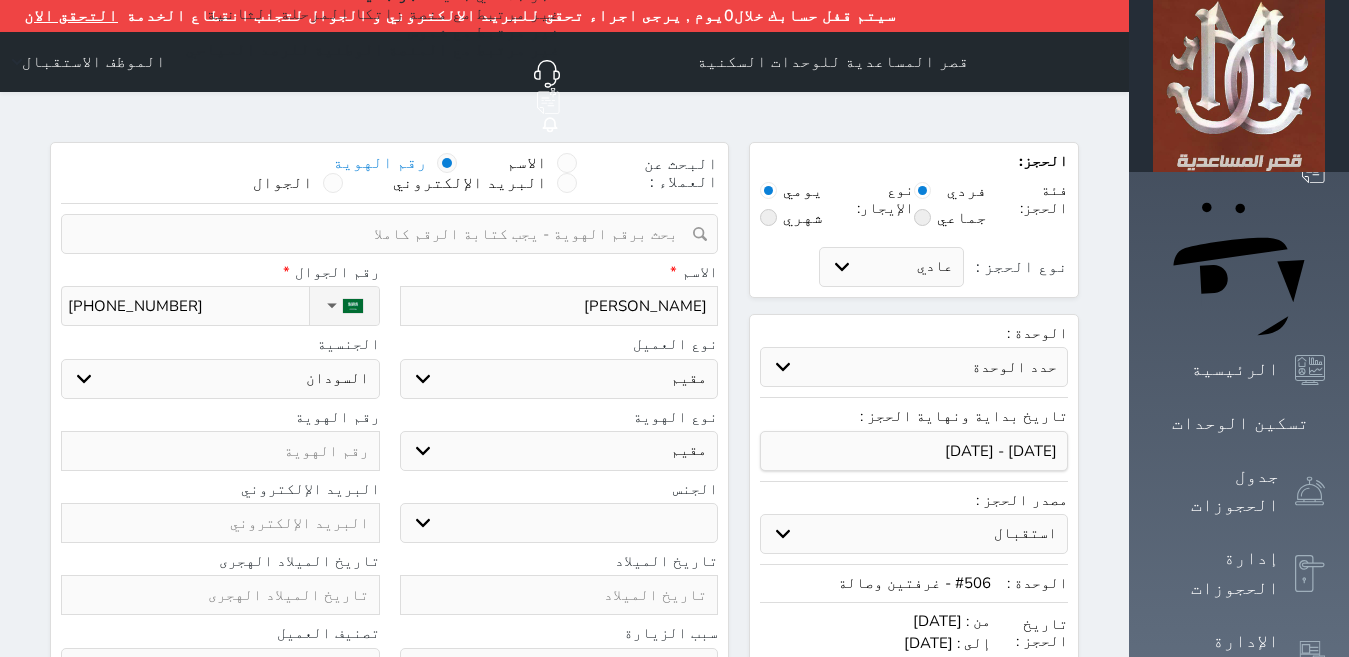 click on "اختر نوع   مقيم جواز السفر" at bounding box center (559, 451) 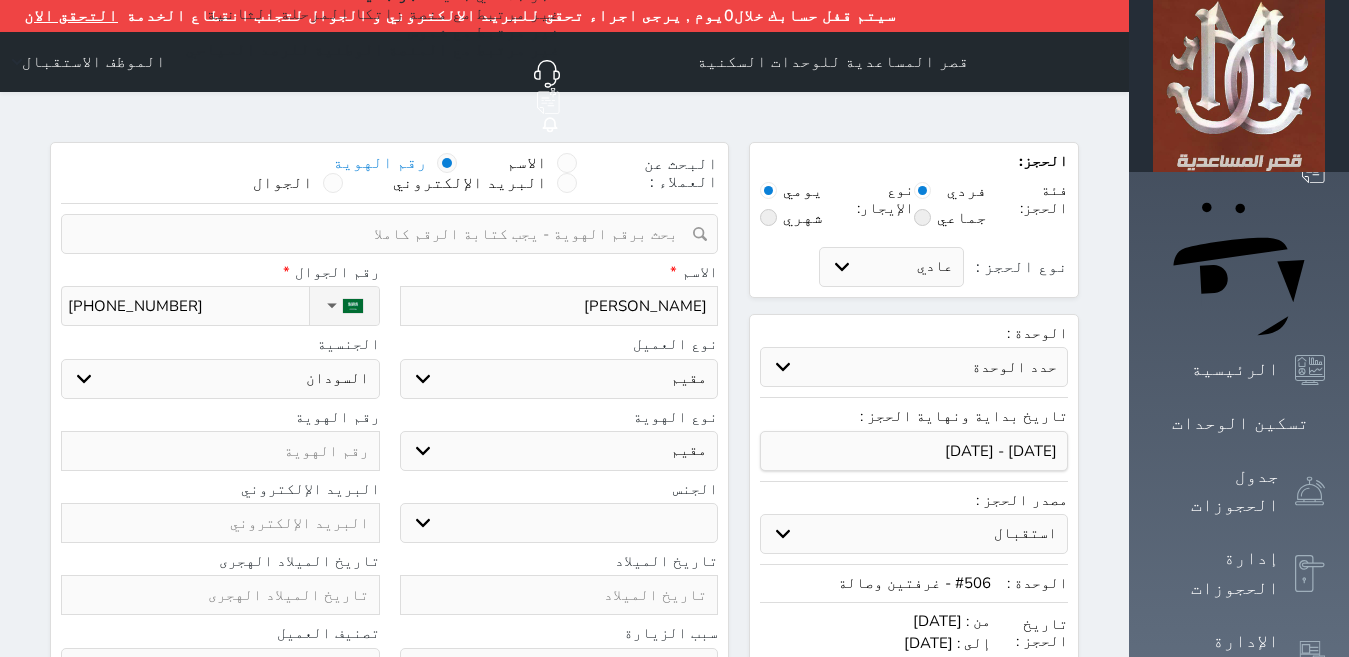 click at bounding box center (220, 451) 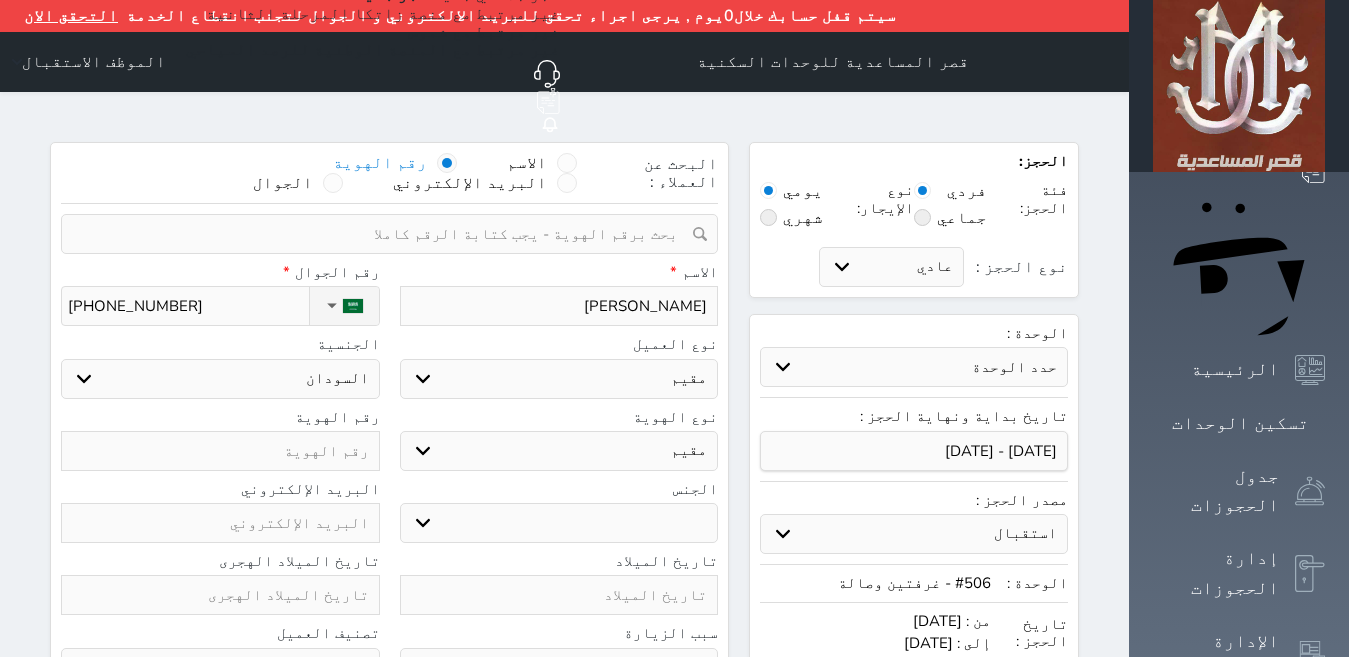 paste on "2219171853" 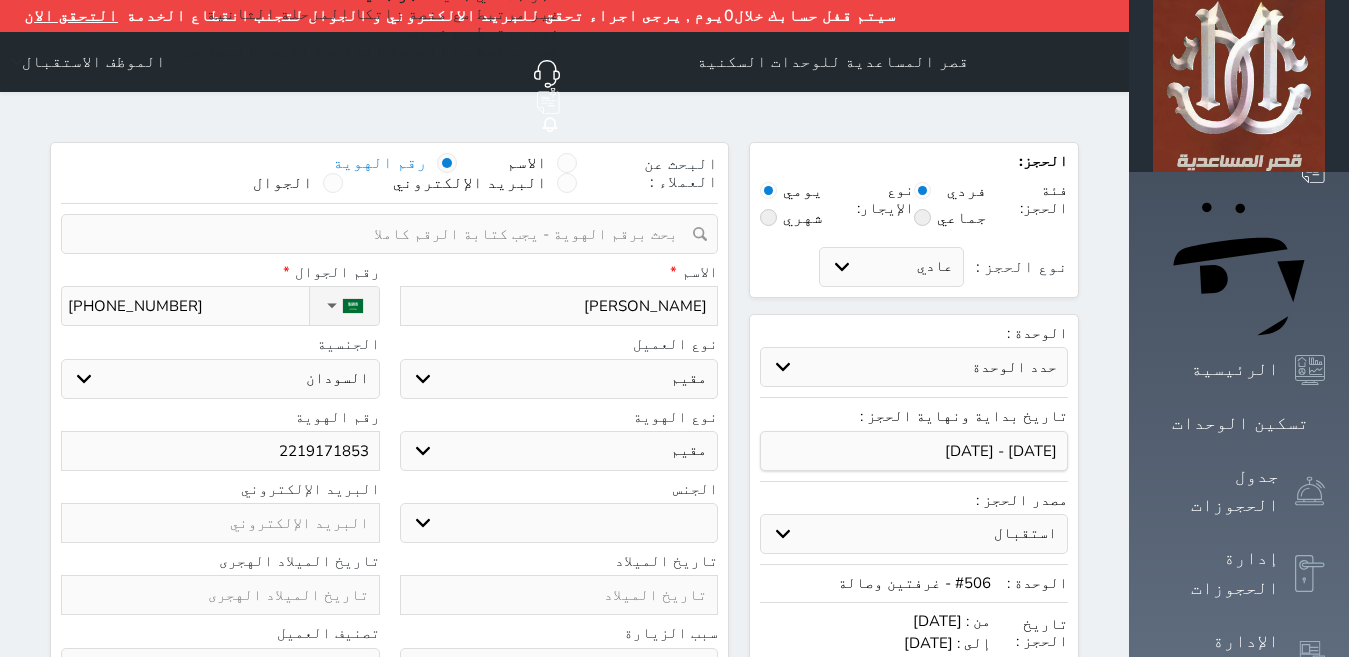 select 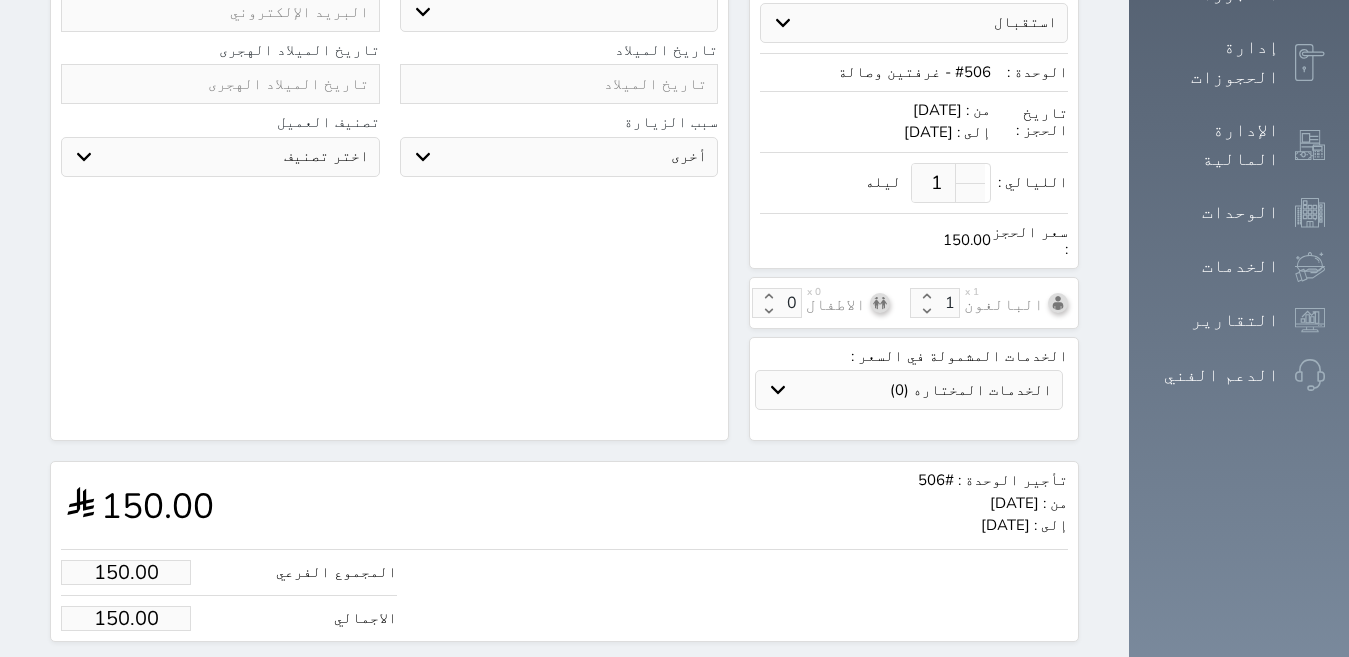 scroll, scrollTop: 520, scrollLeft: 0, axis: vertical 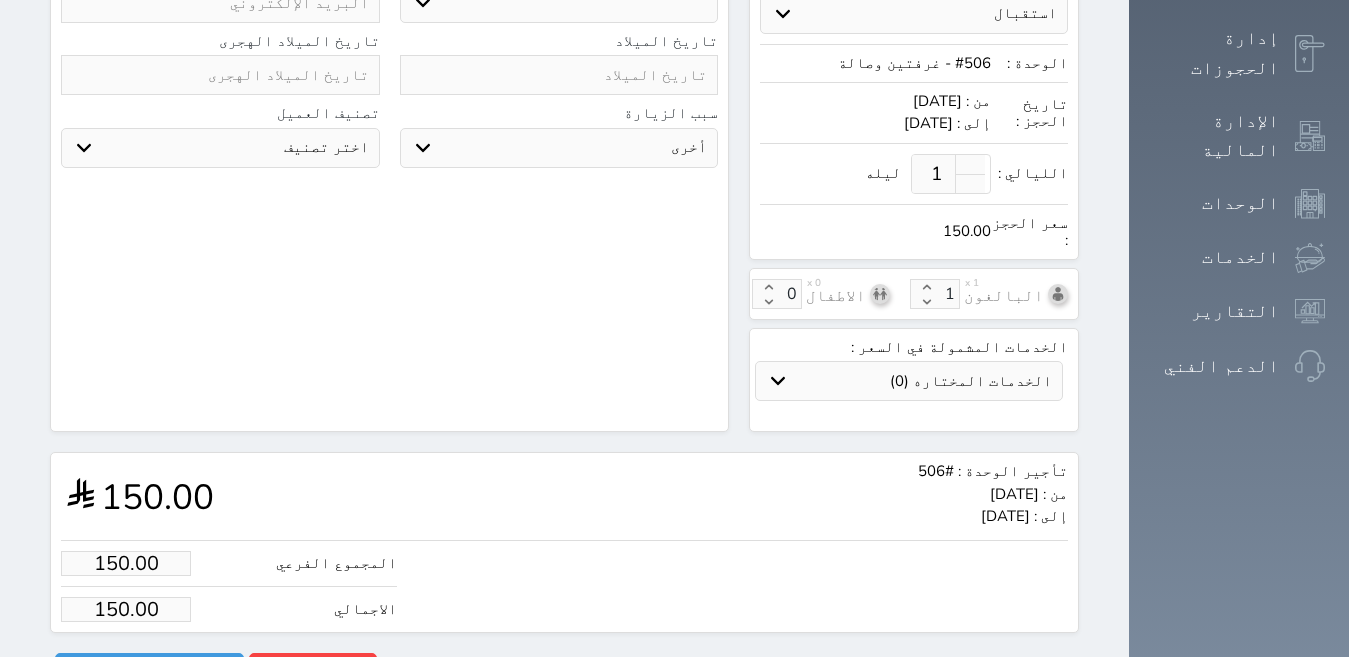 drag, startPoint x: 372, startPoint y: 471, endPoint x: 184, endPoint y: 509, distance: 191.80199 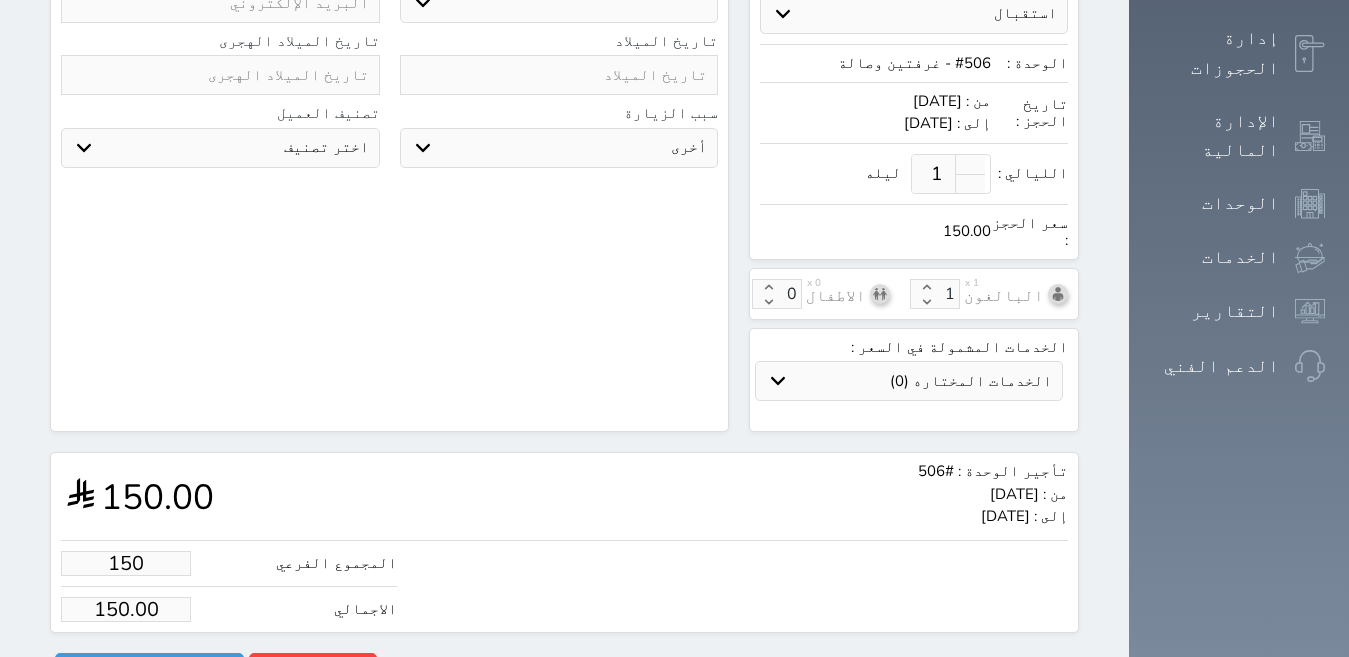 drag, startPoint x: 184, startPoint y: 509, endPoint x: 82, endPoint y: 506, distance: 102.044106 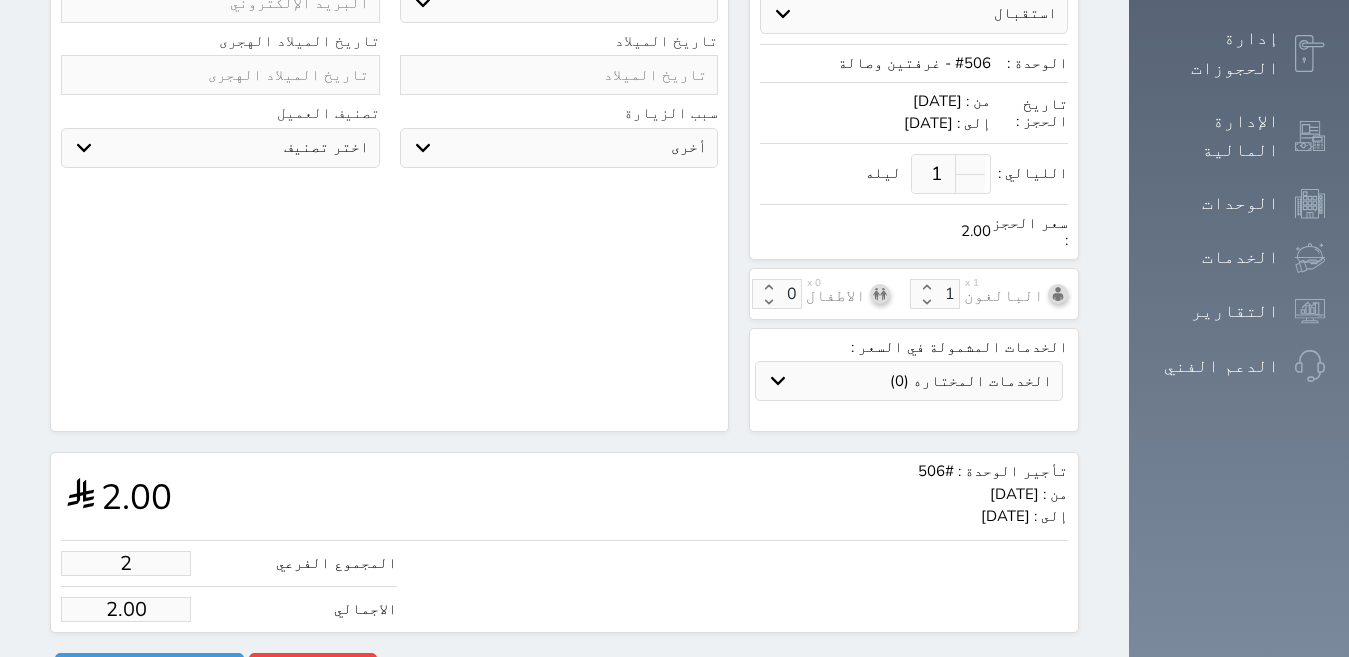 type on "20" 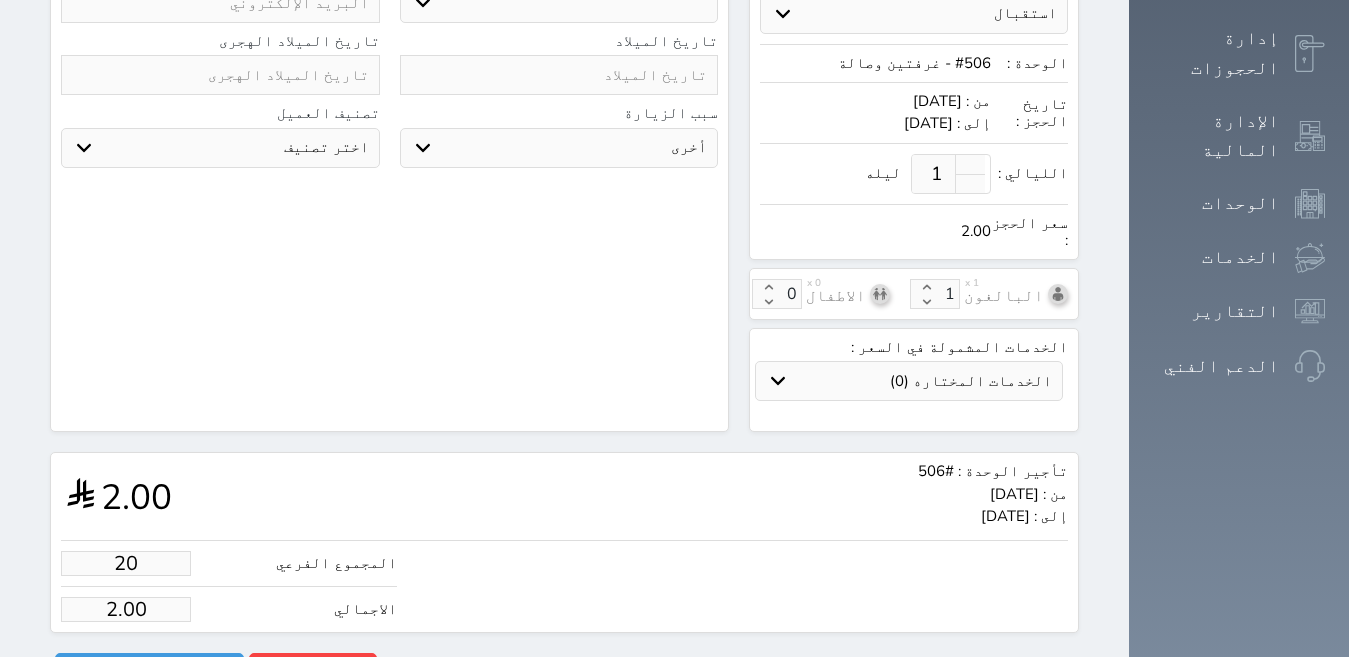 type on "20.00" 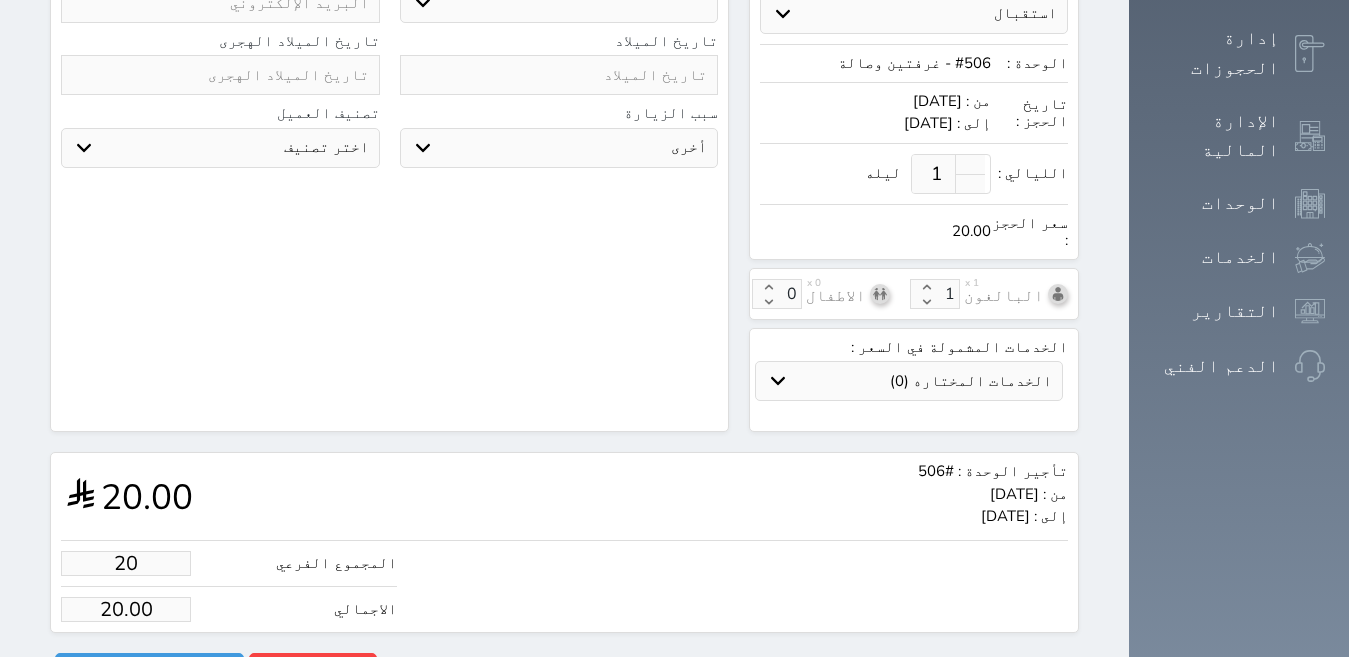 type on "200" 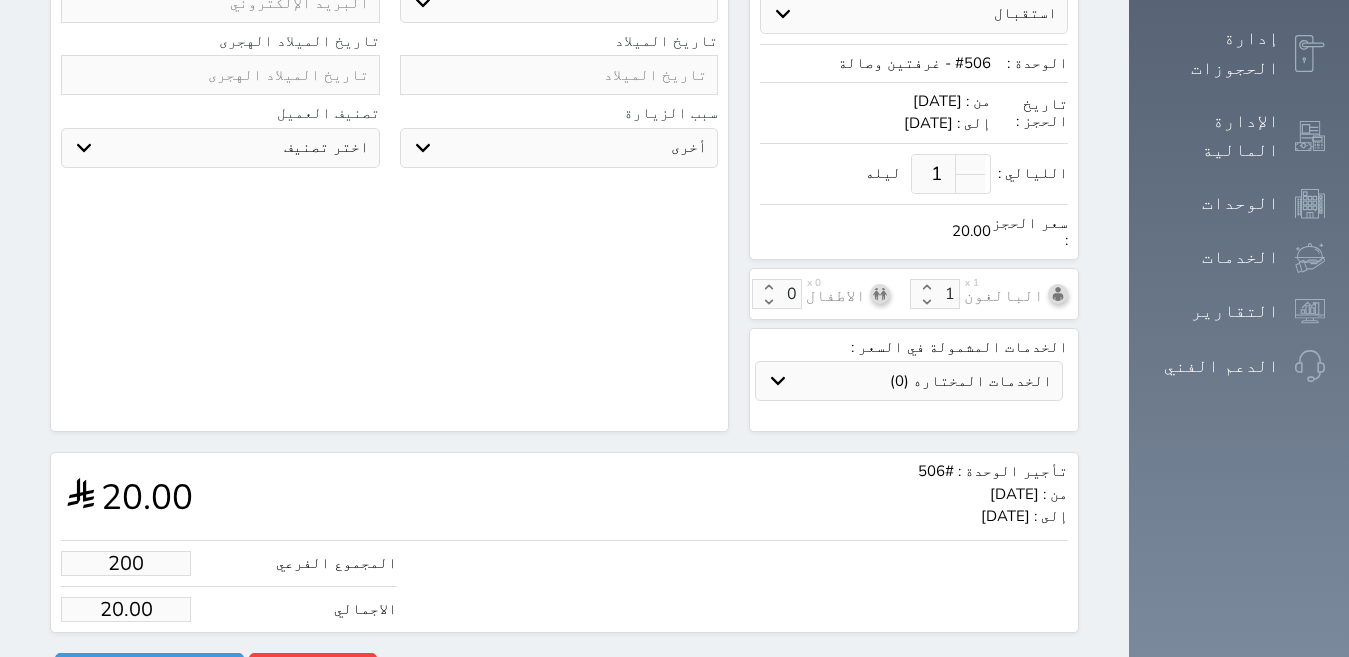 type on "200.00" 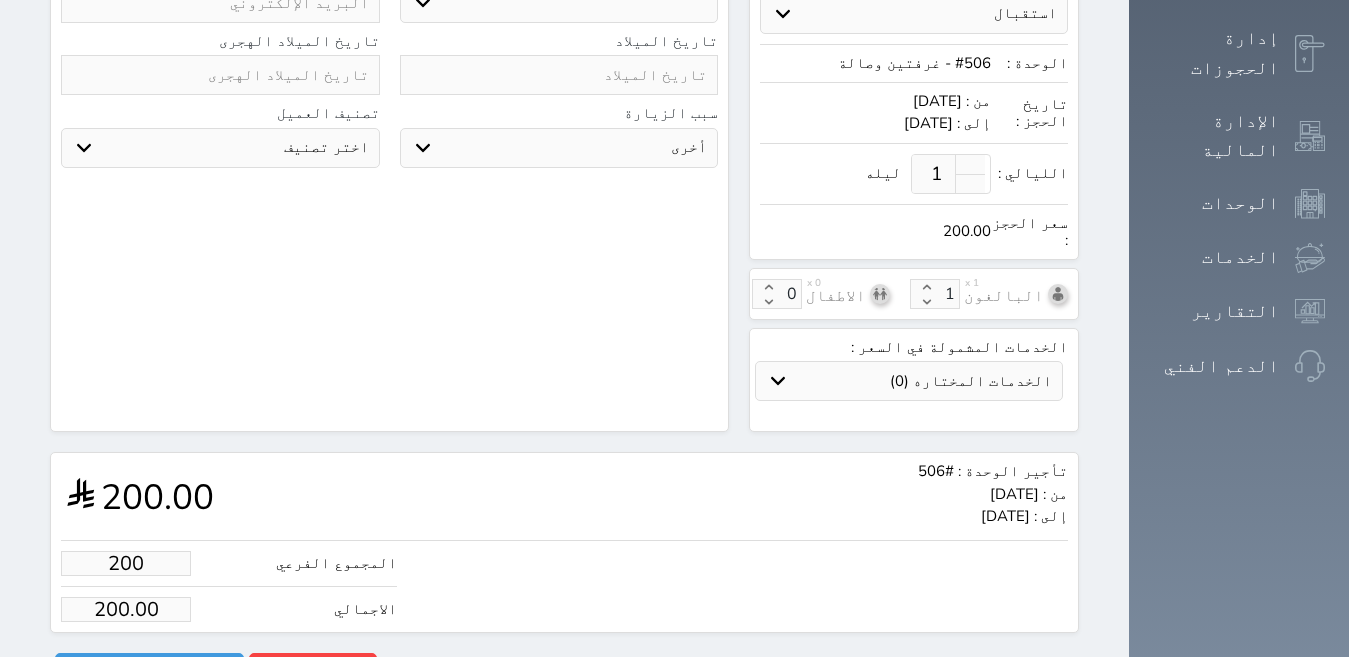 type on "200.00" 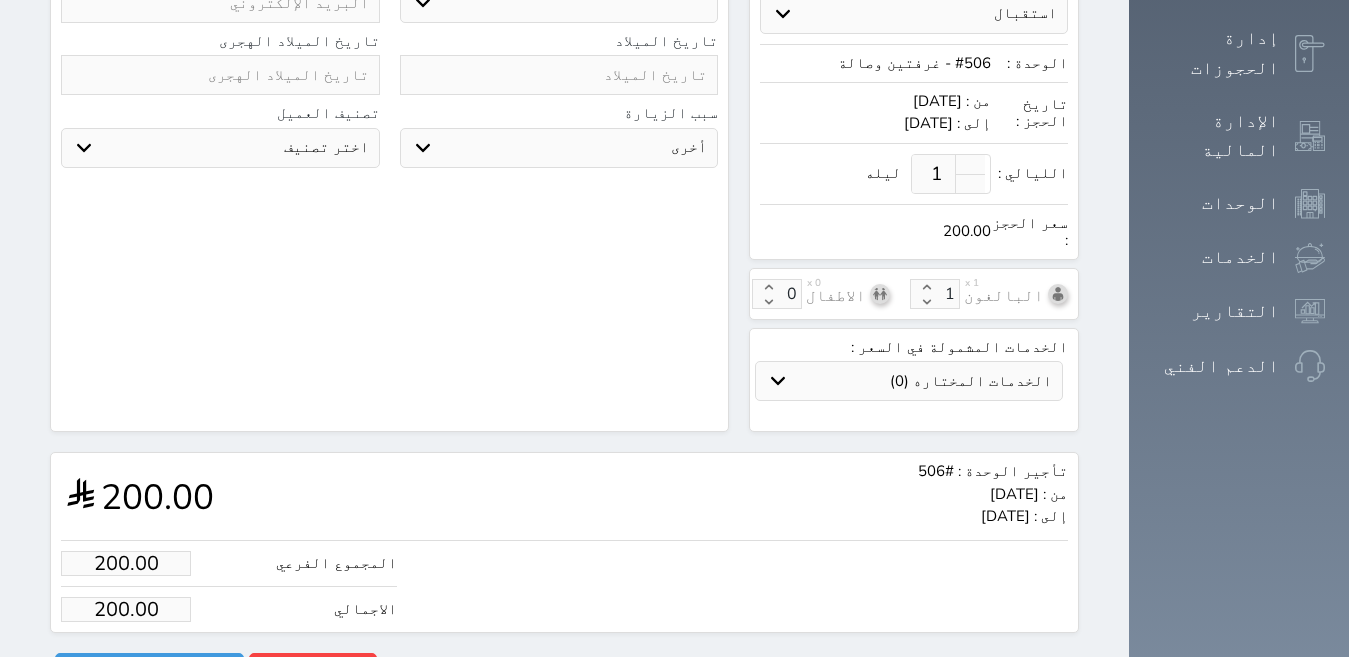 click on "تأجير الوحدة : #506   من : الأربعاء 2025/07/30   إلى : الخميس 2025/07/31    200.00" at bounding box center (564, 496) 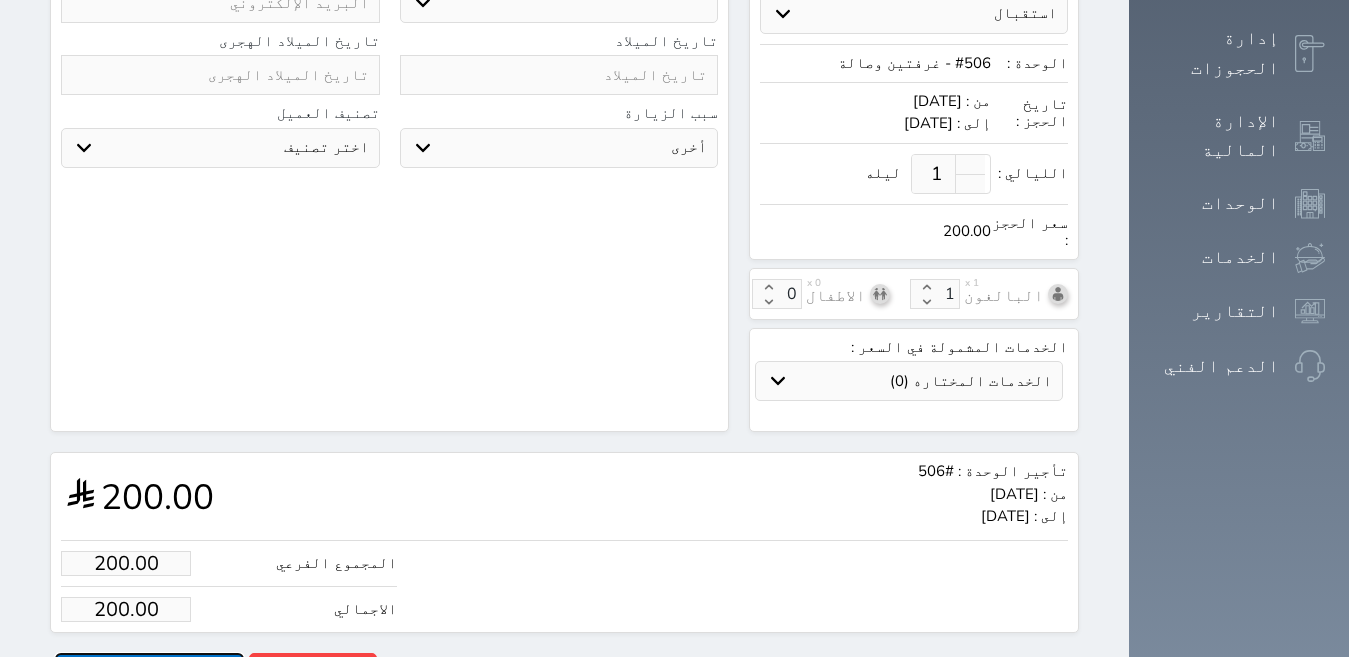 click on "حجز" at bounding box center (149, 670) 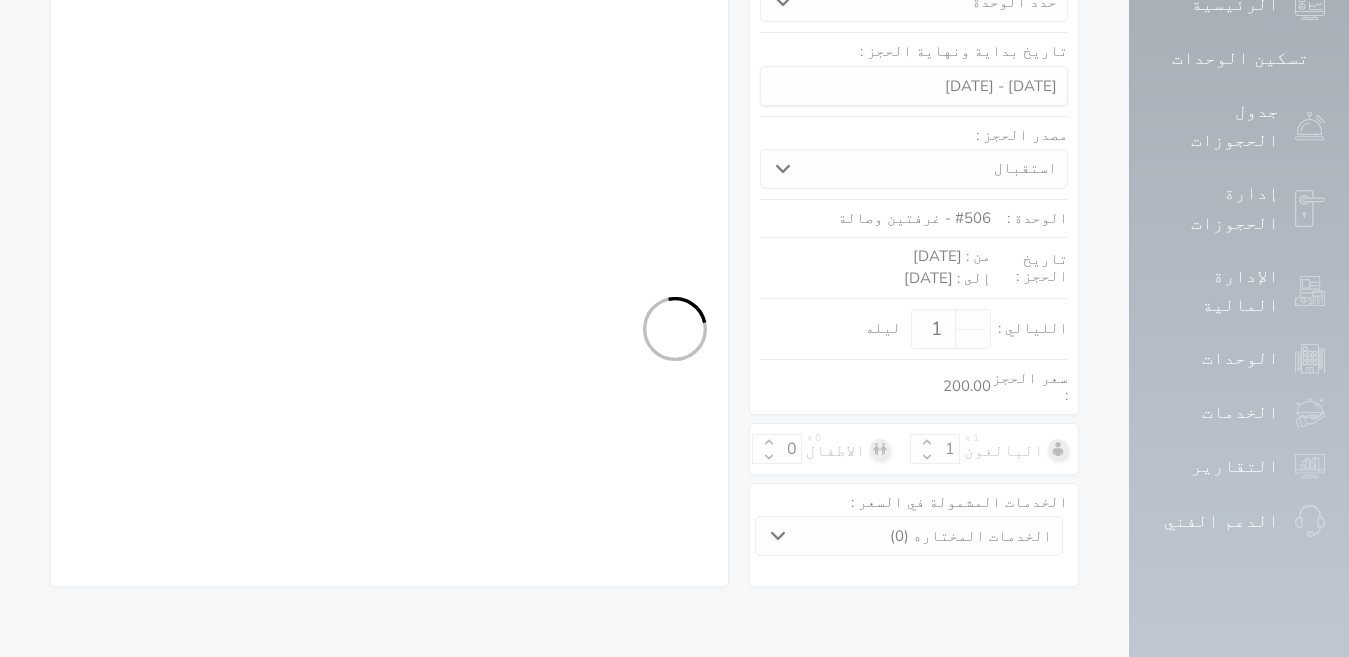 select on "4" 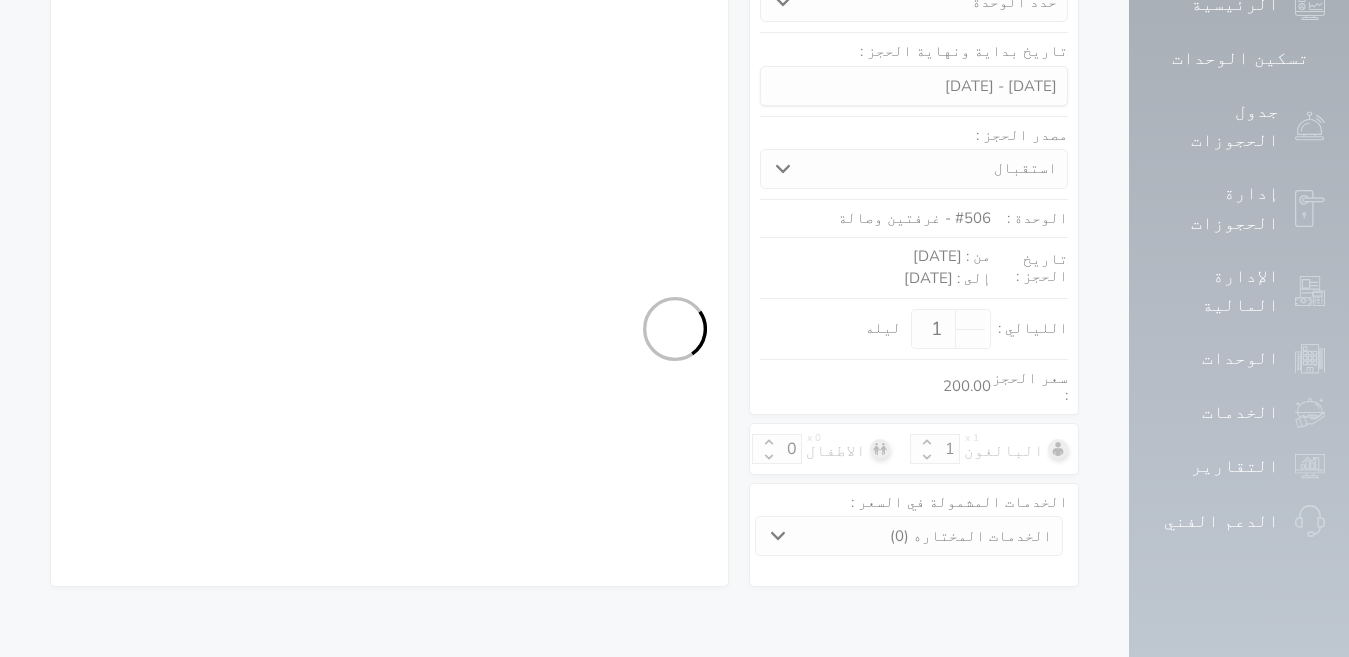 select on "204" 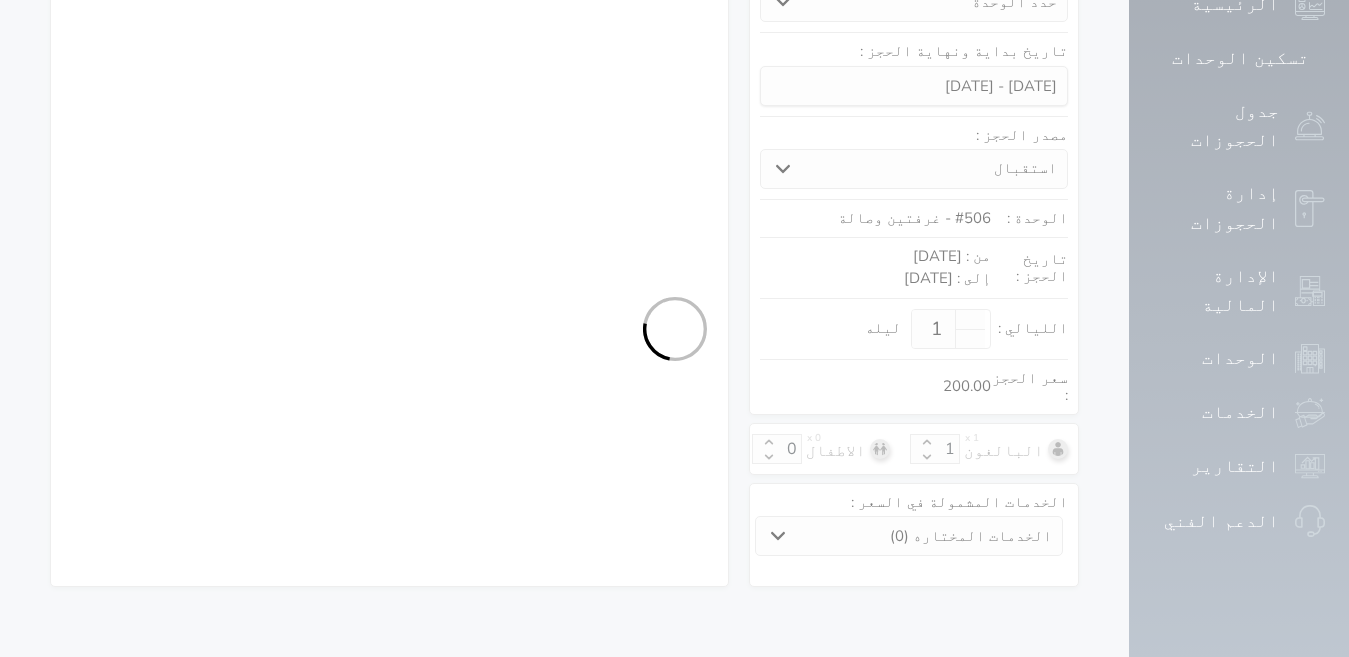 select on "4" 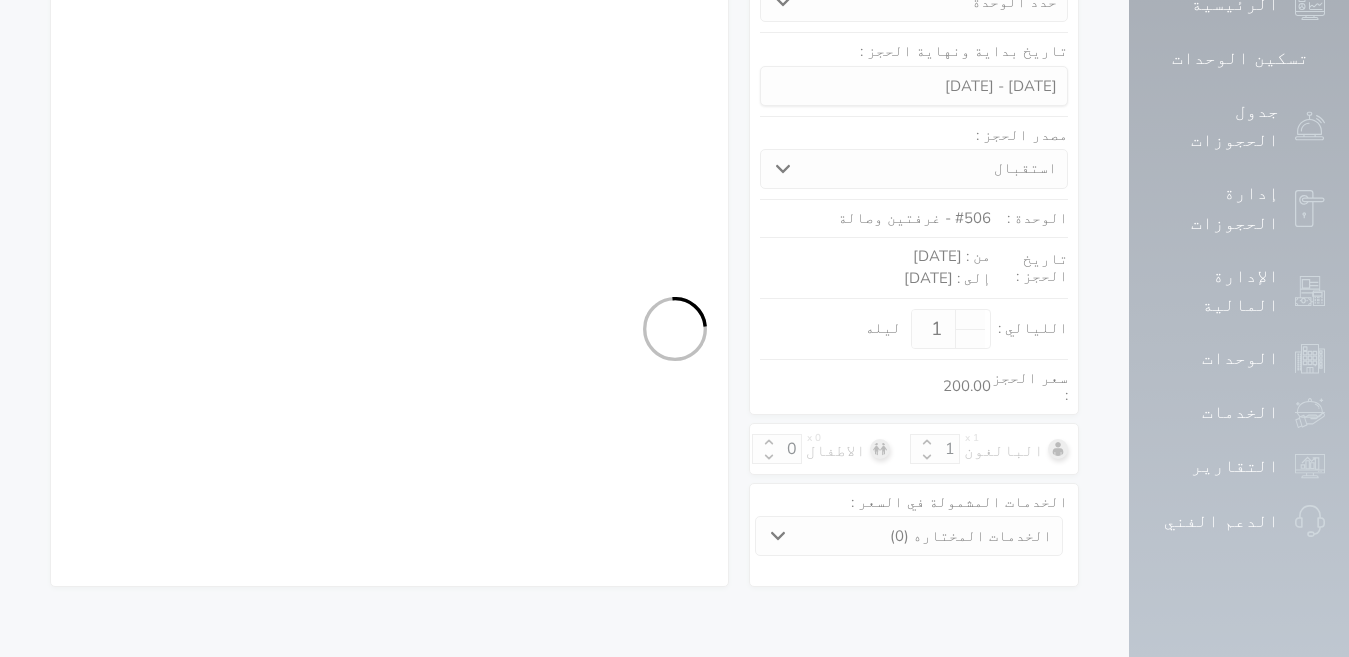select on "7" 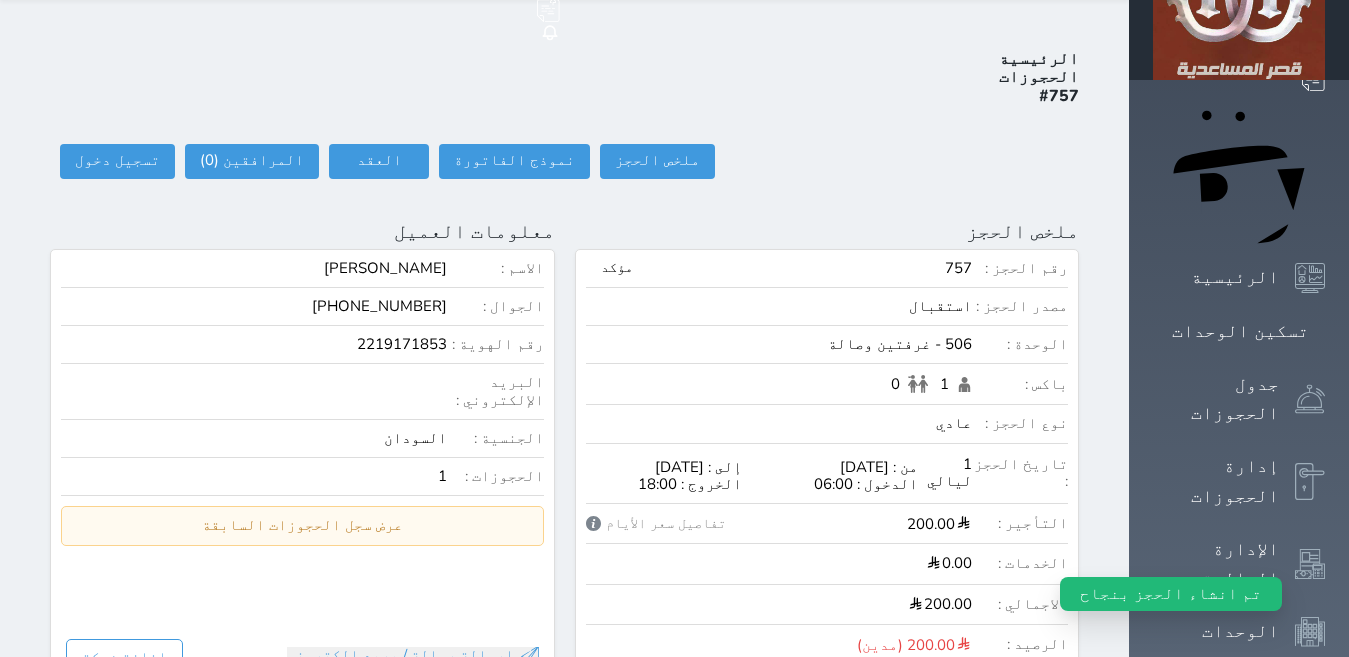 scroll, scrollTop: 0, scrollLeft: 0, axis: both 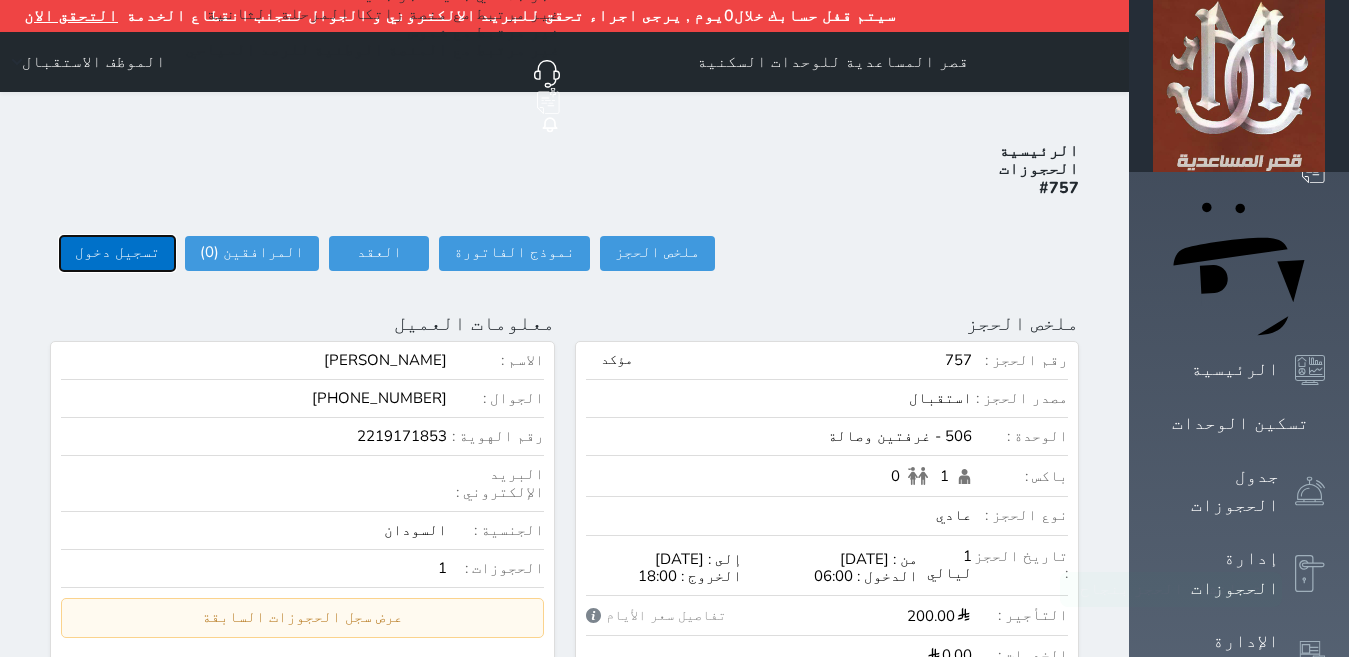 click on "تسجيل دخول" at bounding box center (117, 253) 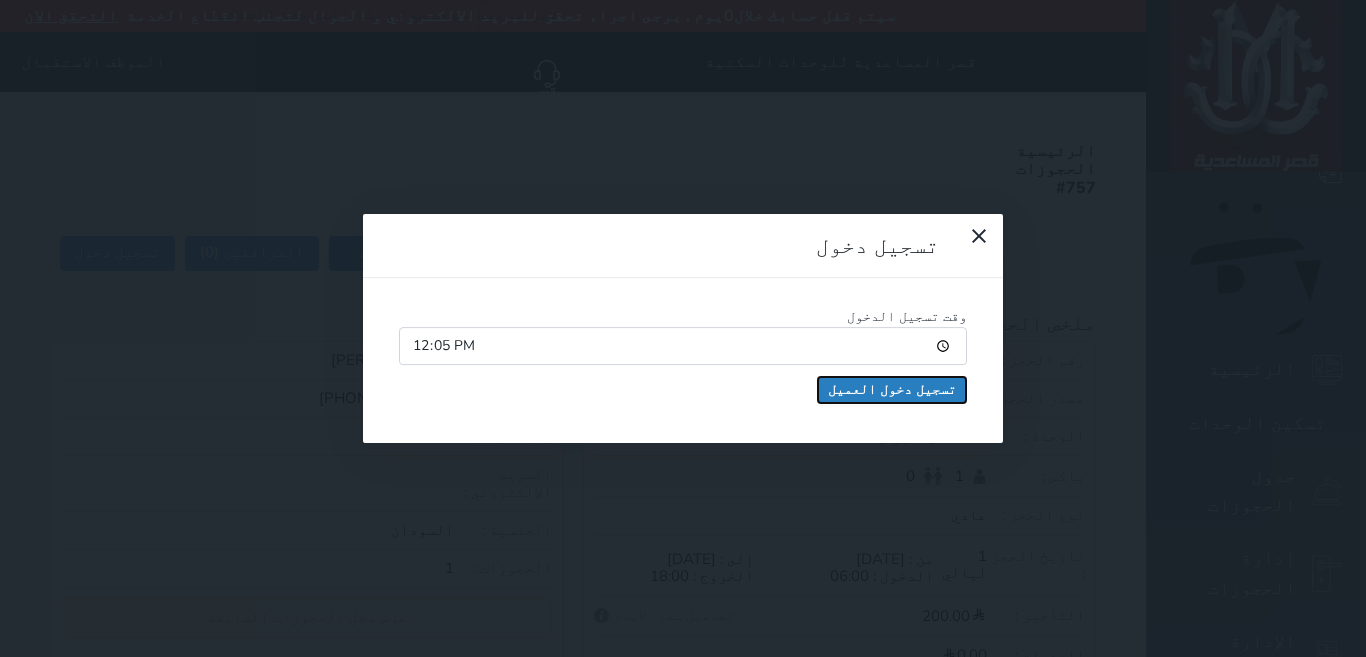click on "تسجيل دخول العميل" at bounding box center [892, 390] 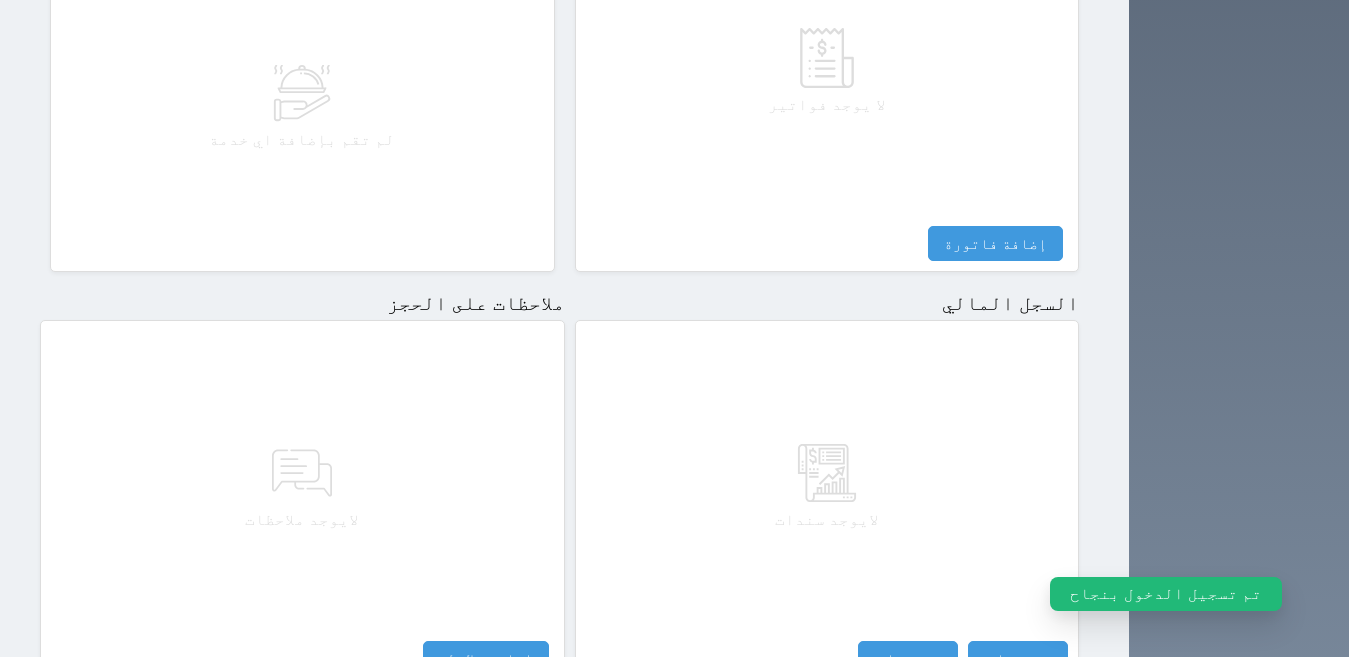 scroll, scrollTop: 1100, scrollLeft: 0, axis: vertical 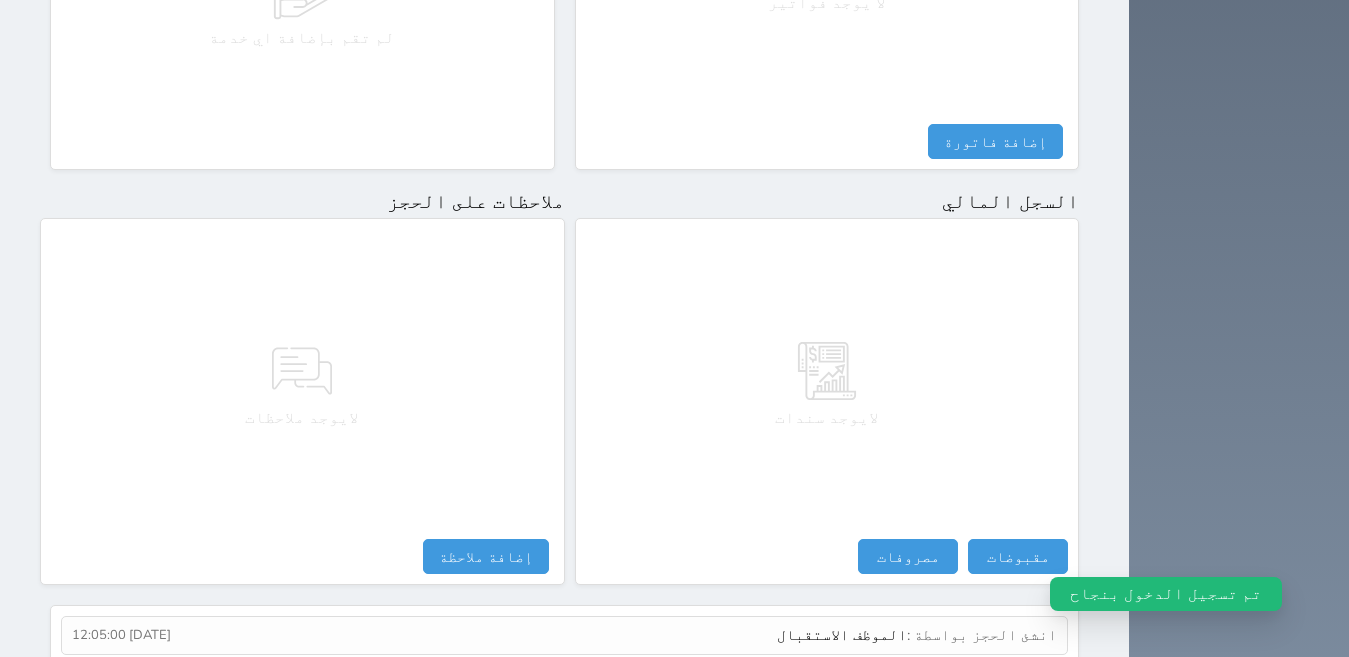 click on "لايوجد سندات   مقبوضات           مقبوضات                 النوع  *    اختيار     التاريخ *   2025-07-30 12:05   من *   حبيب موسى   المبلغ *   0   لأجل *     طريقة الدفع *   اختر طريقة الدفع   دفع نقدى   تحويل بنكى   مدى   بطاقة ائتمان   آجل   ملاحظات         حفظ     مصروفات           مصروفات                   النوع  *   اختيار     التاريخ *   2025-07-30 12:05   إلى *     المبلغ *     لأجل *     استلمت بواسطة *     طريقة الدفع *   اختر طريقة الدفع   دفع نقدى   تحويل بنكى   مدى   بطاقة ائتمان     ملاحظات     حفظ             تسجيل مغادرة
لم تقم بعمل تصفيه لهذا الحجز - الرصيد :
200.00     (مدين)   سند قبض - تصفية حساب   نوع التصفية *    سند قبض" at bounding box center [827, 401] 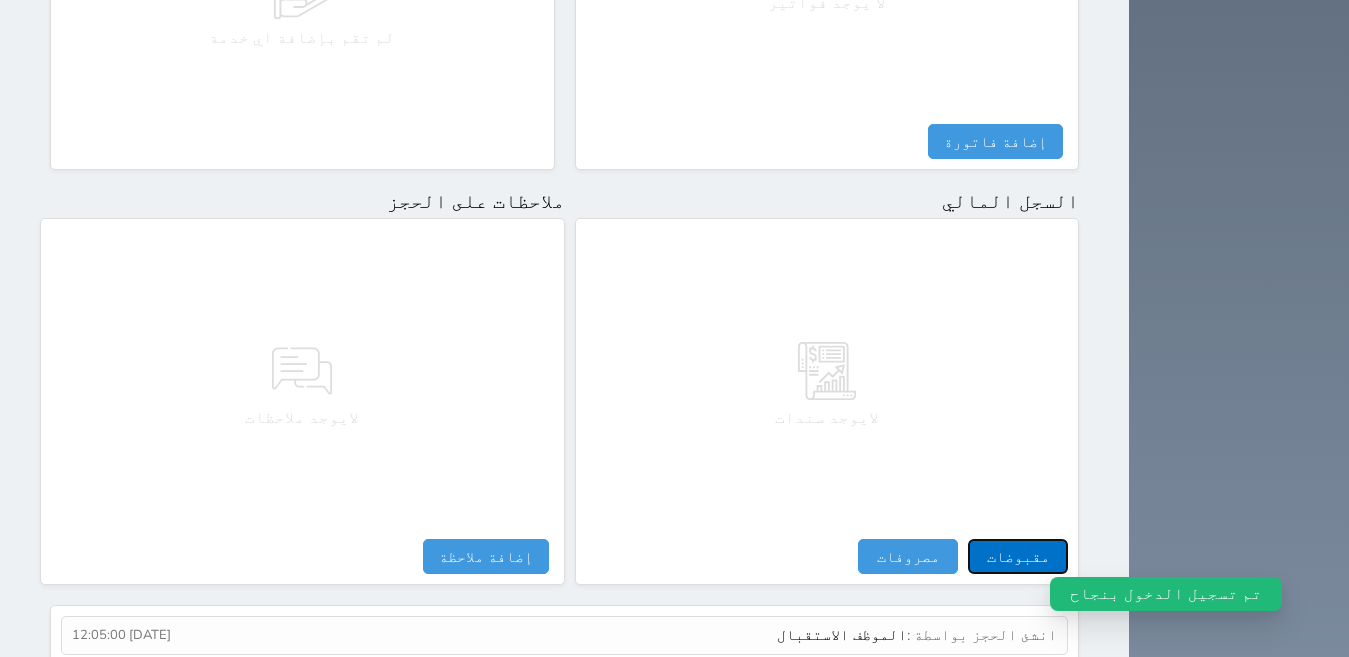 click on "مقبوضات" at bounding box center [1018, 556] 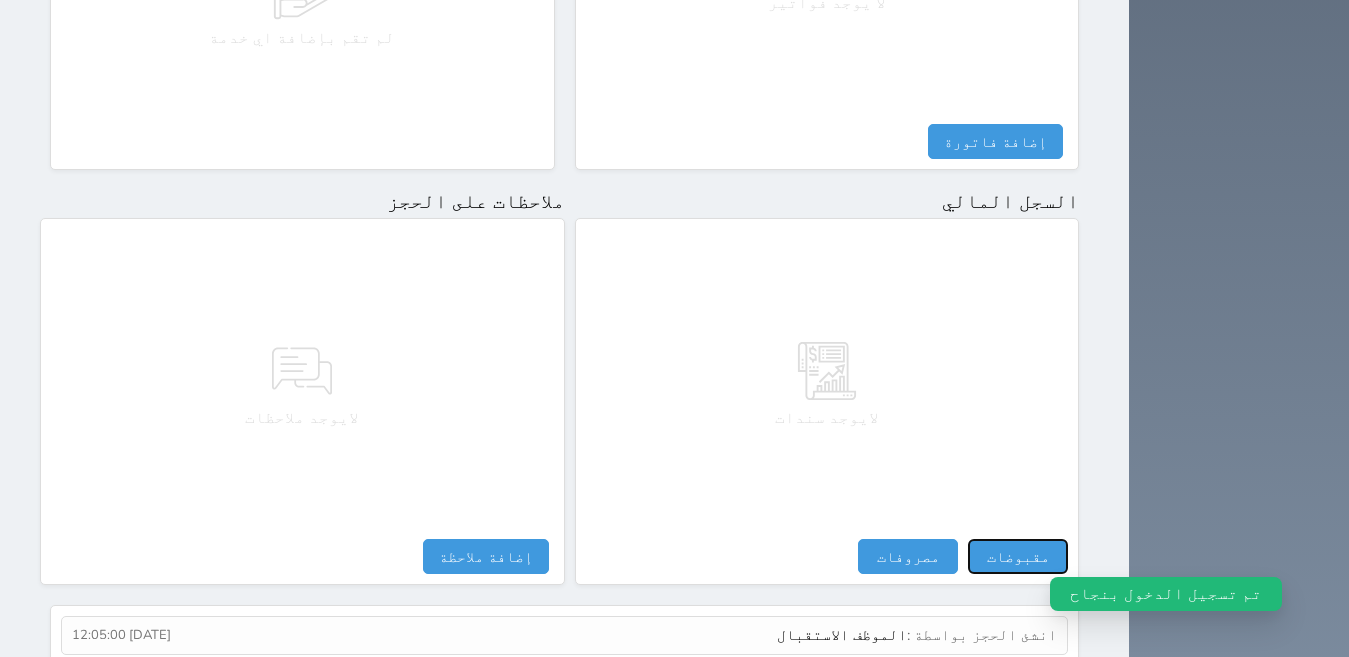 select 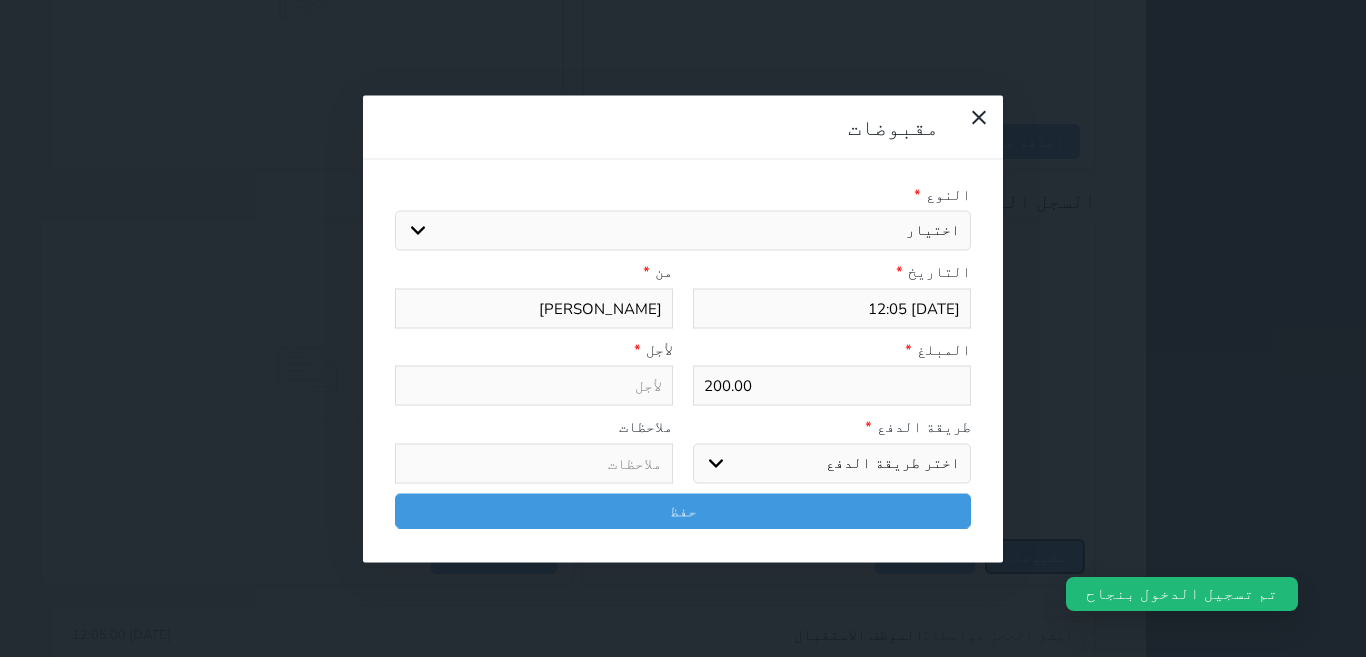 select 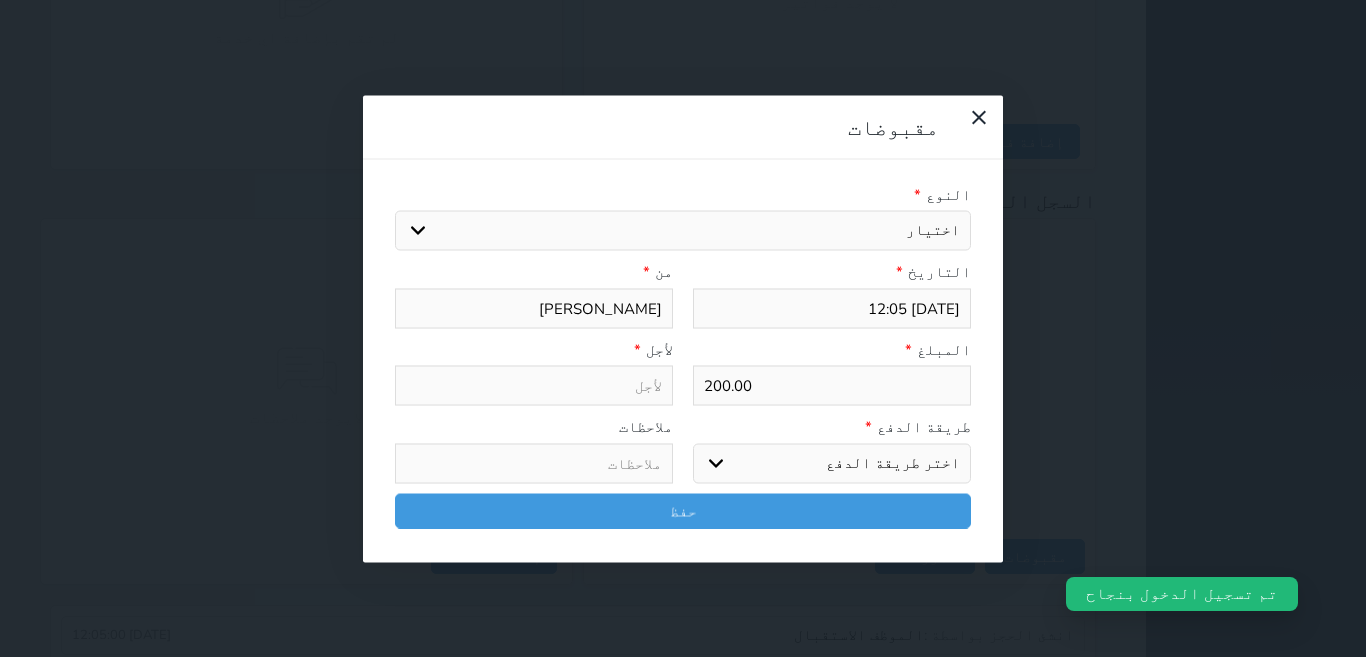 click on "اختيار   مقبوضات عامة قيمة إيجار فواتير تامين عربون لا ينطبق آخر مغسلة واي فاي - الإنترنت مواقف السيارات طعام الأغذية والمشروبات مشروبات المشروبات الباردة المشروبات الساخنة الإفطار غداء عشاء مخبز و كعك حمام سباحة الصالة الرياضية سبا و خدمات الجمال اختيار وإسقاط (خدمات النقل) ميني بار كابل - تلفزيون سرير إضافي تصفيف الشعر التسوق خدمات الجولات السياحية المنظمة خدمات الدليل السياحي" at bounding box center [683, 231] 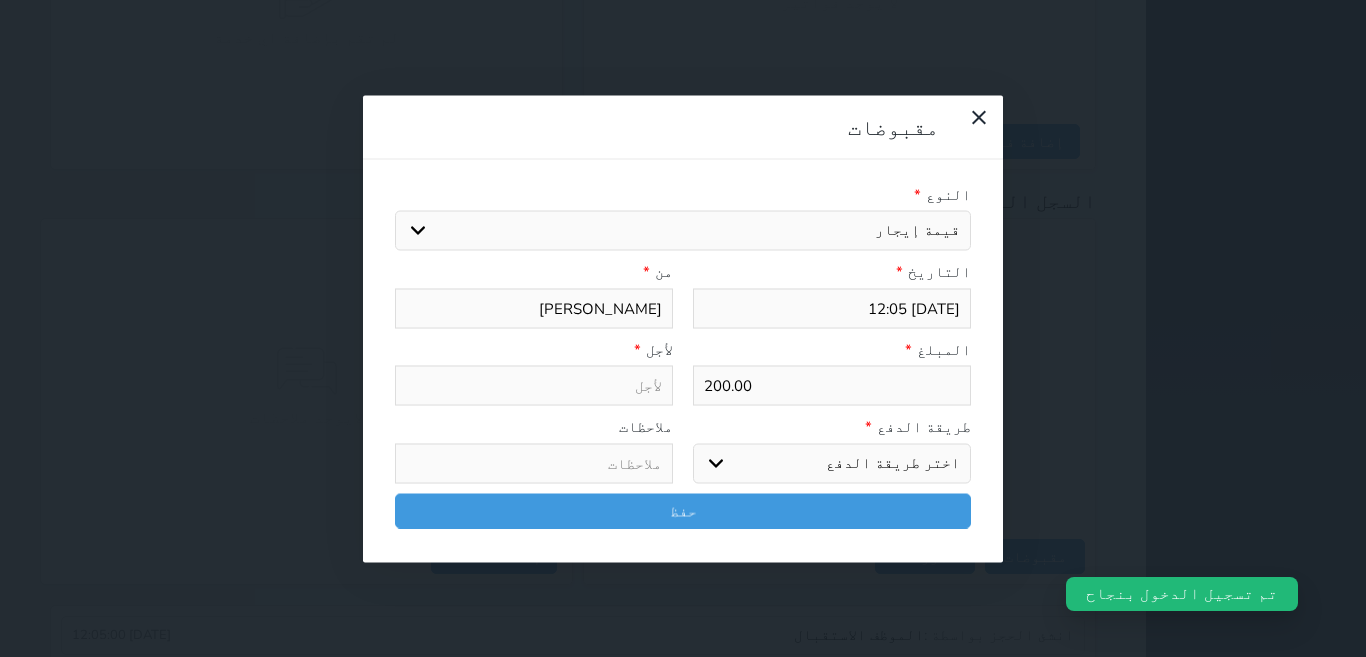 click on "اختيار   مقبوضات عامة قيمة إيجار فواتير تامين عربون لا ينطبق آخر مغسلة واي فاي - الإنترنت مواقف السيارات طعام الأغذية والمشروبات مشروبات المشروبات الباردة المشروبات الساخنة الإفطار غداء عشاء مخبز و كعك حمام سباحة الصالة الرياضية سبا و خدمات الجمال اختيار وإسقاط (خدمات النقل) ميني بار كابل - تلفزيون سرير إضافي تصفيف الشعر التسوق خدمات الجولات السياحية المنظمة خدمات الدليل السياحي" at bounding box center (683, 231) 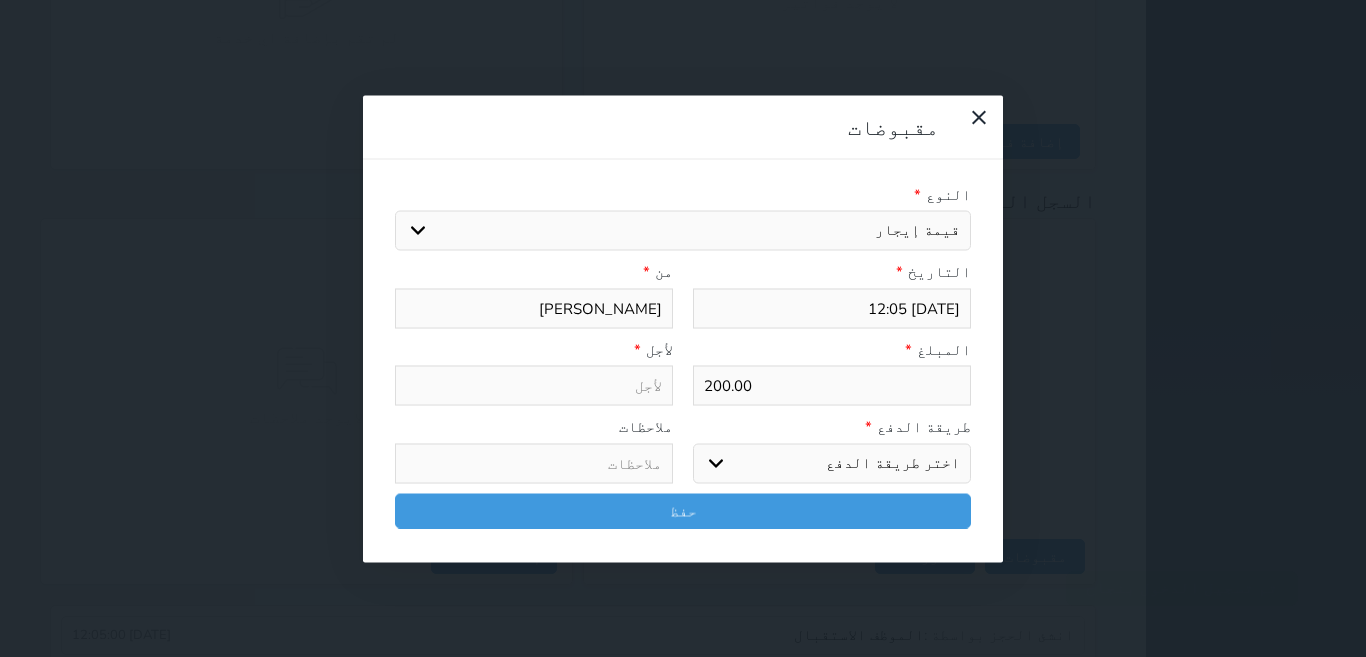type on "قيمة إيجار - الوحدة - 506" 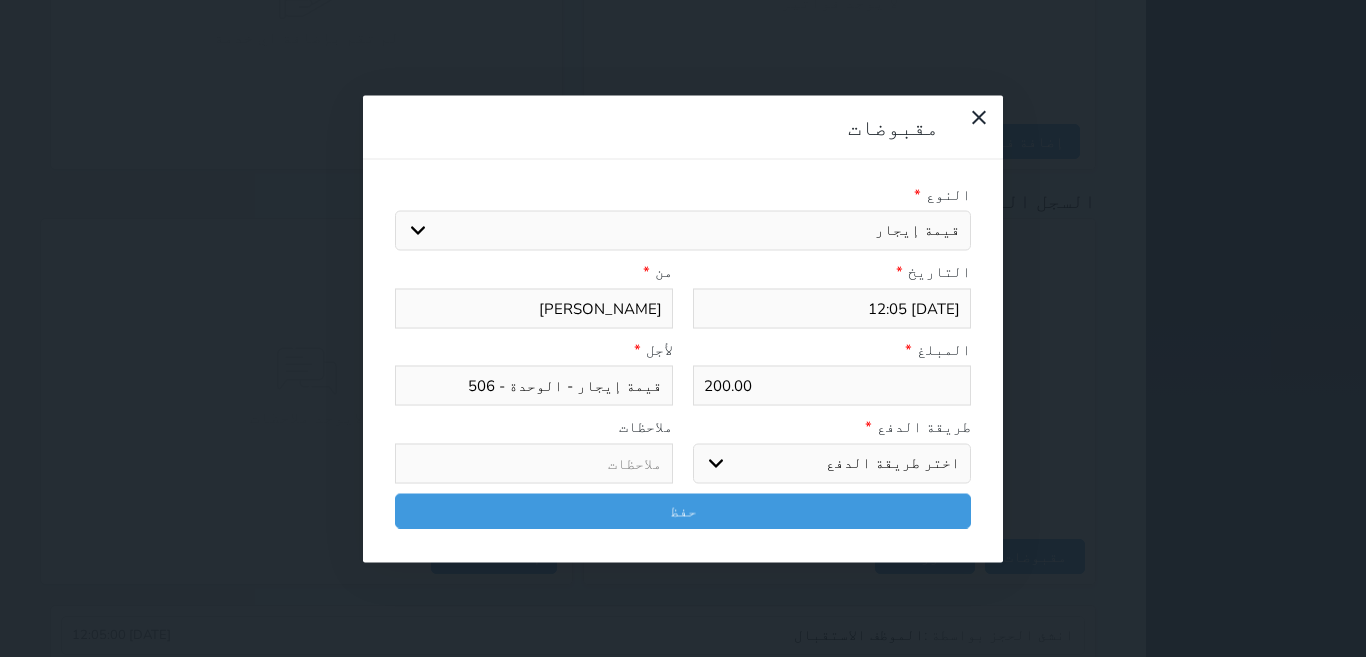 click on "اختر طريقة الدفع   دفع نقدى   تحويل بنكى   مدى   بطاقة ائتمان   آجل" at bounding box center [832, 463] 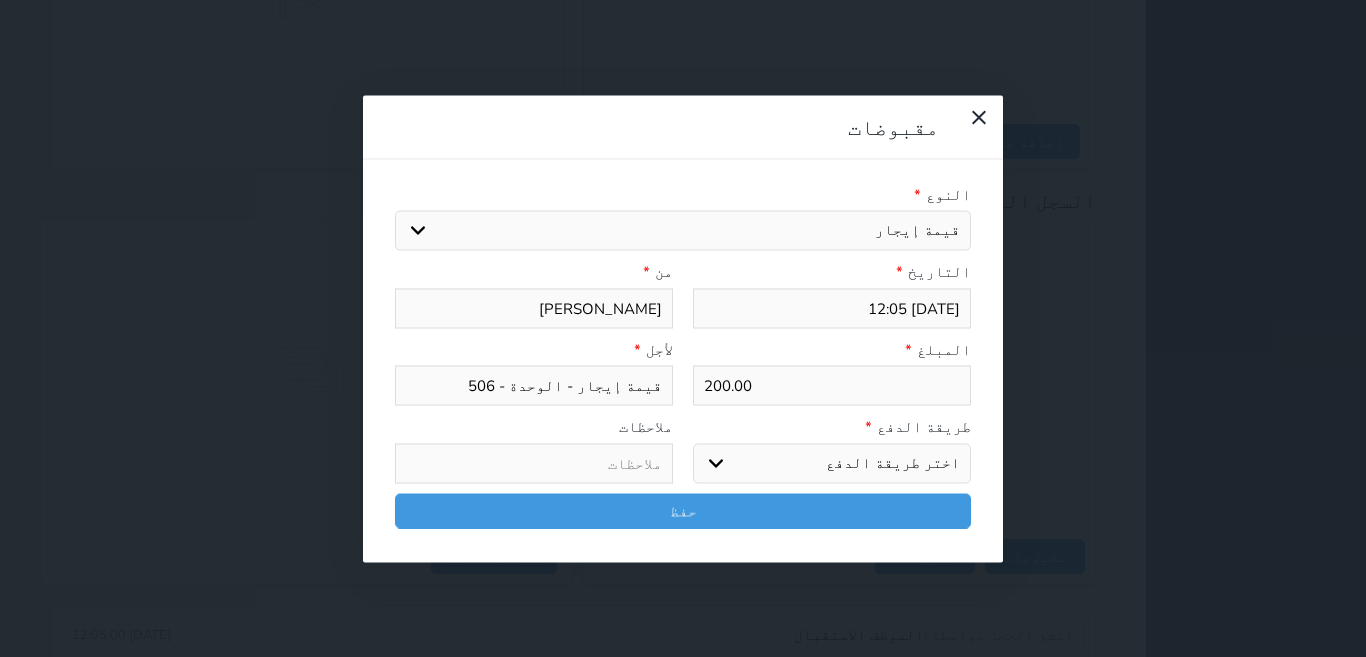 select on "cash" 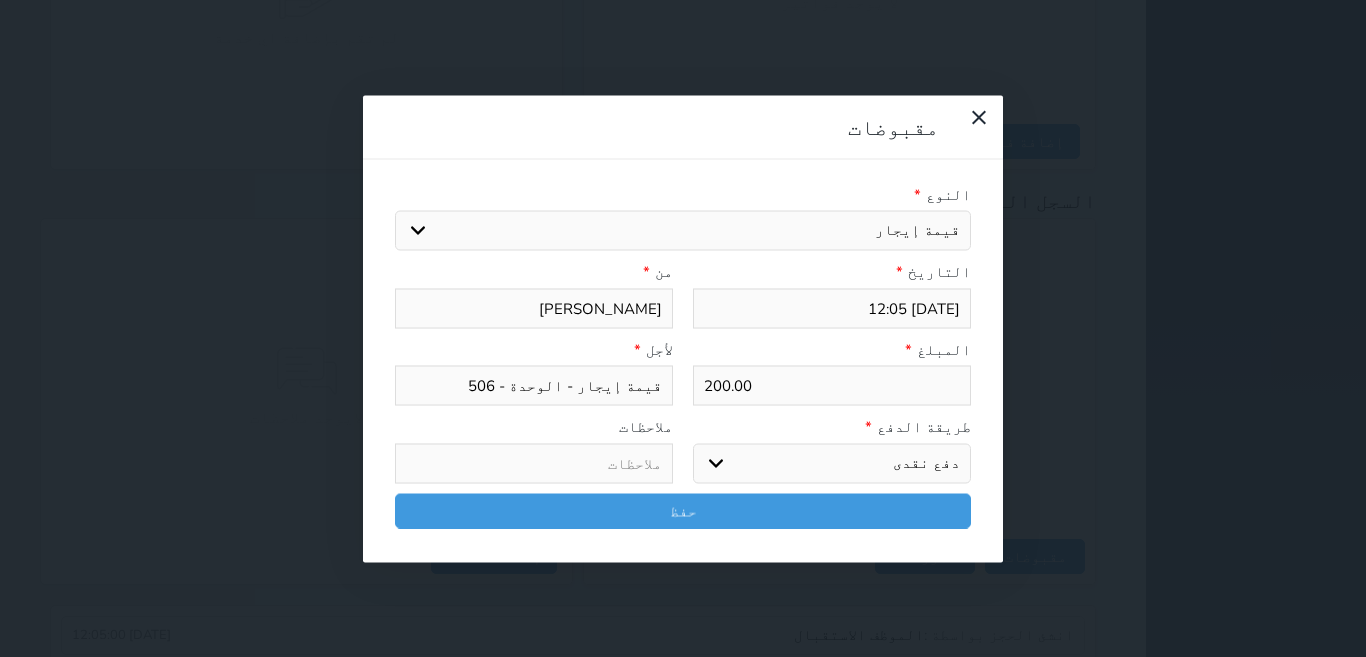 click on "اختر طريقة الدفع   دفع نقدى   تحويل بنكى   مدى   بطاقة ائتمان   آجل" at bounding box center [832, 463] 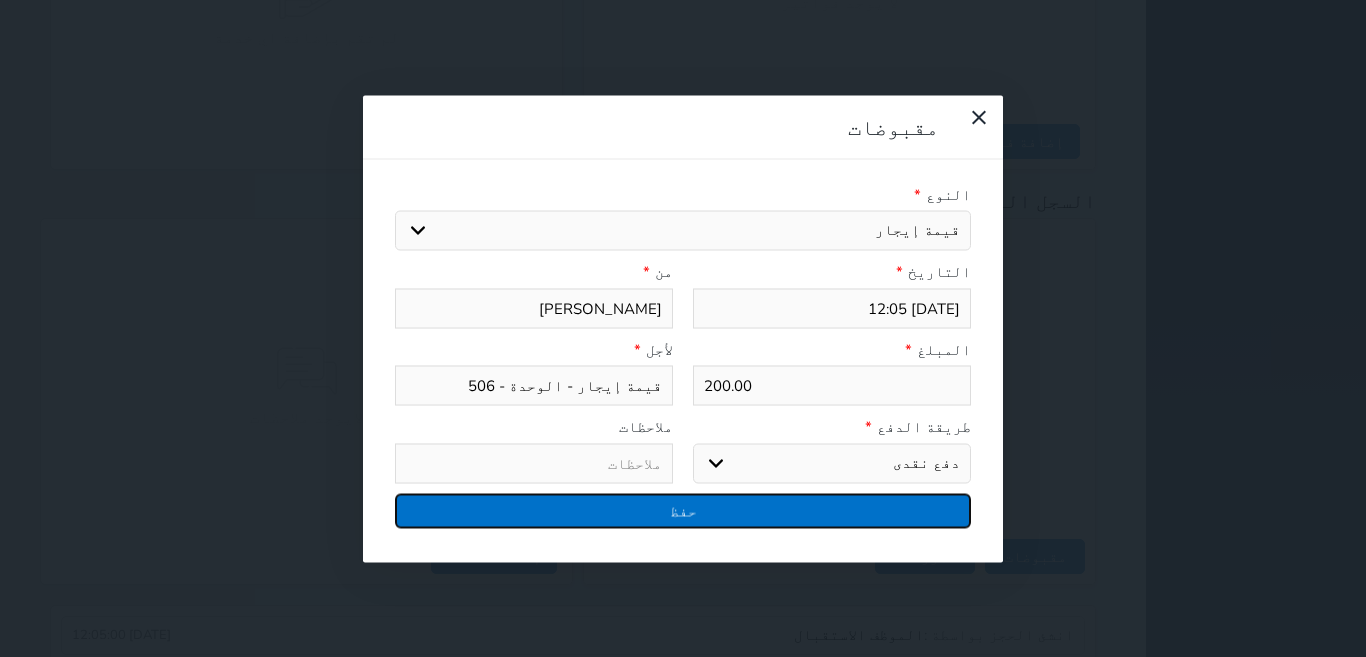 click on "حفظ" at bounding box center [683, 510] 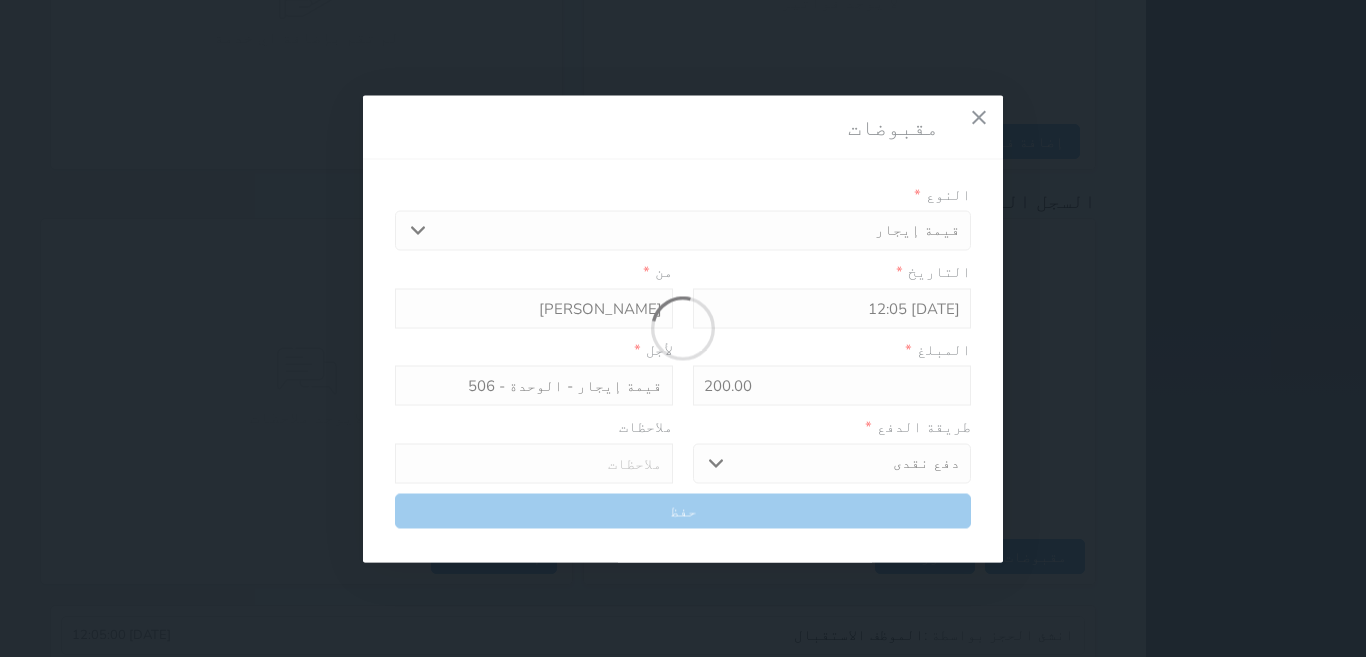 select 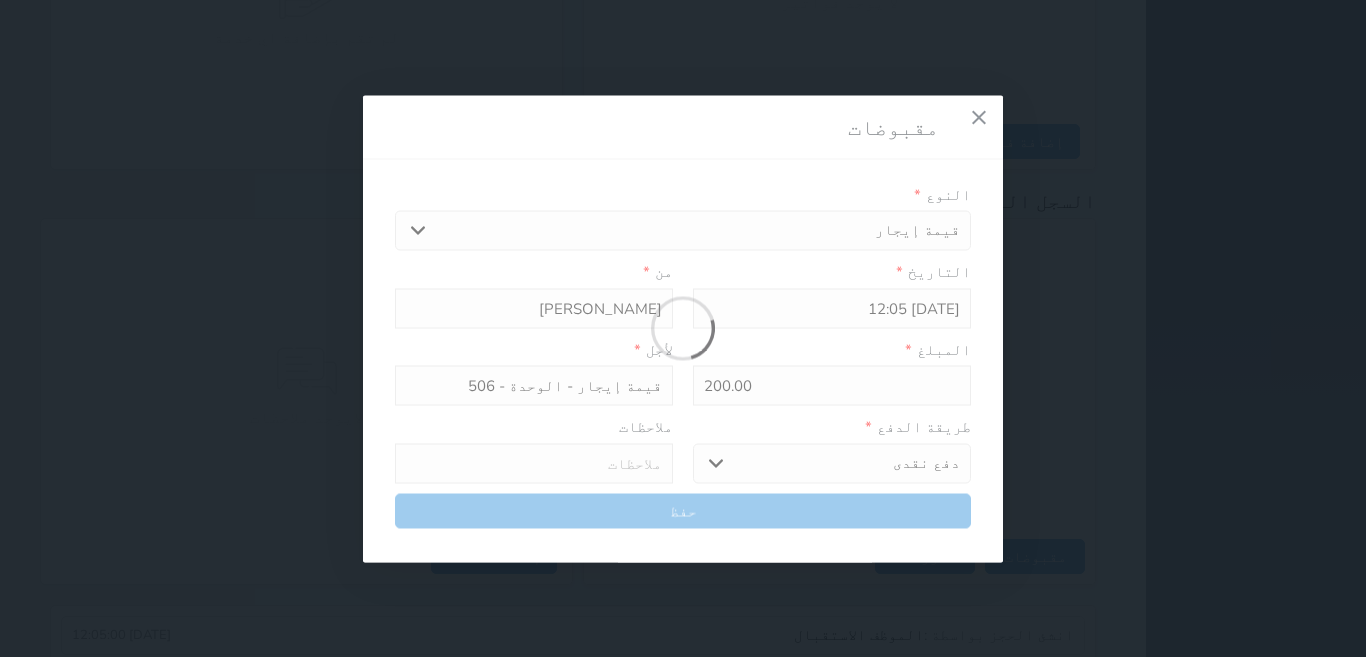 type 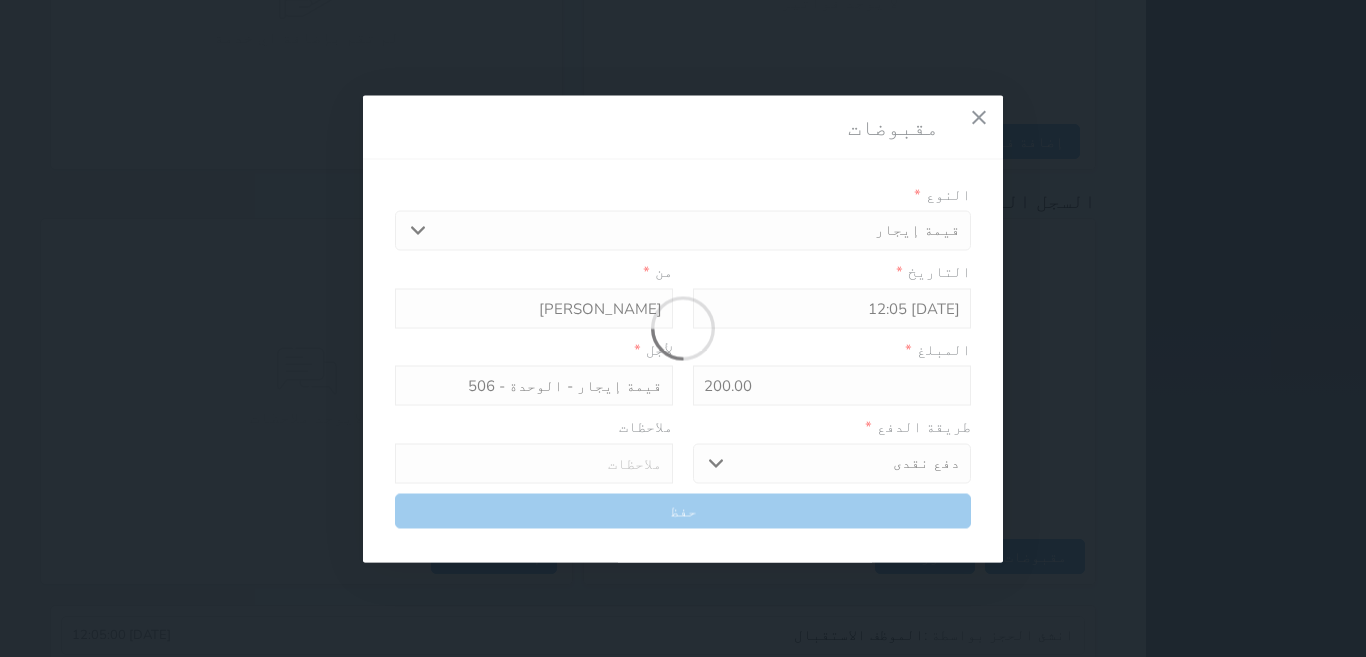 type on "0" 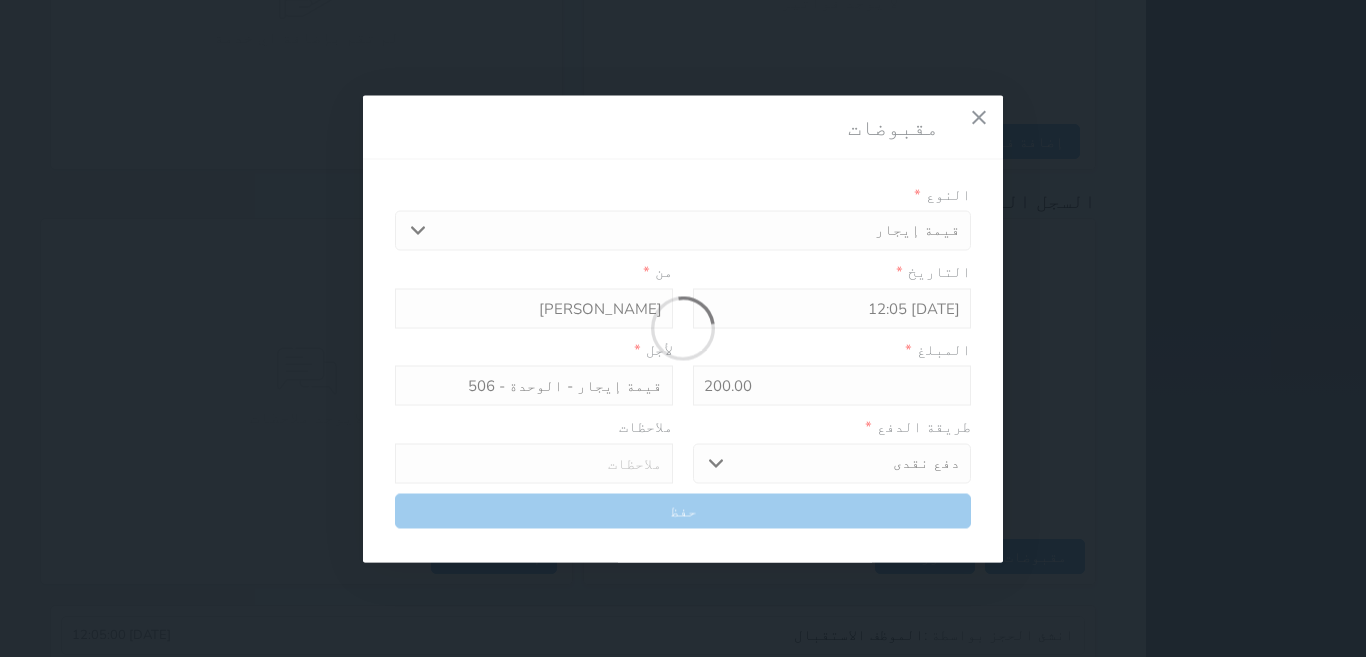 select 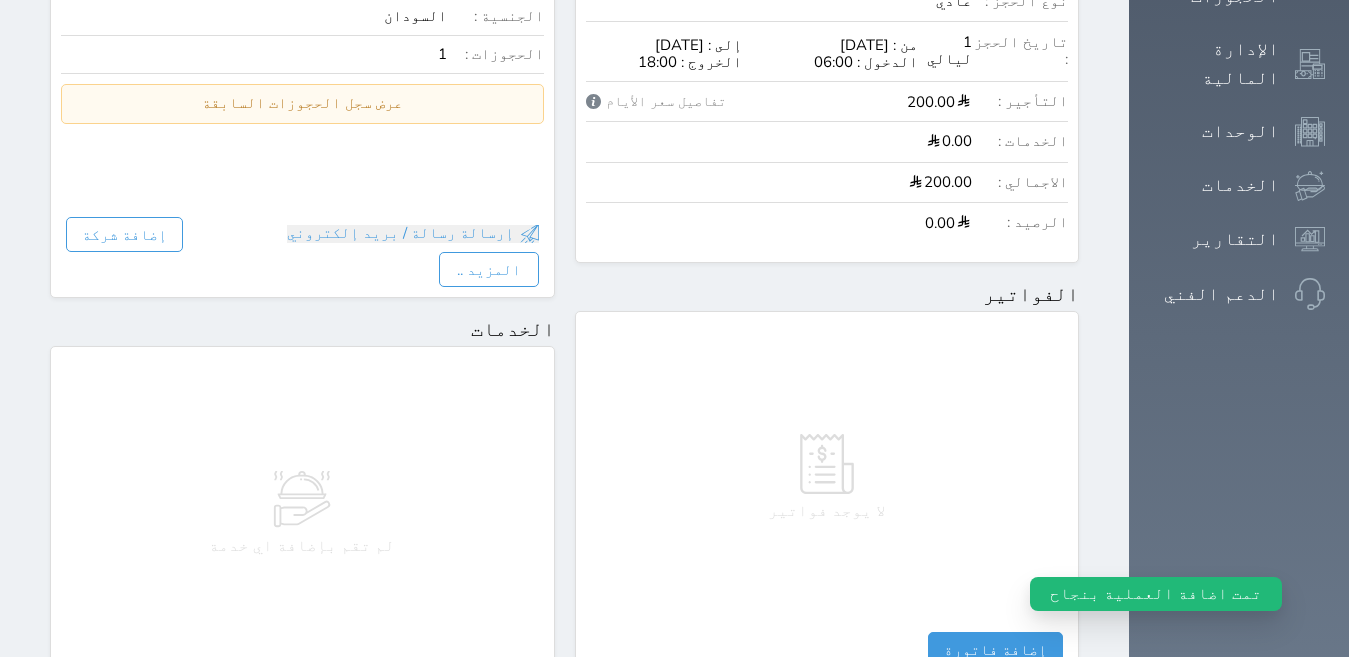 scroll, scrollTop: 0, scrollLeft: 0, axis: both 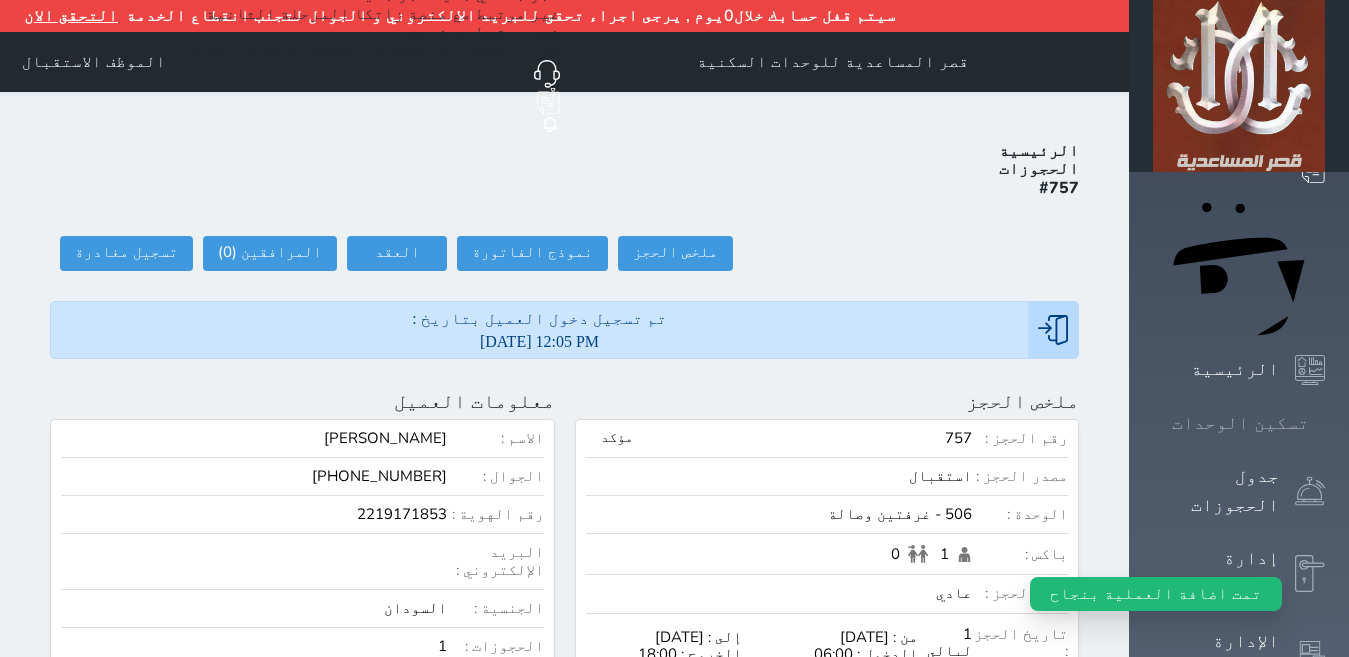 click 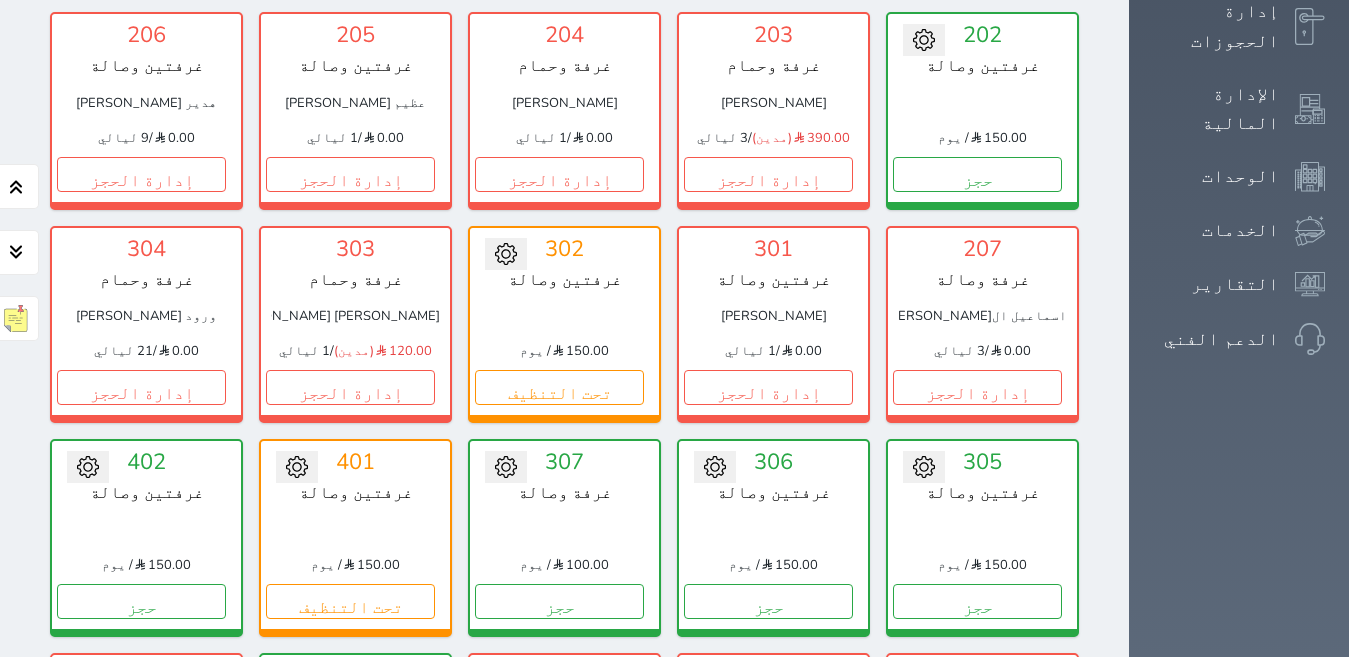 scroll, scrollTop: 597, scrollLeft: 0, axis: vertical 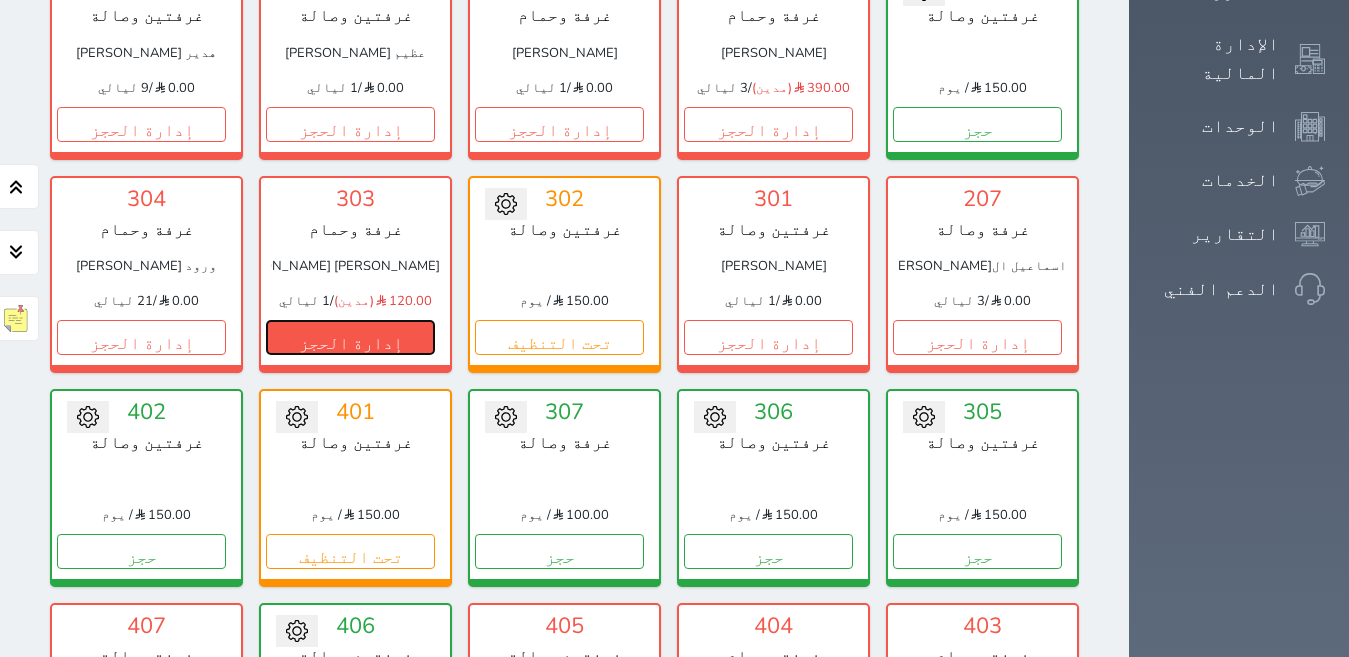 click on "إدارة الحجز" at bounding box center [350, 337] 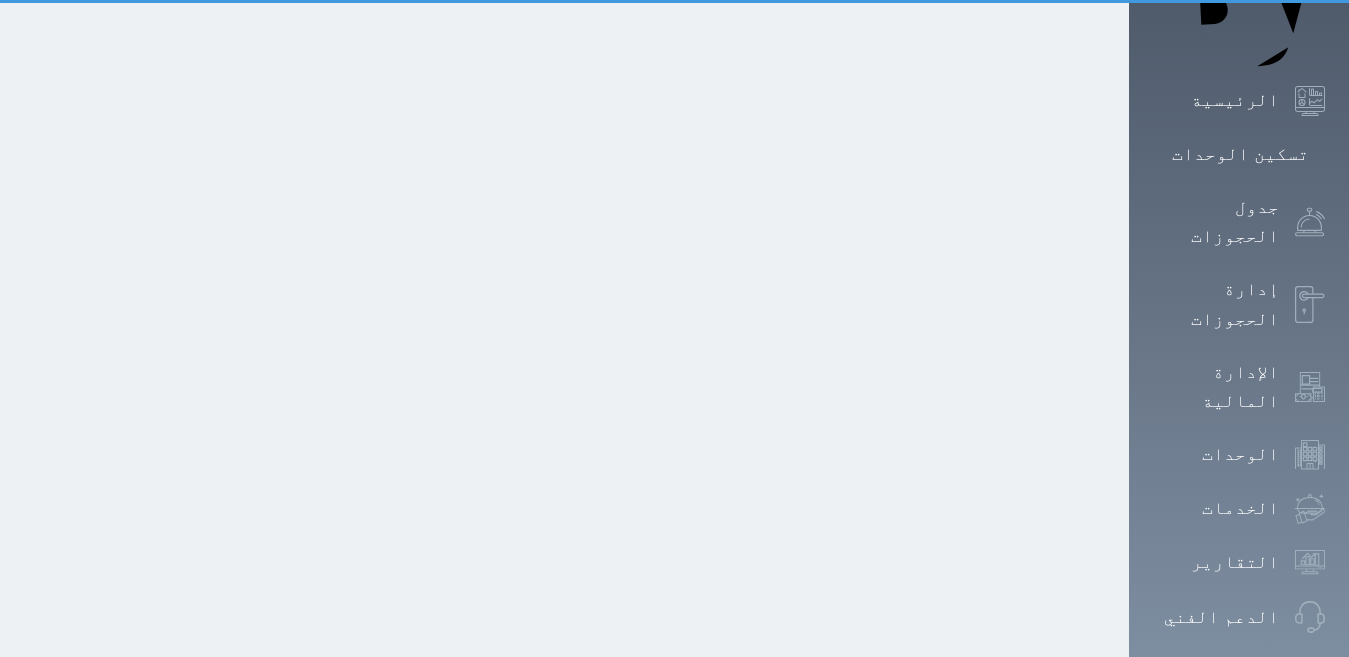 scroll, scrollTop: 0, scrollLeft: 0, axis: both 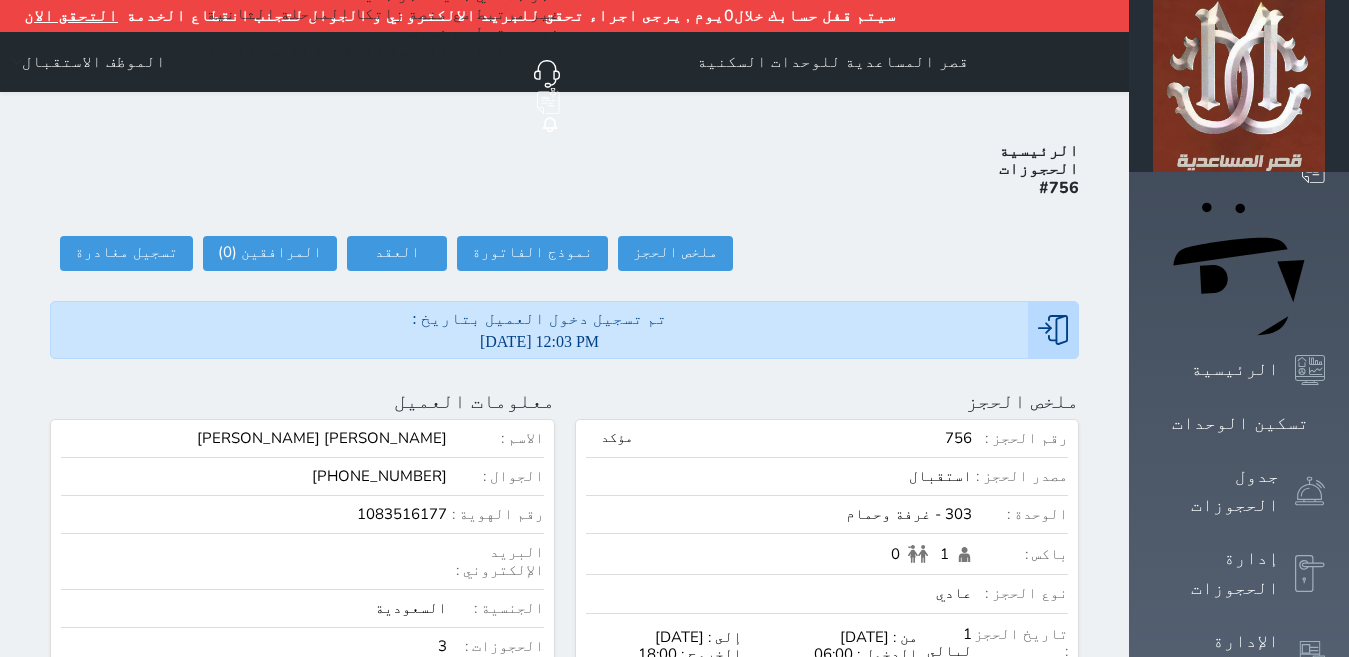select 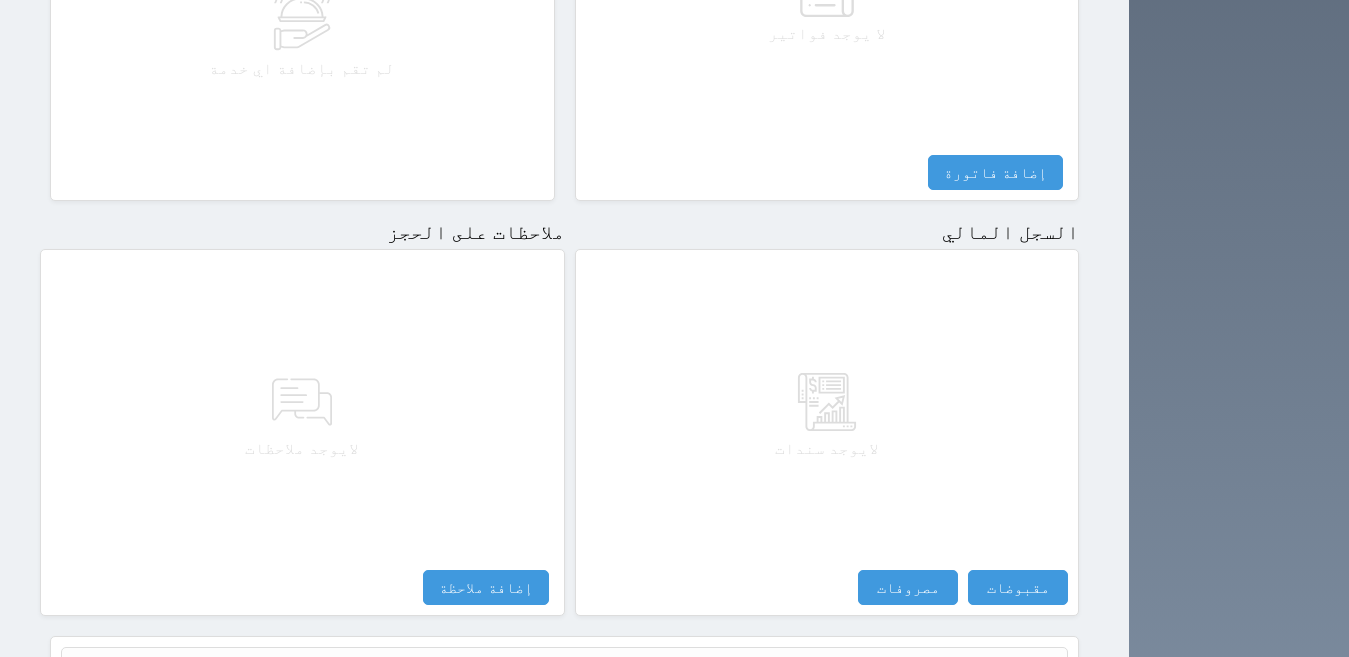 scroll, scrollTop: 1100, scrollLeft: 0, axis: vertical 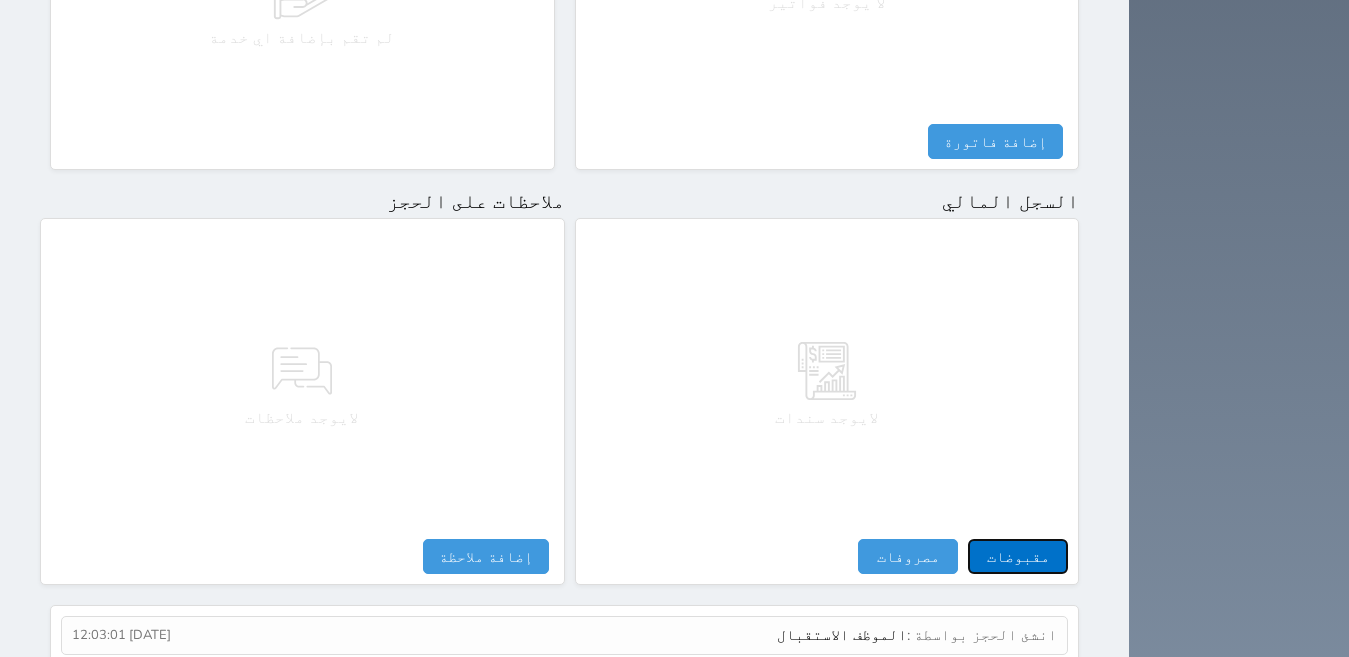 click on "مقبوضات" at bounding box center [1018, 556] 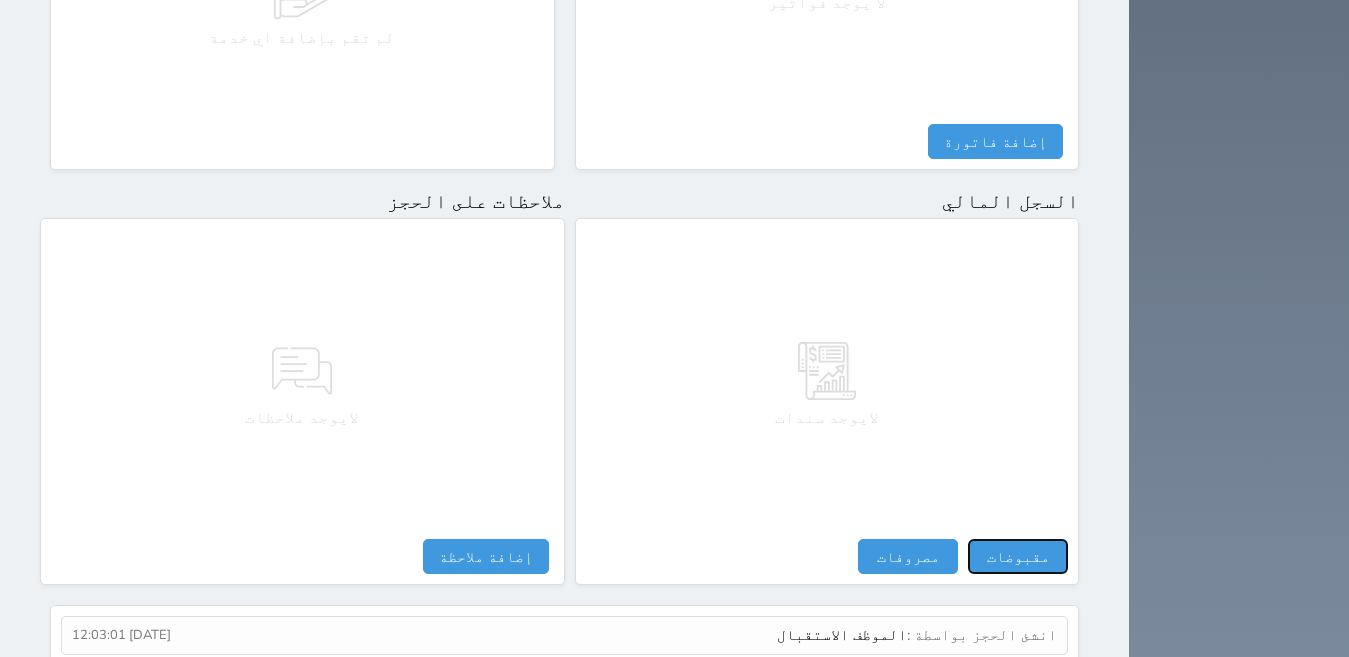 select 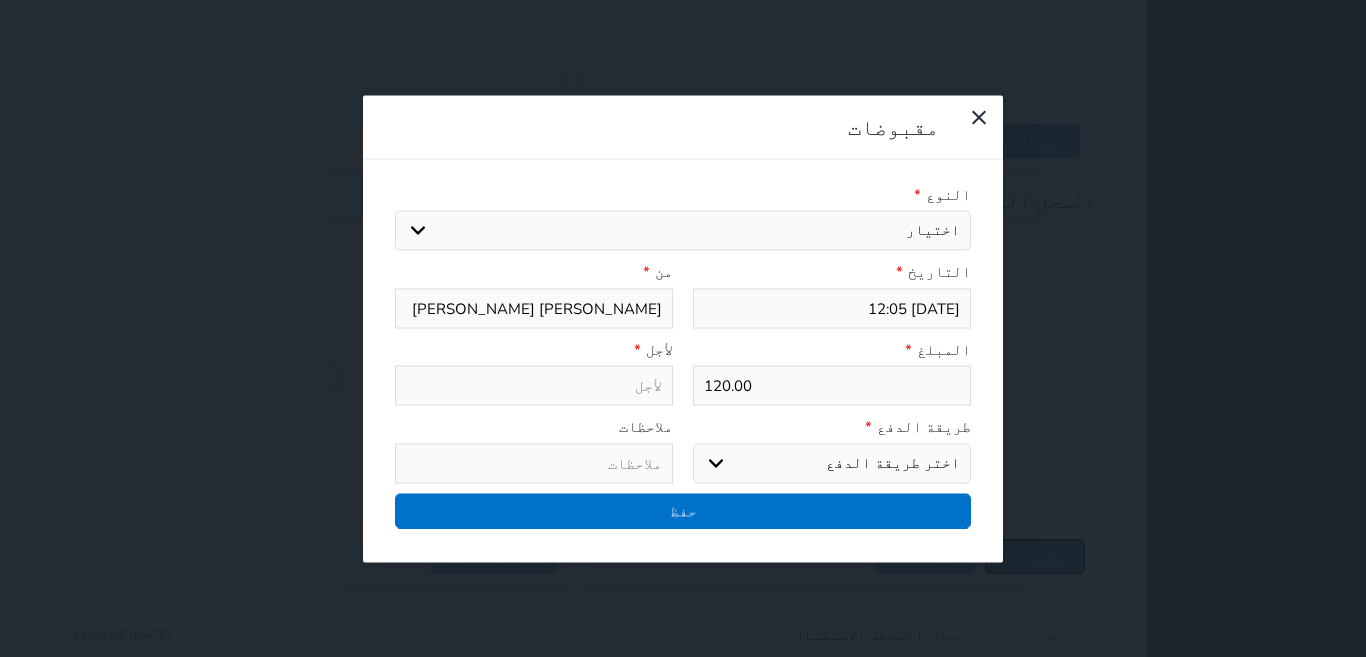 select 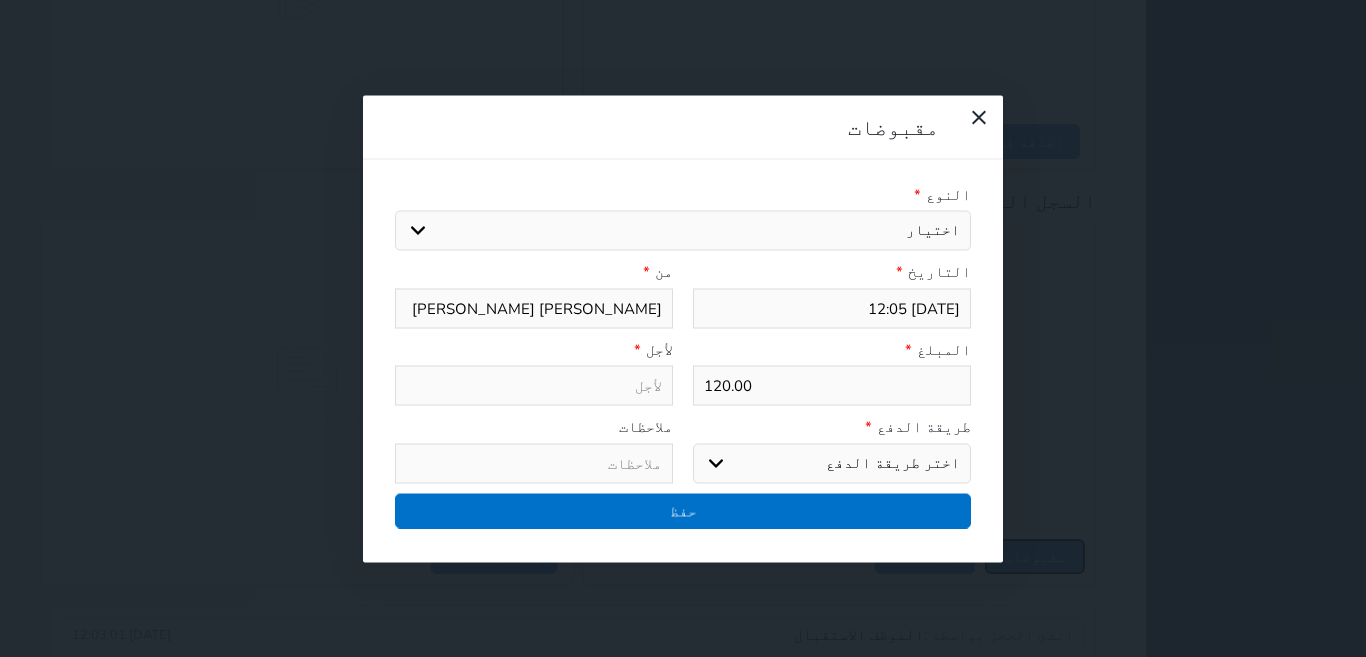select 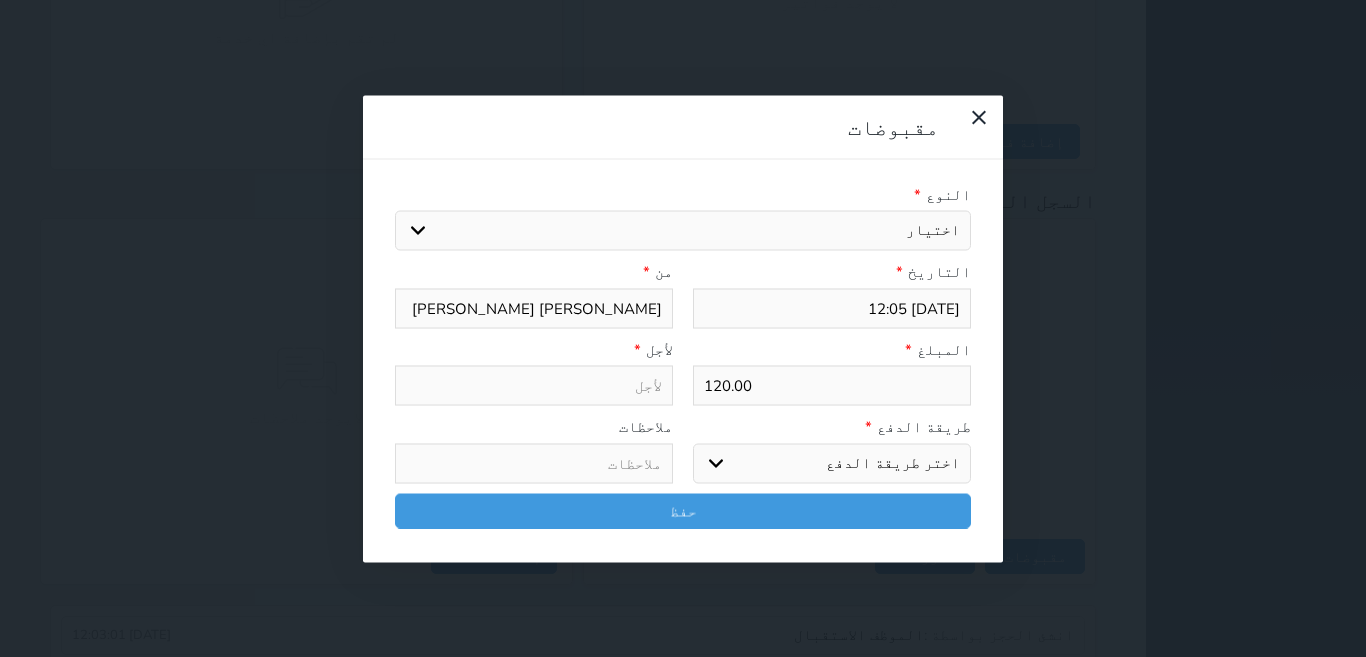 drag, startPoint x: 781, startPoint y: 132, endPoint x: 783, endPoint y: 155, distance: 23.086792 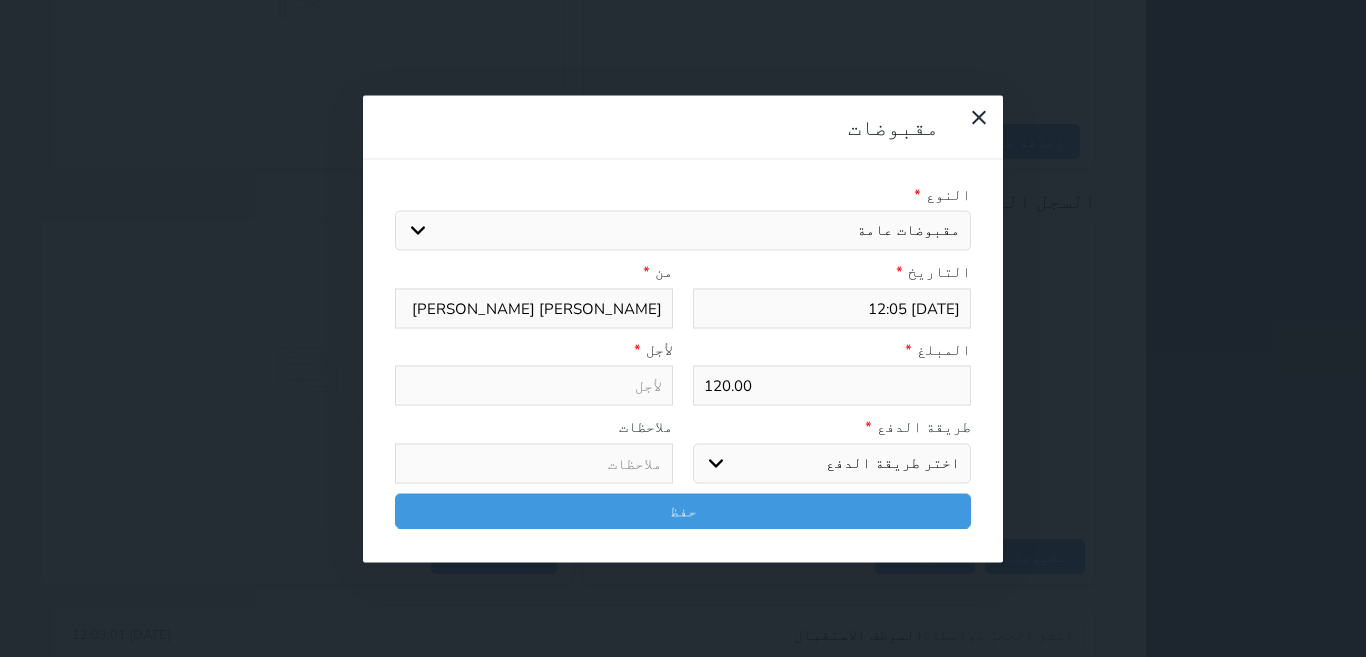 click on "اختيار   مقبوضات عامة قيمة إيجار فواتير تامين عربون لا ينطبق آخر مغسلة واي فاي - الإنترنت مواقف السيارات طعام الأغذية والمشروبات مشروبات المشروبات الباردة المشروبات الساخنة الإفطار غداء عشاء مخبز و كعك حمام سباحة الصالة الرياضية سبا و خدمات الجمال اختيار وإسقاط (خدمات النقل) ميني بار كابل - تلفزيون سرير إضافي تصفيف الشعر التسوق خدمات الجولات السياحية المنظمة خدمات الدليل السياحي" at bounding box center (683, 231) 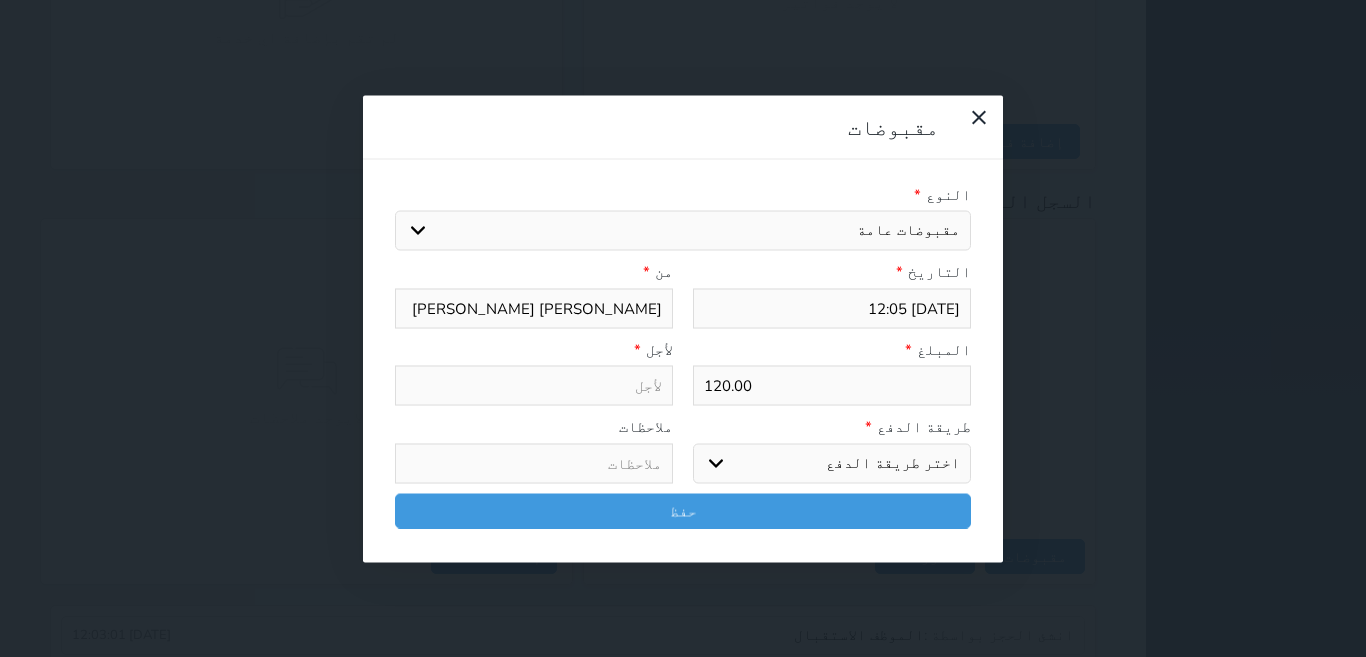select 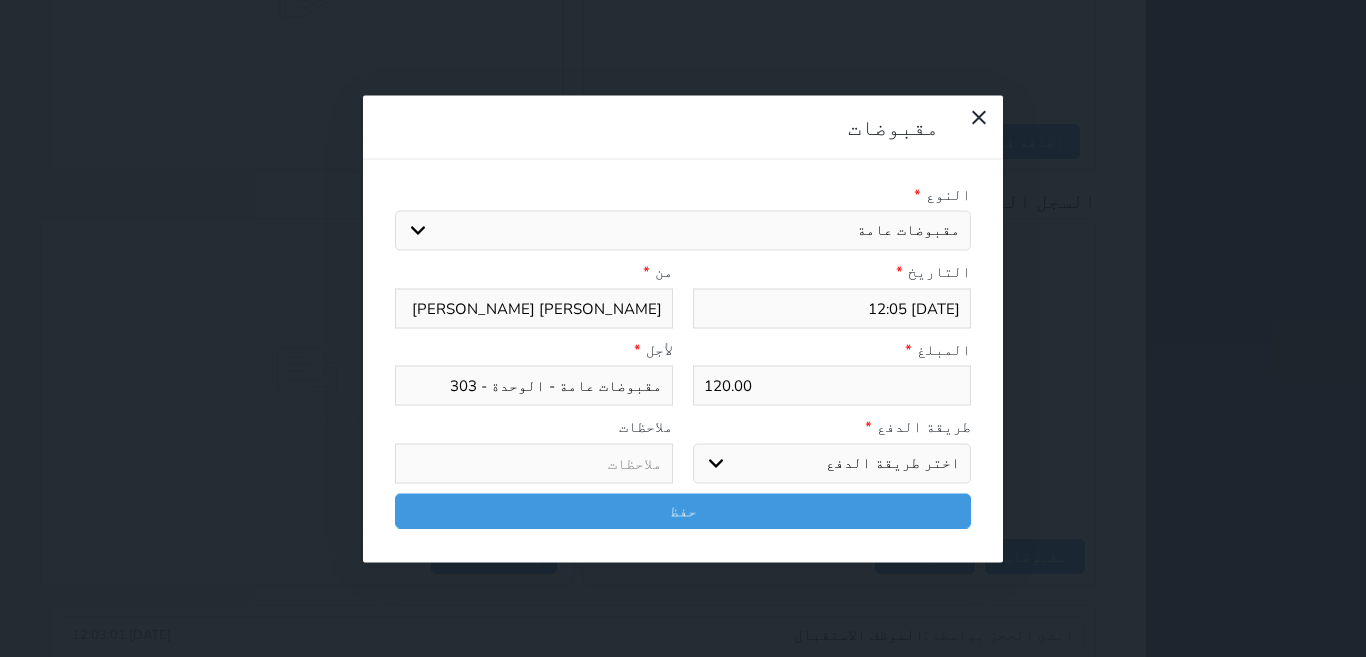 select 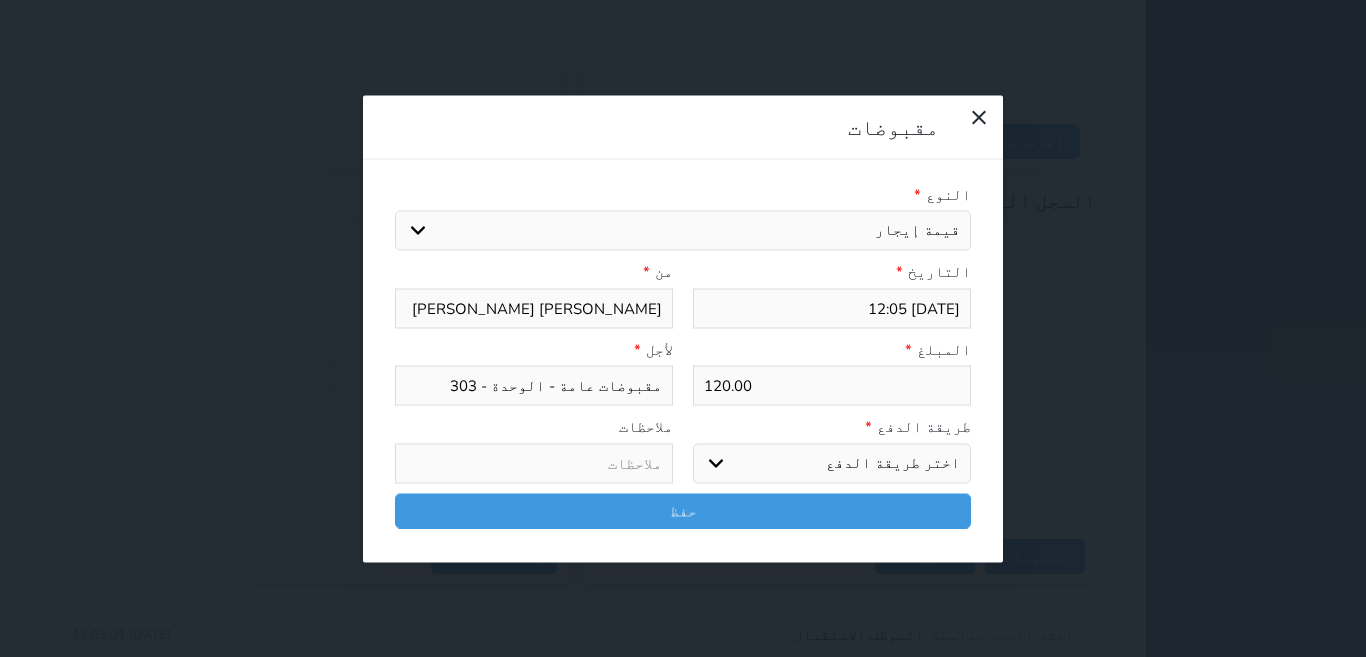 click on "اختيار   مقبوضات عامة قيمة إيجار فواتير تامين عربون لا ينطبق آخر مغسلة واي فاي - الإنترنت مواقف السيارات طعام الأغذية والمشروبات مشروبات المشروبات الباردة المشروبات الساخنة الإفطار غداء عشاء مخبز و كعك حمام سباحة الصالة الرياضية سبا و خدمات الجمال اختيار وإسقاط (خدمات النقل) ميني بار كابل - تلفزيون سرير إضافي تصفيف الشعر التسوق خدمات الجولات السياحية المنظمة خدمات الدليل السياحي" at bounding box center (683, 231) 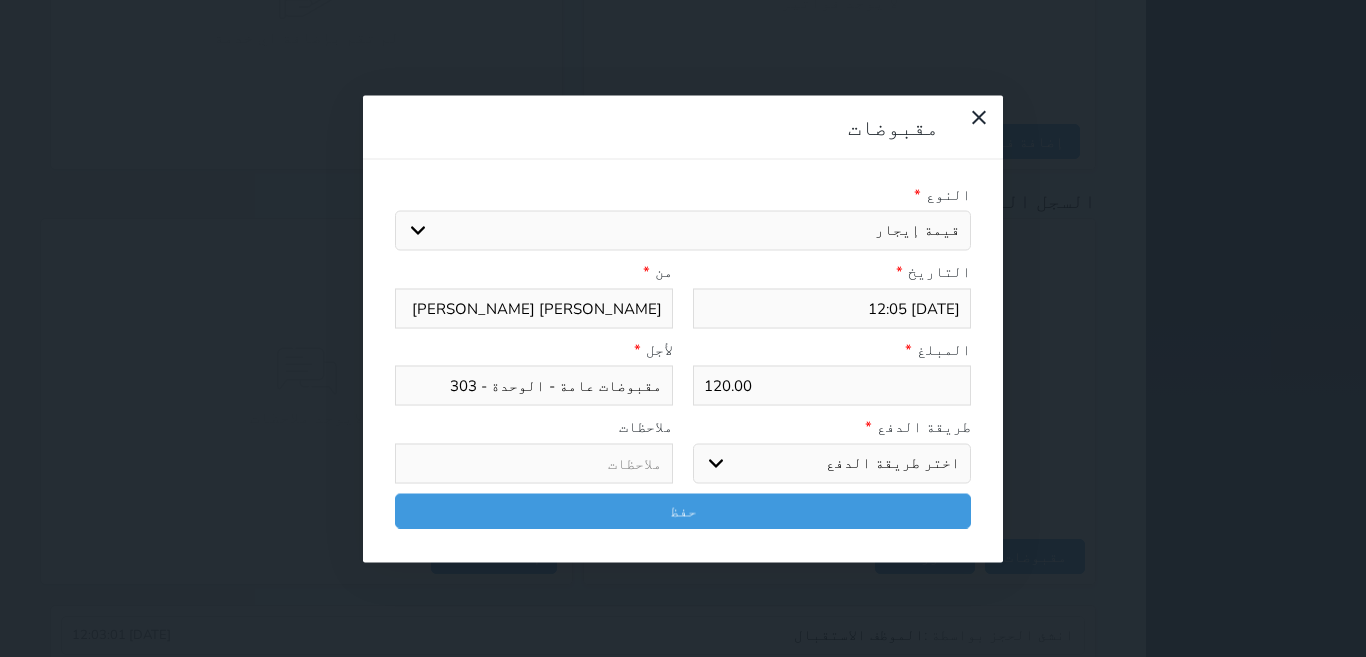 select 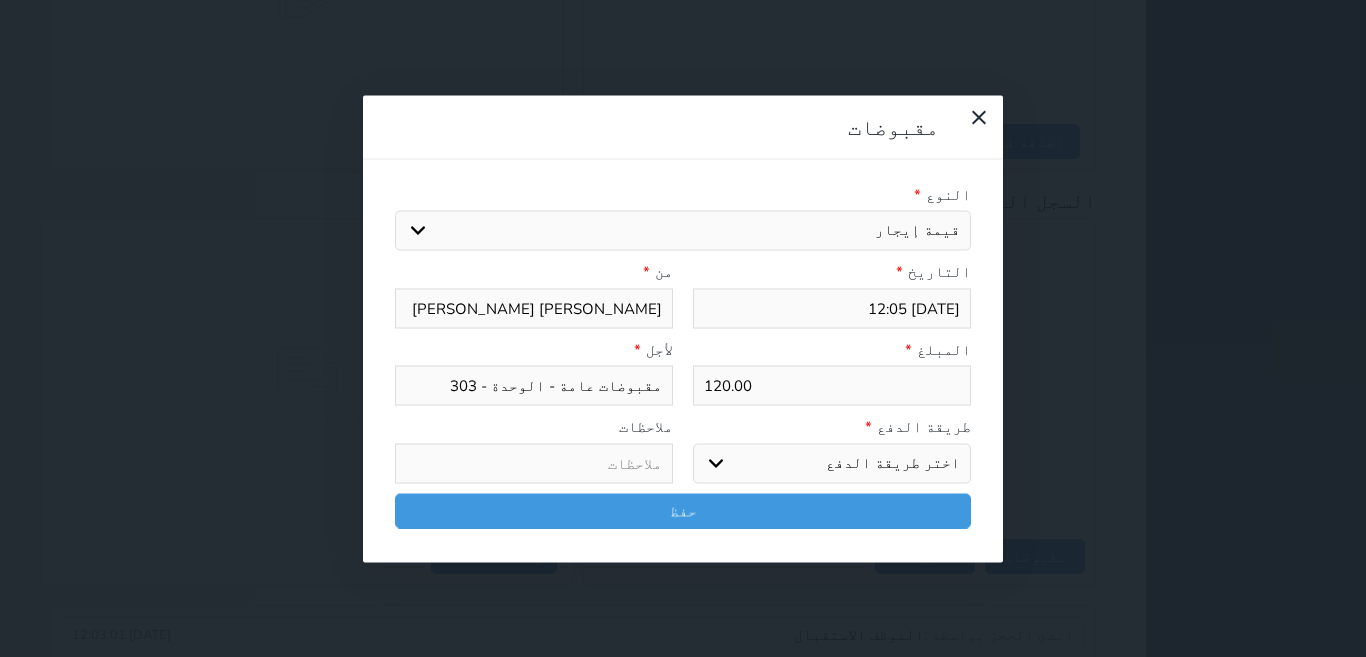 type on "قيمة إيجار - الوحدة - 303" 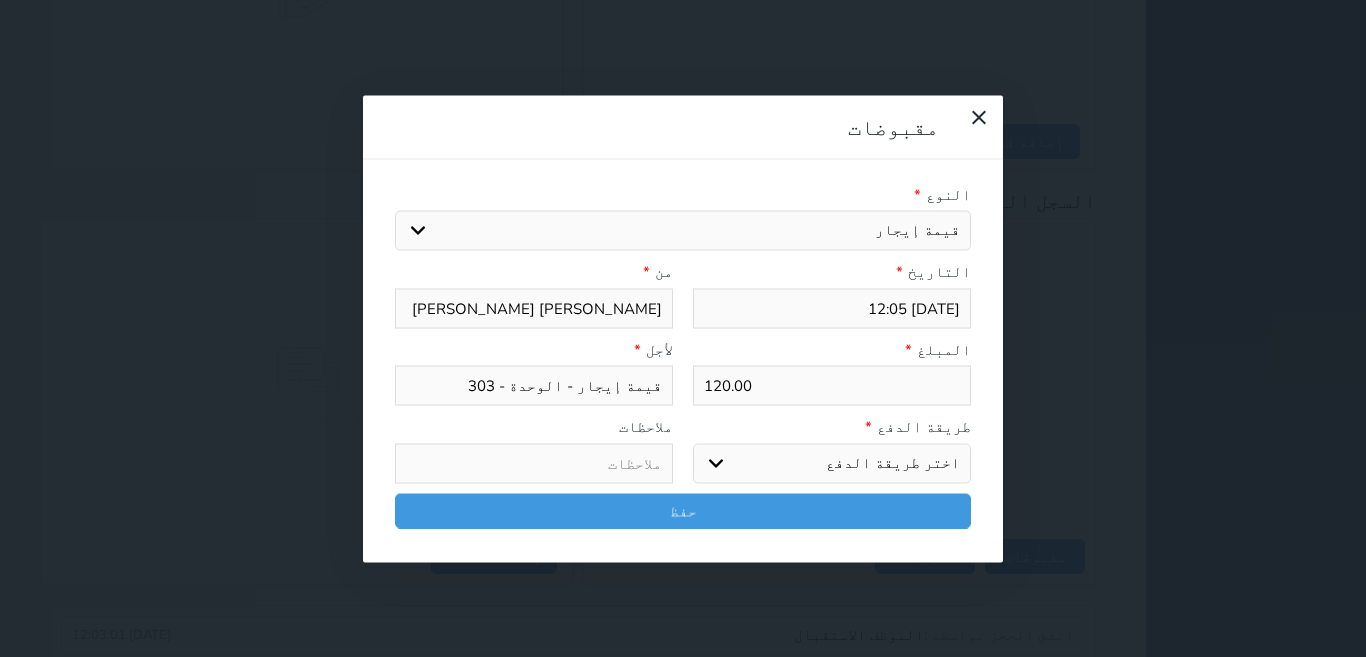 drag, startPoint x: 901, startPoint y: 363, endPoint x: 897, endPoint y: 375, distance: 12.649111 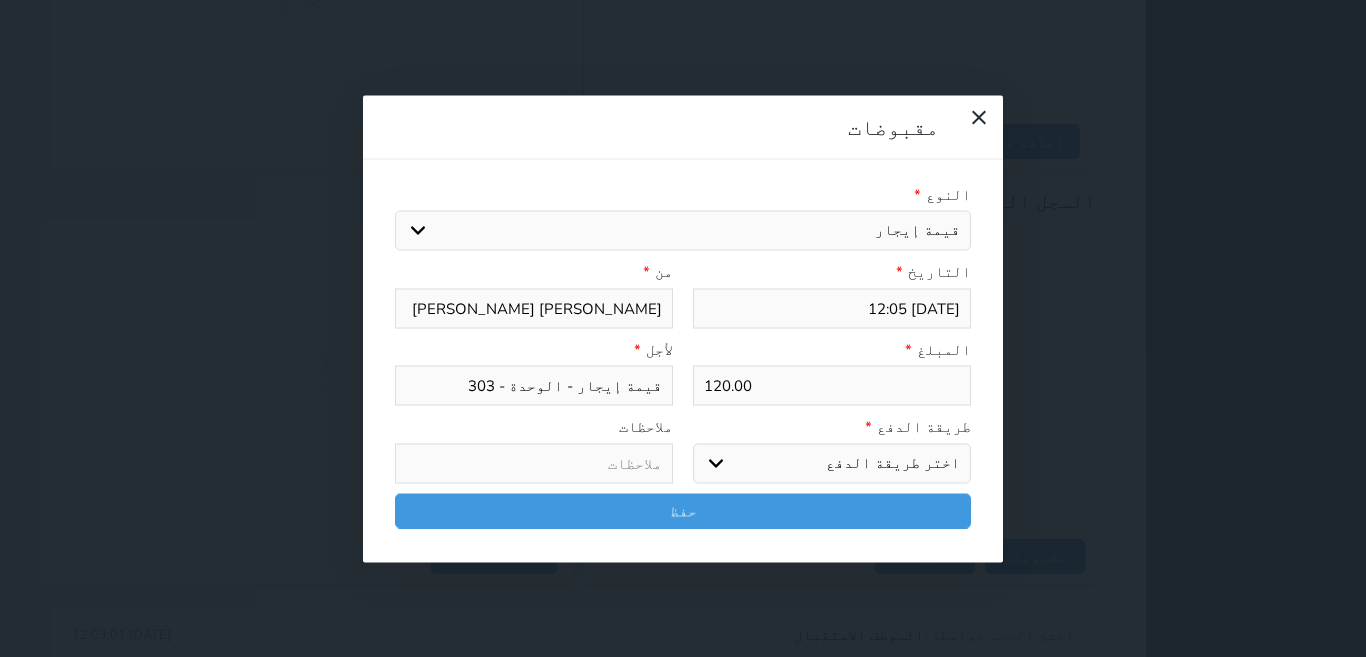 click on "اختر طريقة الدفع   دفع نقدى   تحويل بنكى   مدى   بطاقة ائتمان   آجل" at bounding box center (832, 463) 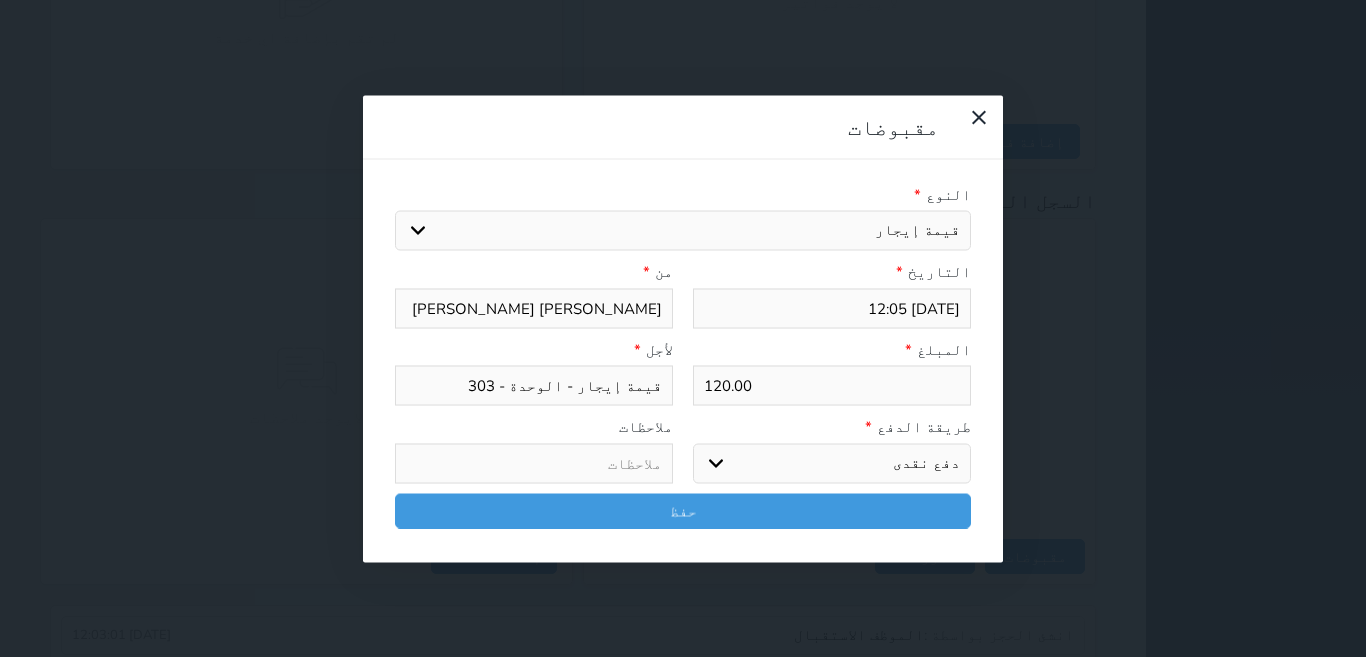 click on "اختر طريقة الدفع   دفع نقدى   تحويل بنكى   مدى   بطاقة ائتمان   آجل" at bounding box center [832, 463] 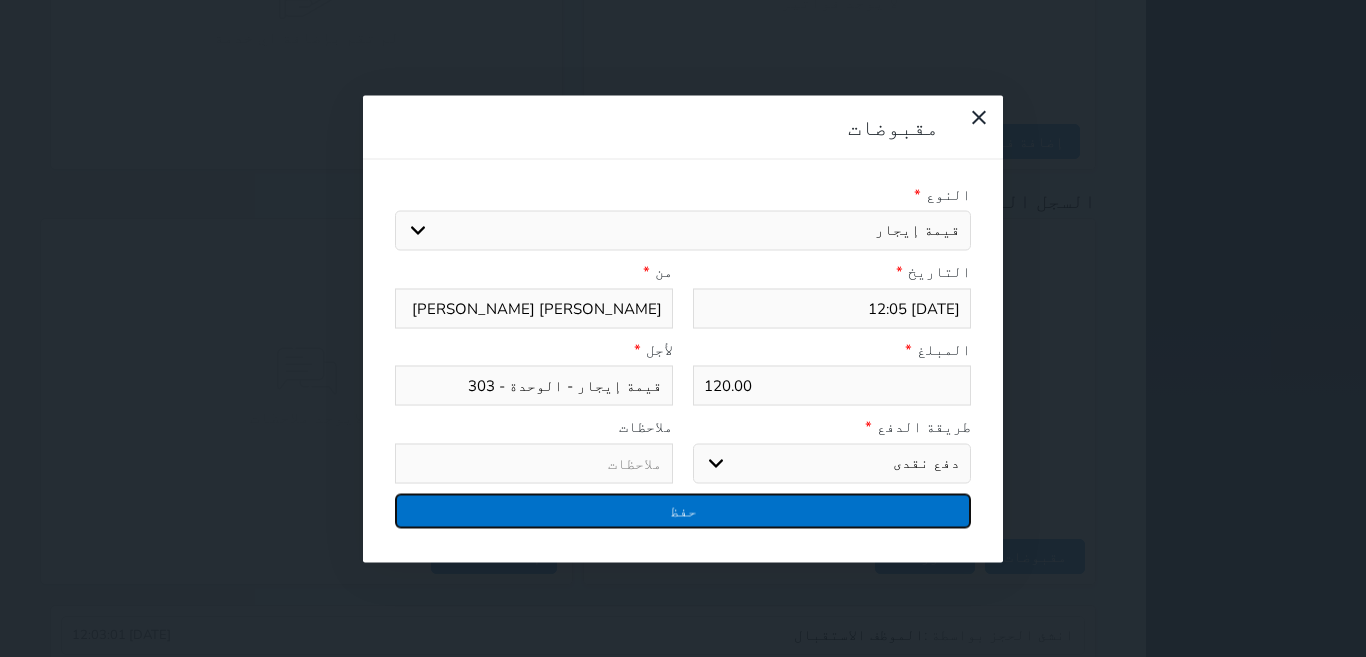 click on "حفظ" at bounding box center (683, 510) 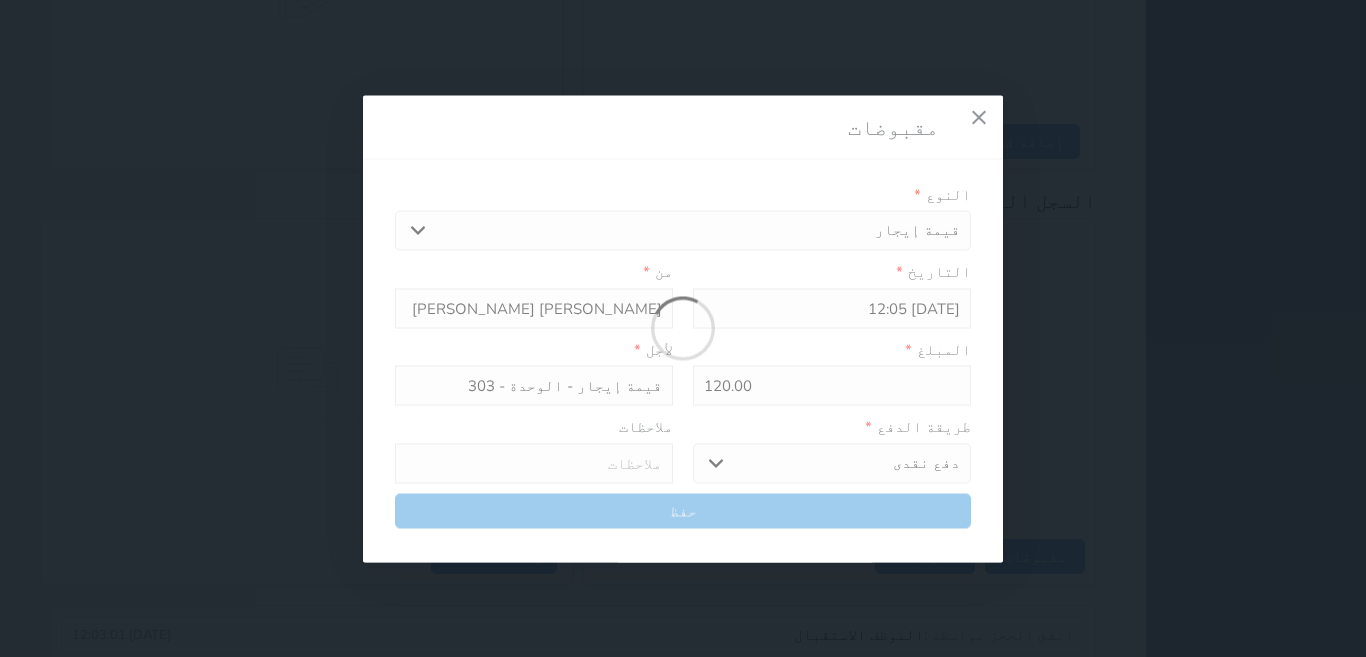 select 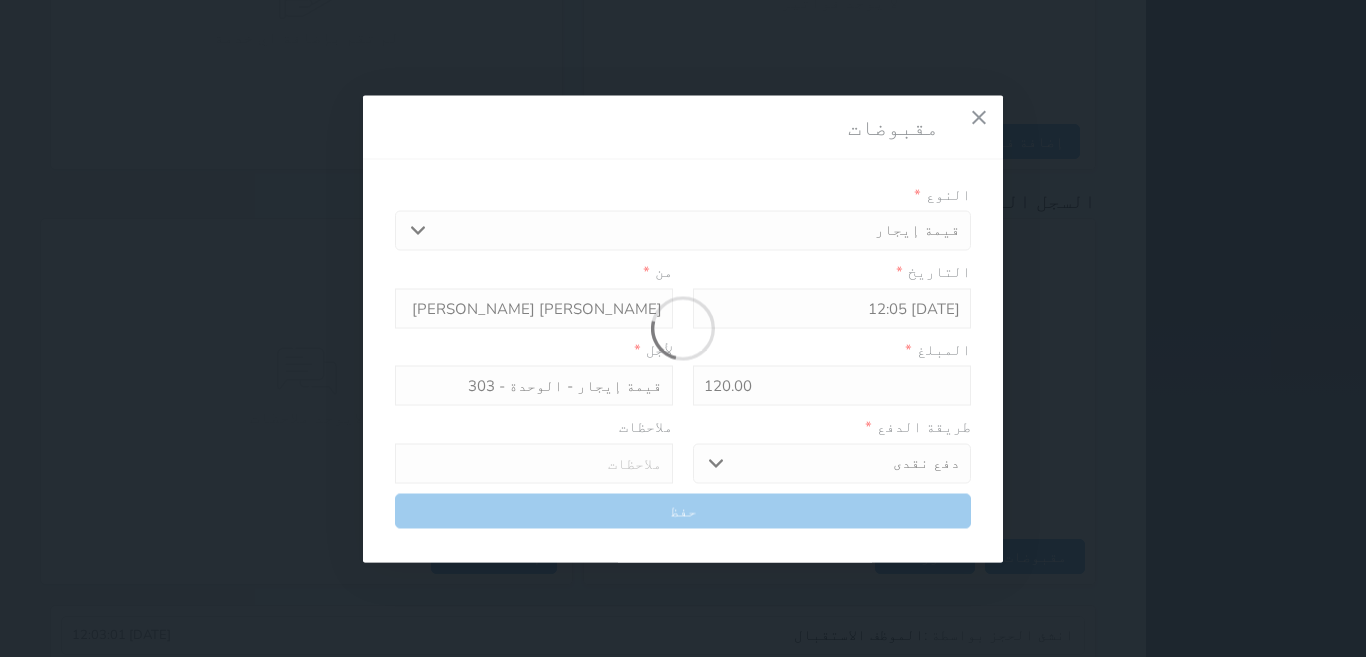 type 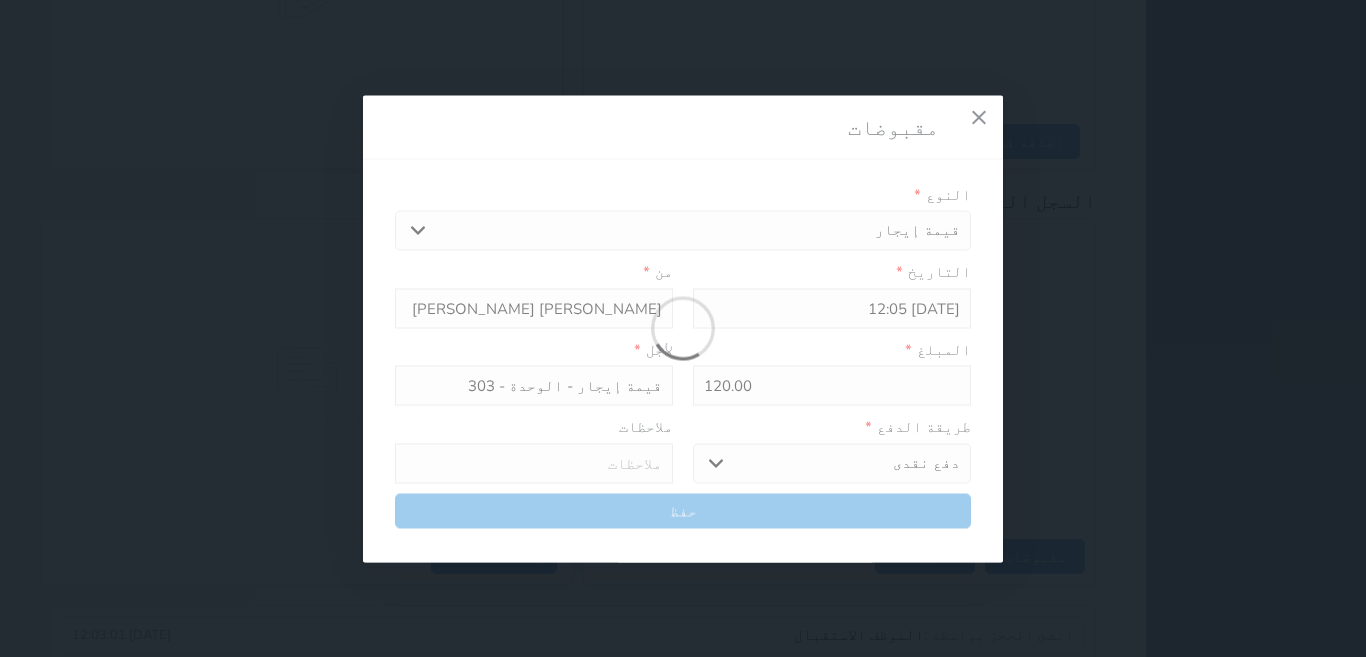 type on "0" 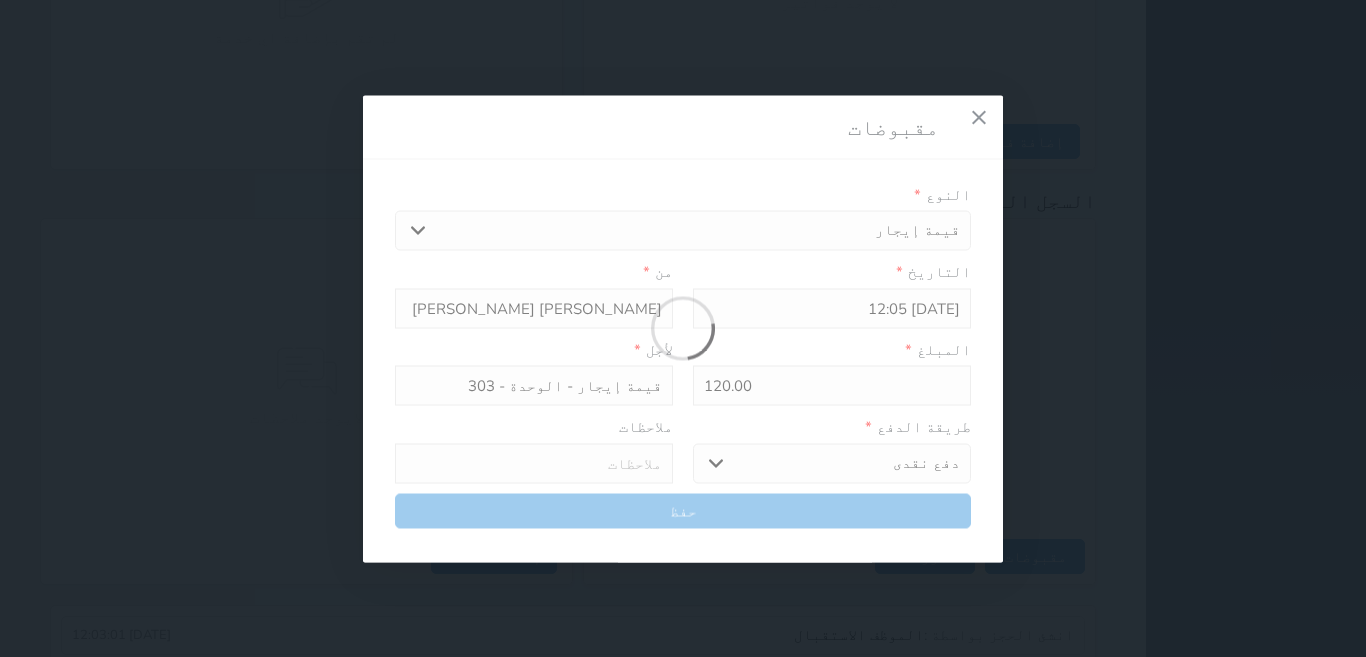 select 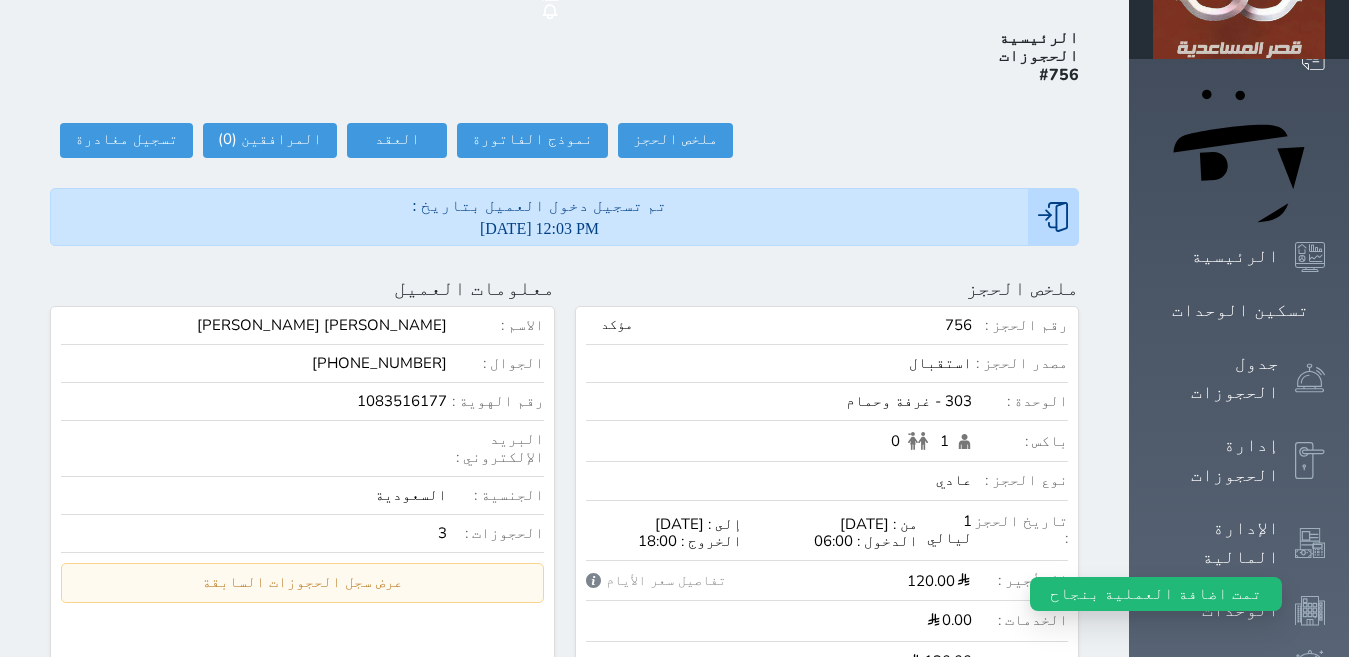scroll, scrollTop: 0, scrollLeft: 0, axis: both 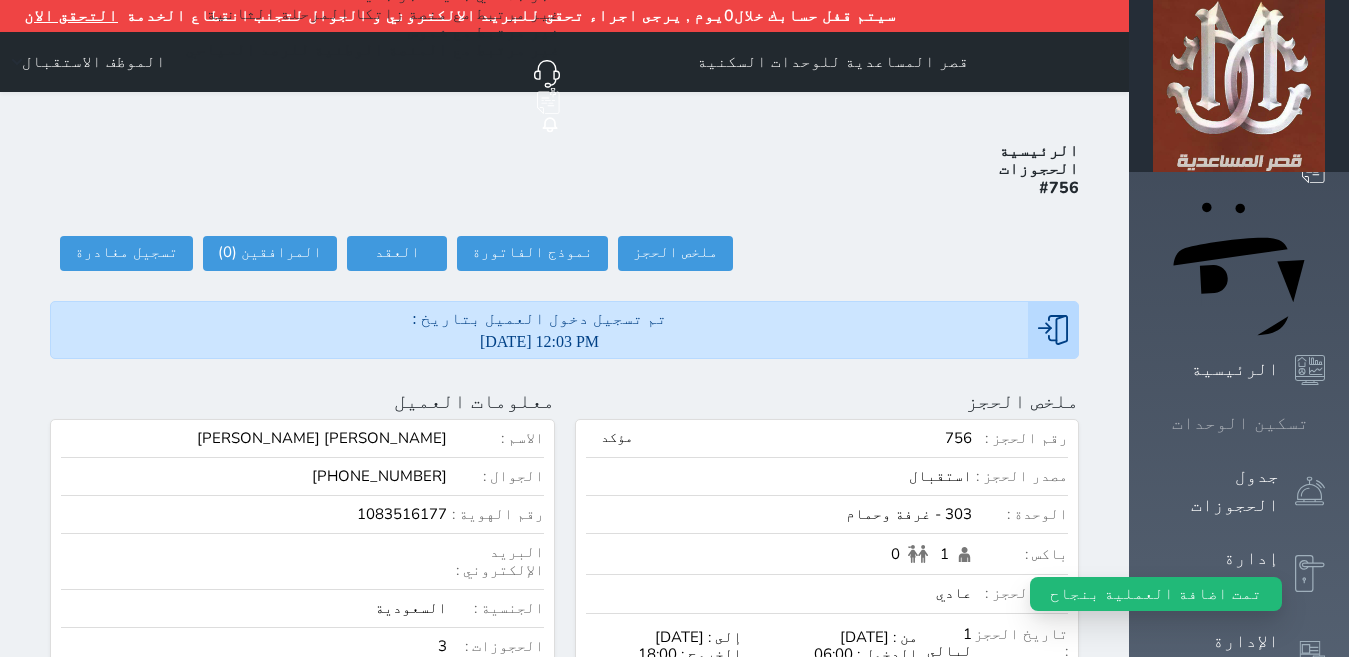 click on "تسكين الوحدات" at bounding box center (1239, 423) 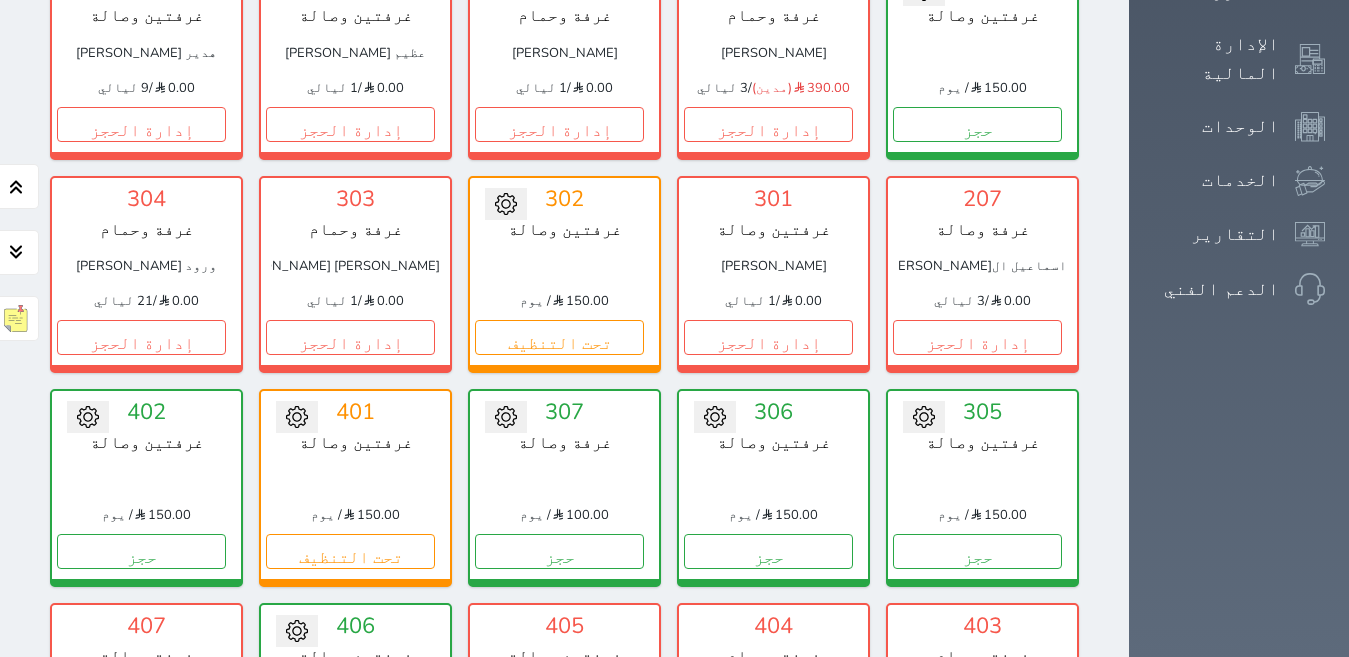 scroll, scrollTop: 600, scrollLeft: 0, axis: vertical 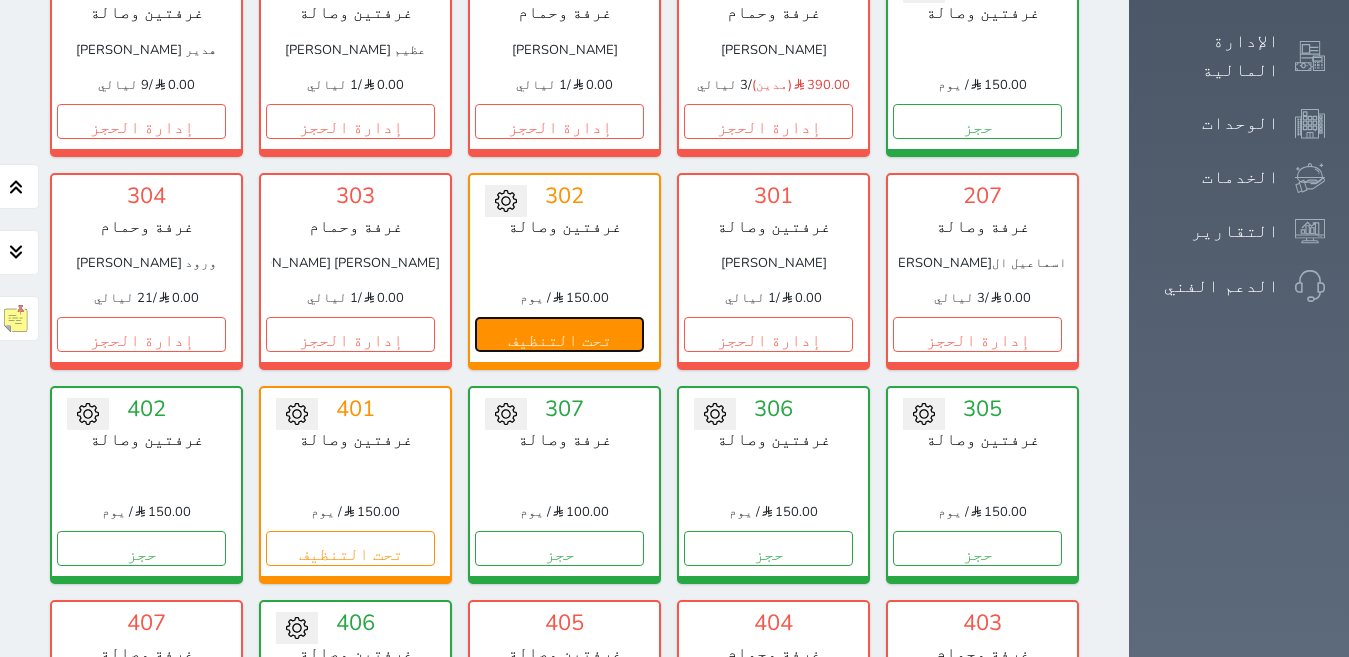 click on "تحت التنظيف" at bounding box center [559, 334] 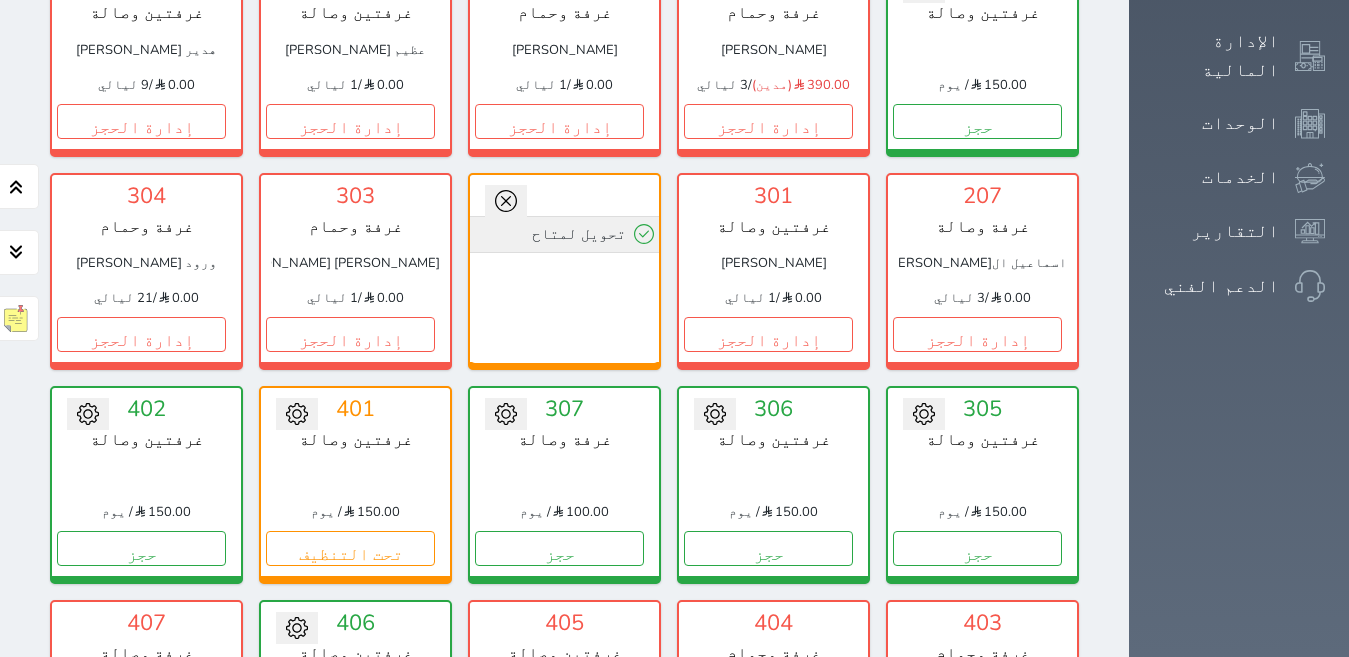 click 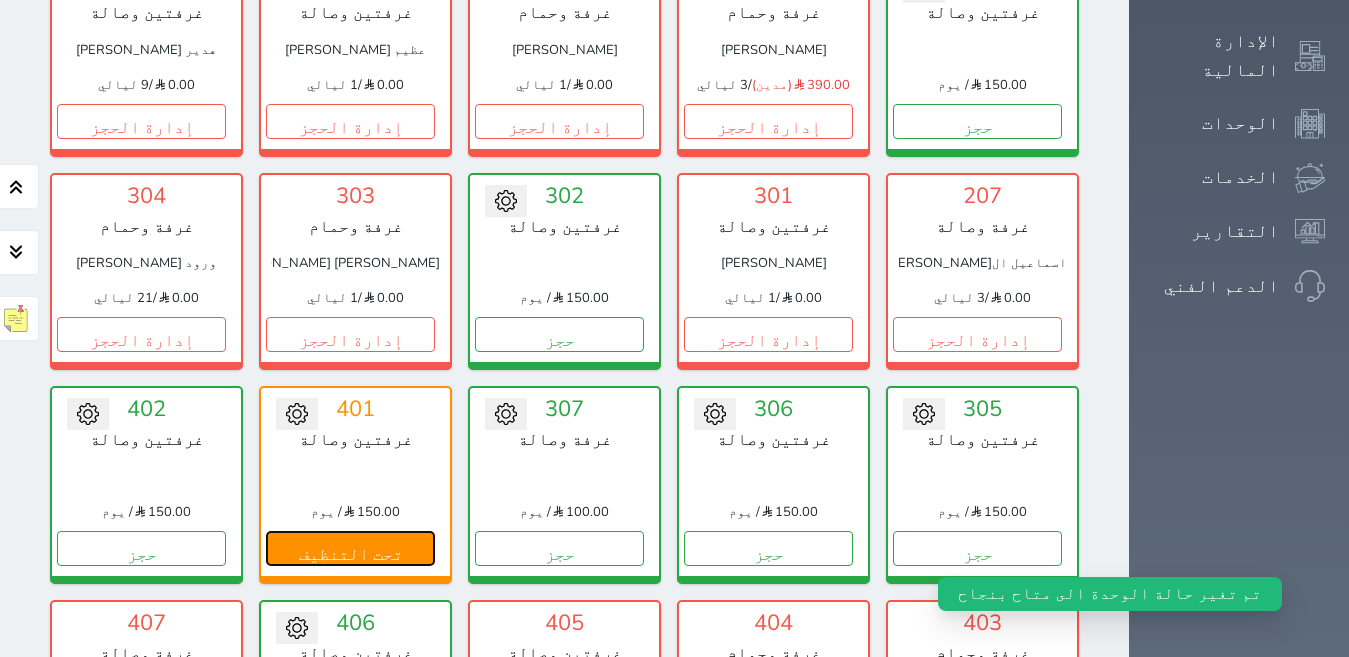 click on "تحت التنظيف" at bounding box center [350, 548] 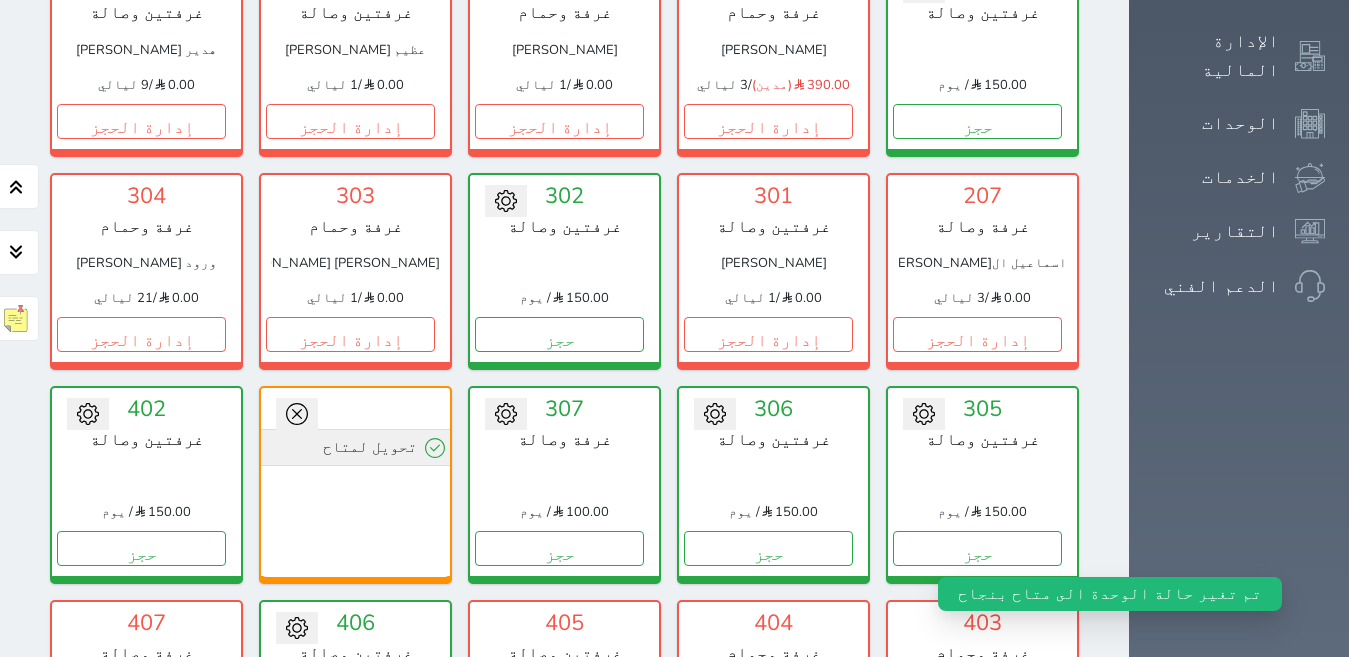 click on "تحويل لمتاح" at bounding box center (355, 447) 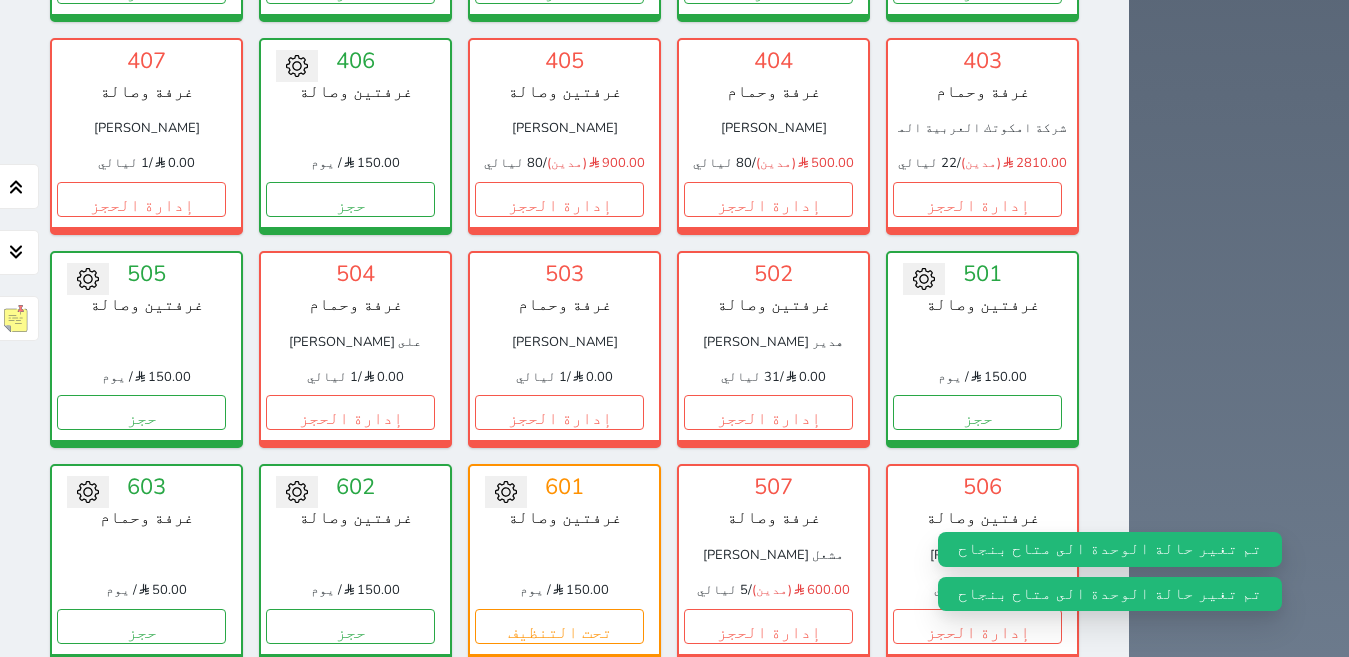 scroll, scrollTop: 1198, scrollLeft: 0, axis: vertical 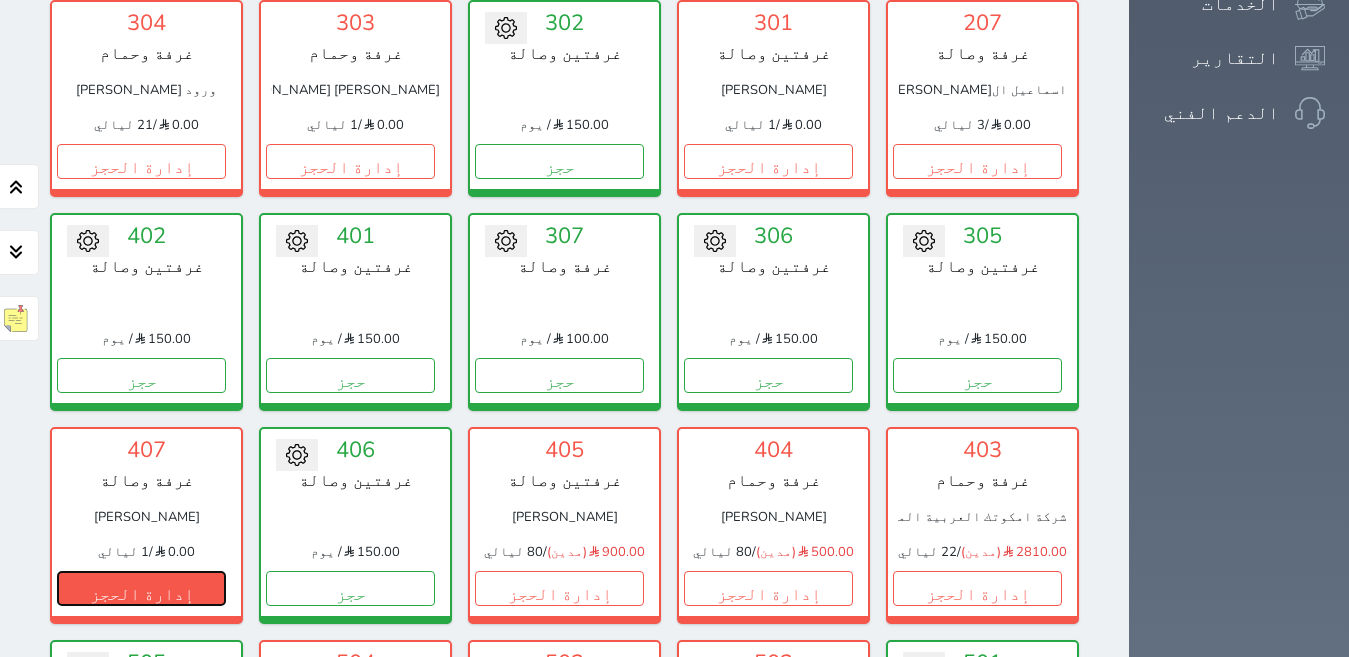 click on "إدارة الحجز" at bounding box center (141, 588) 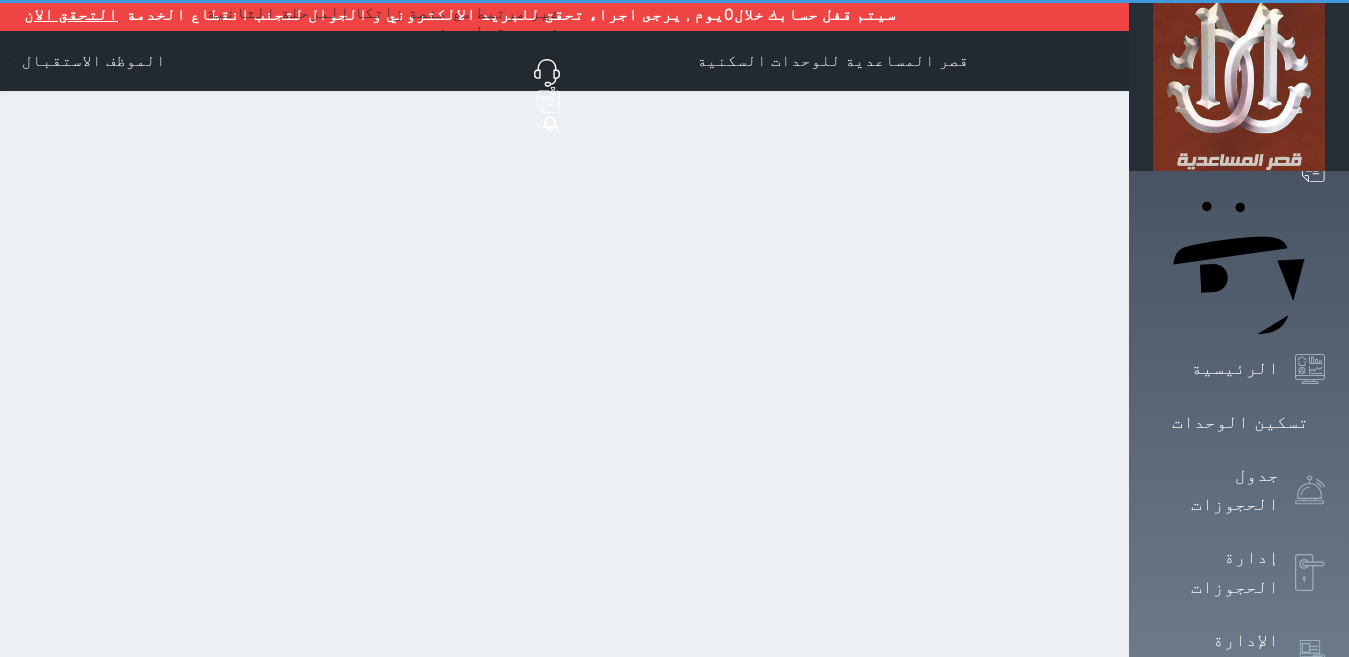 scroll, scrollTop: 0, scrollLeft: 0, axis: both 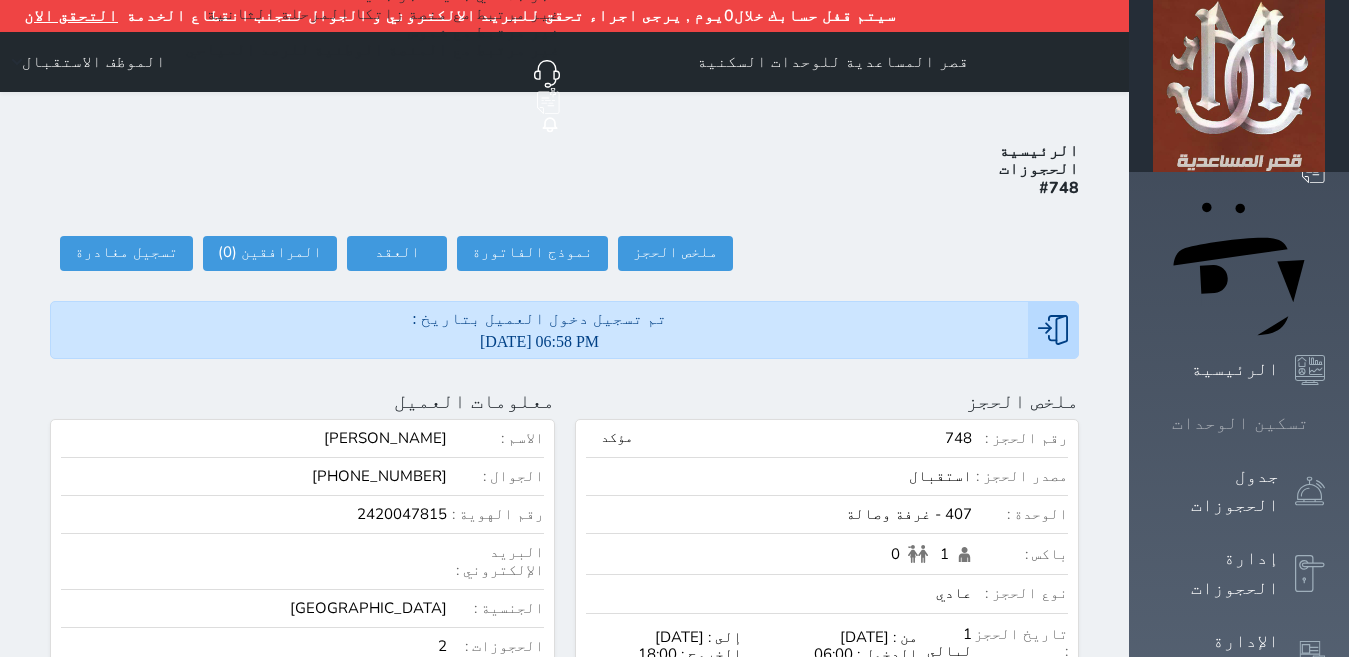 click on "تسكين الوحدات" at bounding box center [1239, 423] 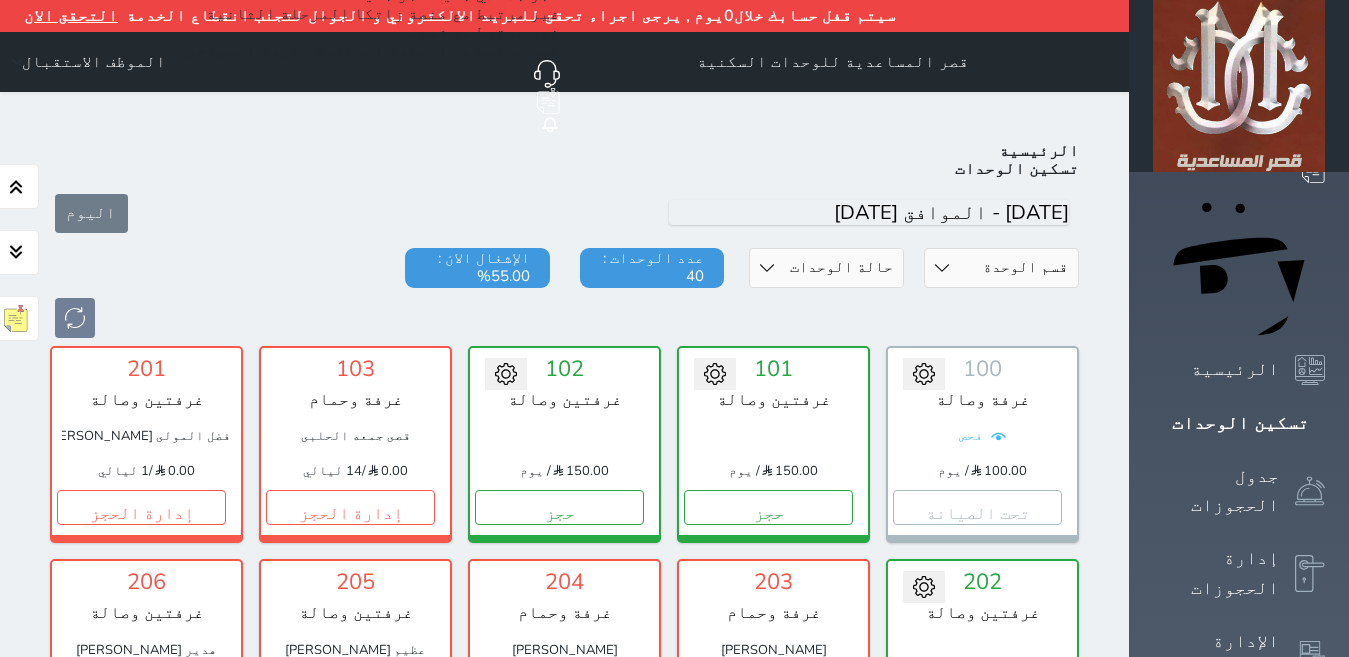 scroll, scrollTop: 110, scrollLeft: 0, axis: vertical 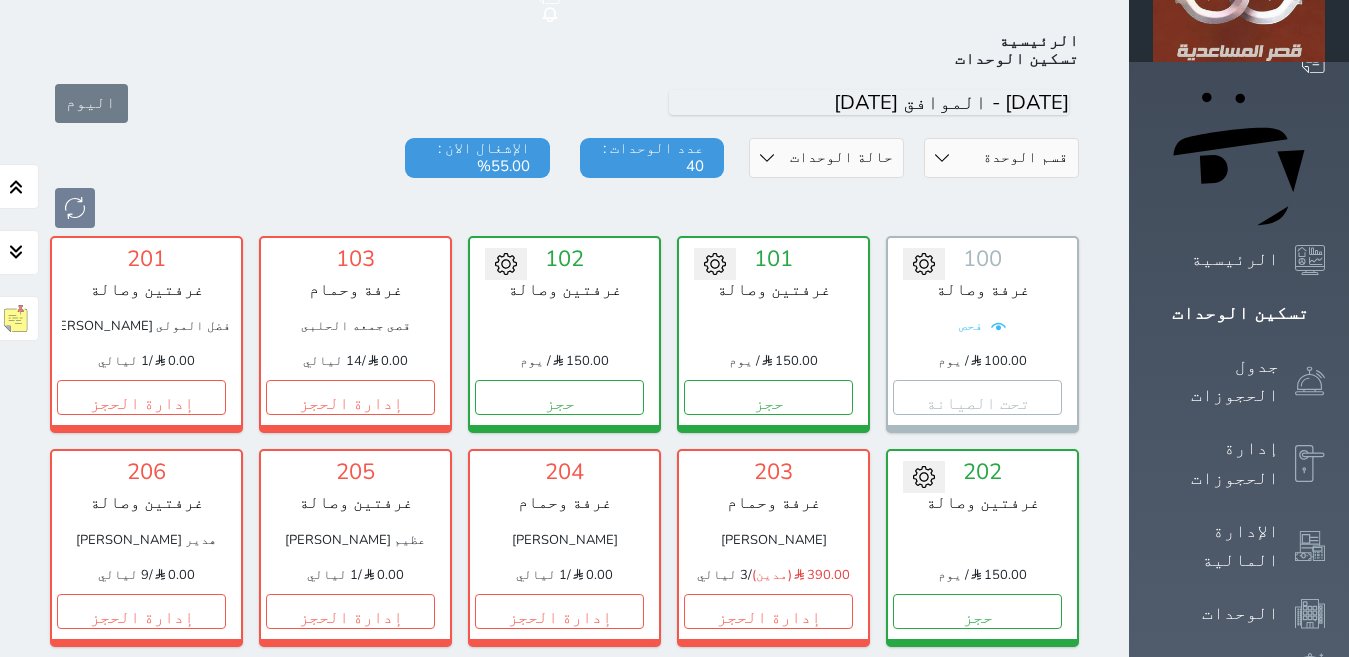 click on "إدارة الحجز" at bounding box center [768, 824] 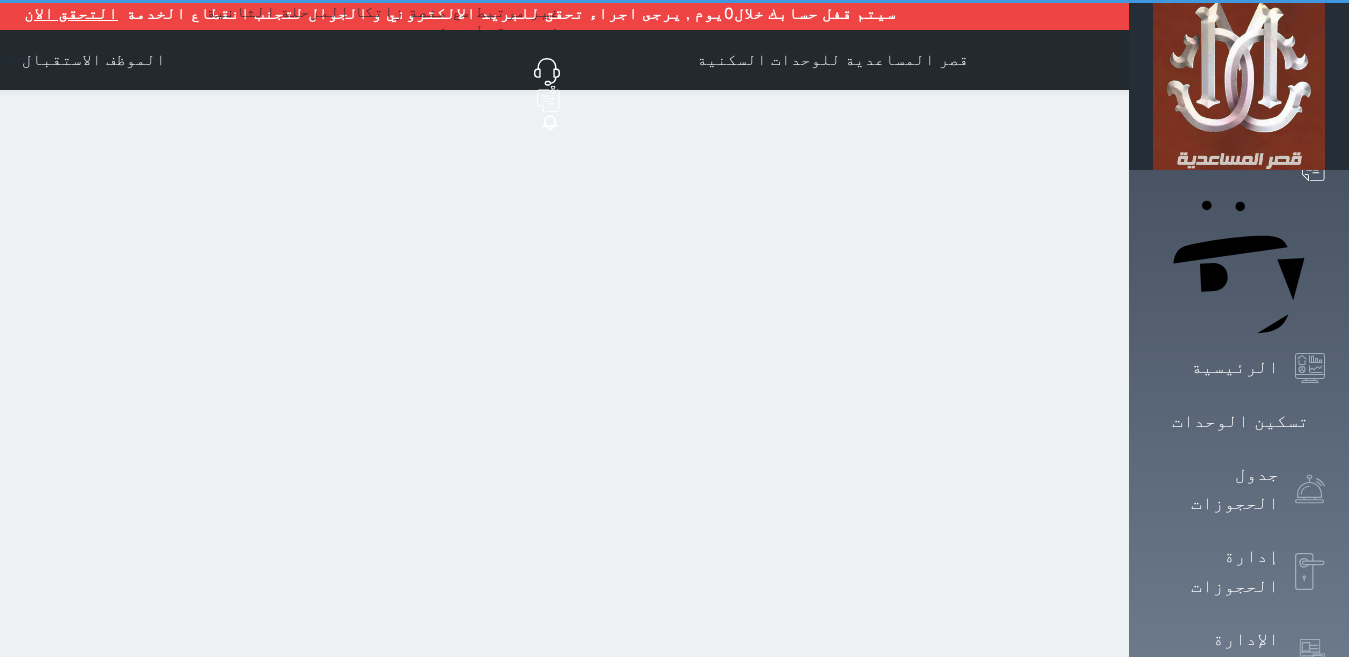 scroll, scrollTop: 0, scrollLeft: 0, axis: both 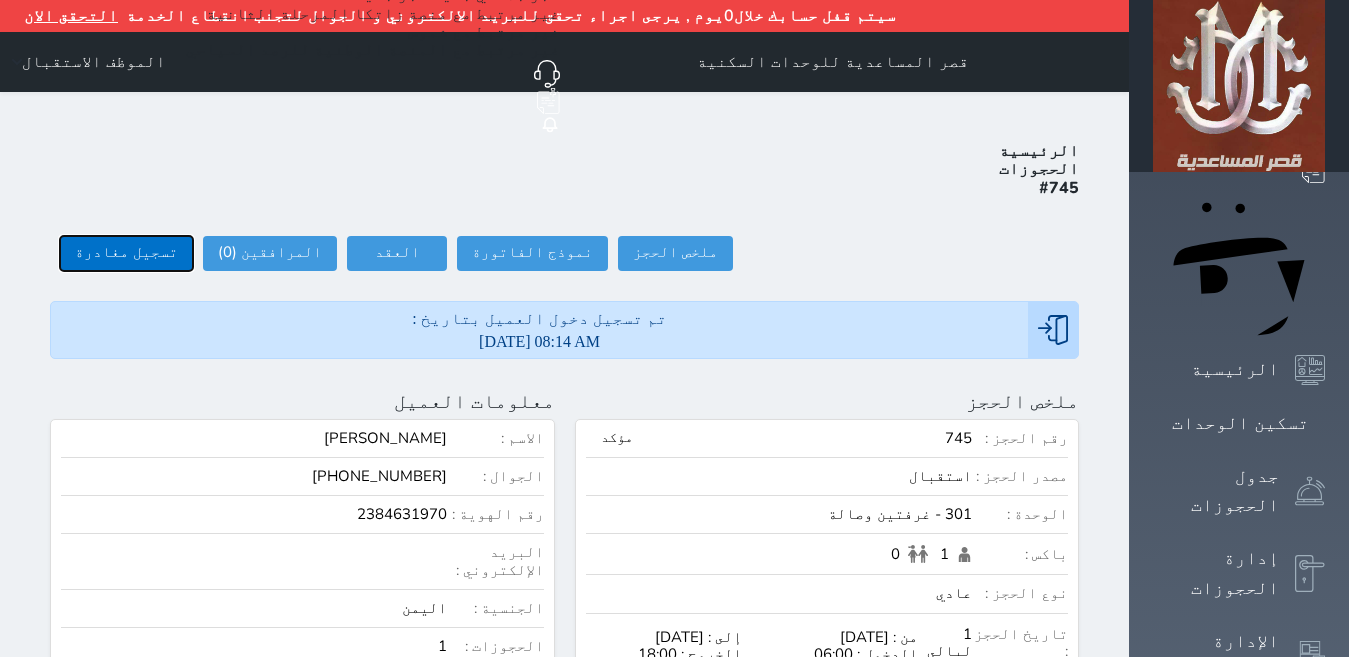 click on "تسجيل مغادرة" at bounding box center (126, 253) 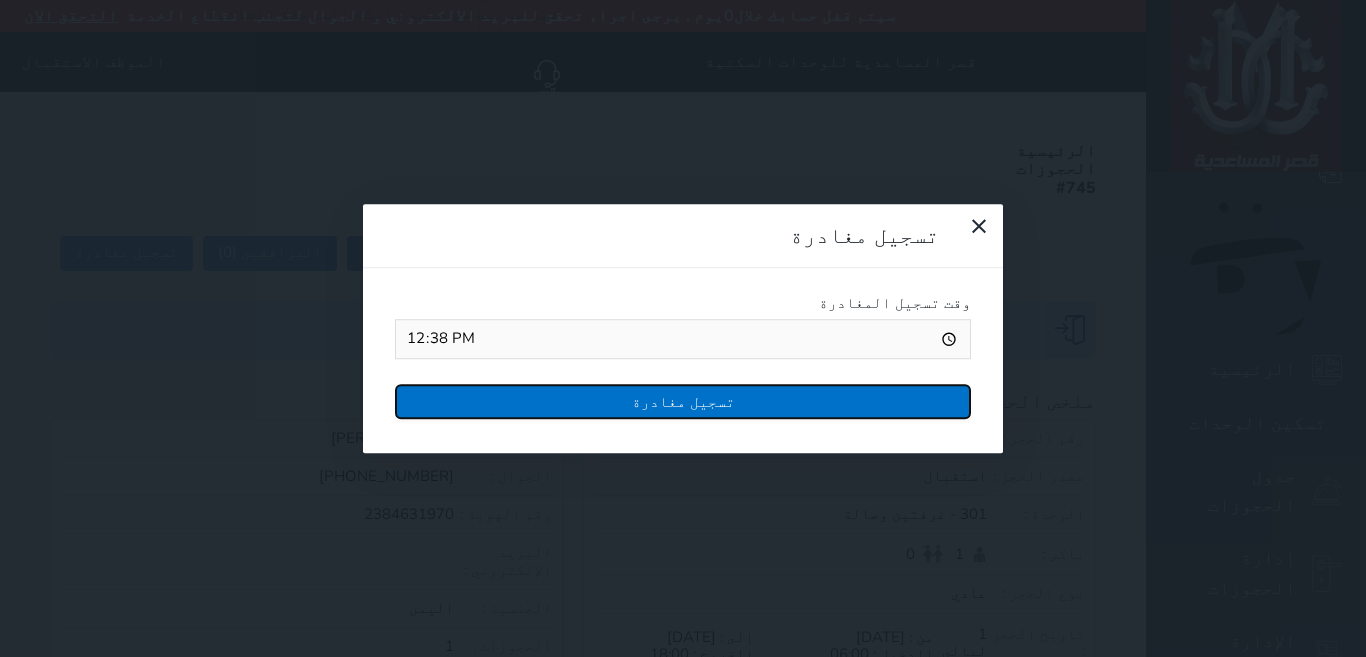 click on "تسجيل مغادرة" at bounding box center [683, 401] 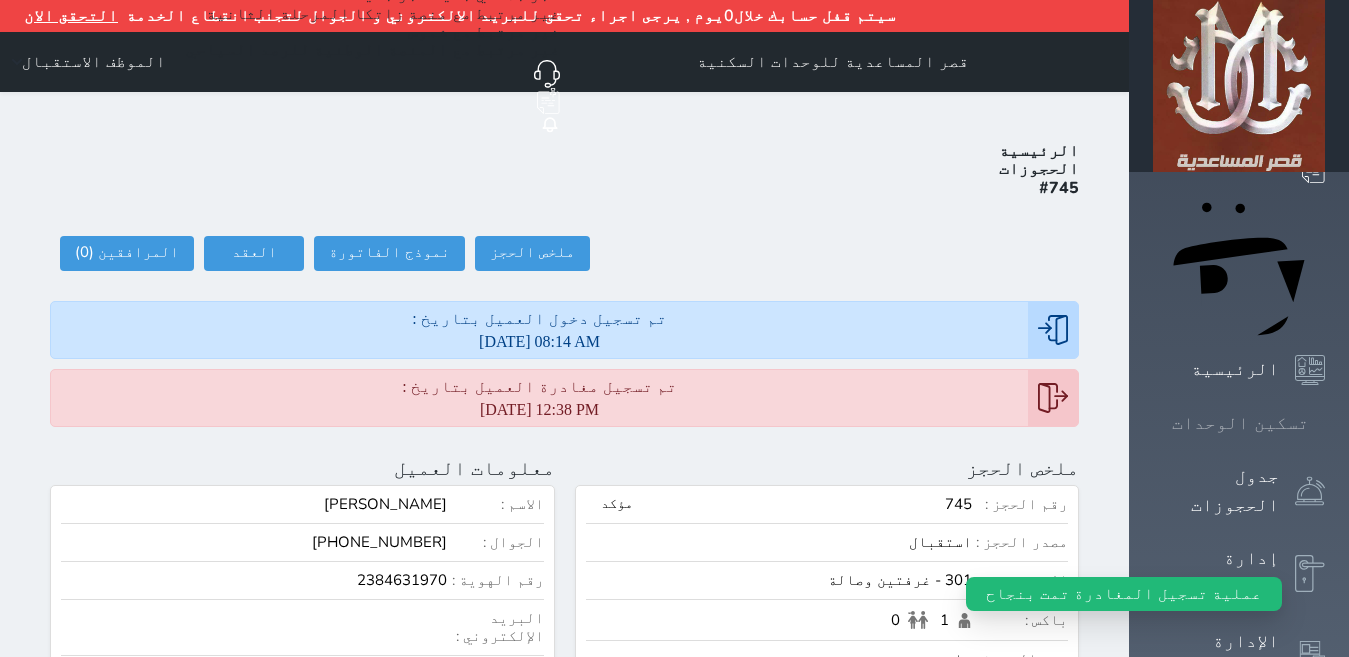 click on "تسكين الوحدات" at bounding box center [1240, 423] 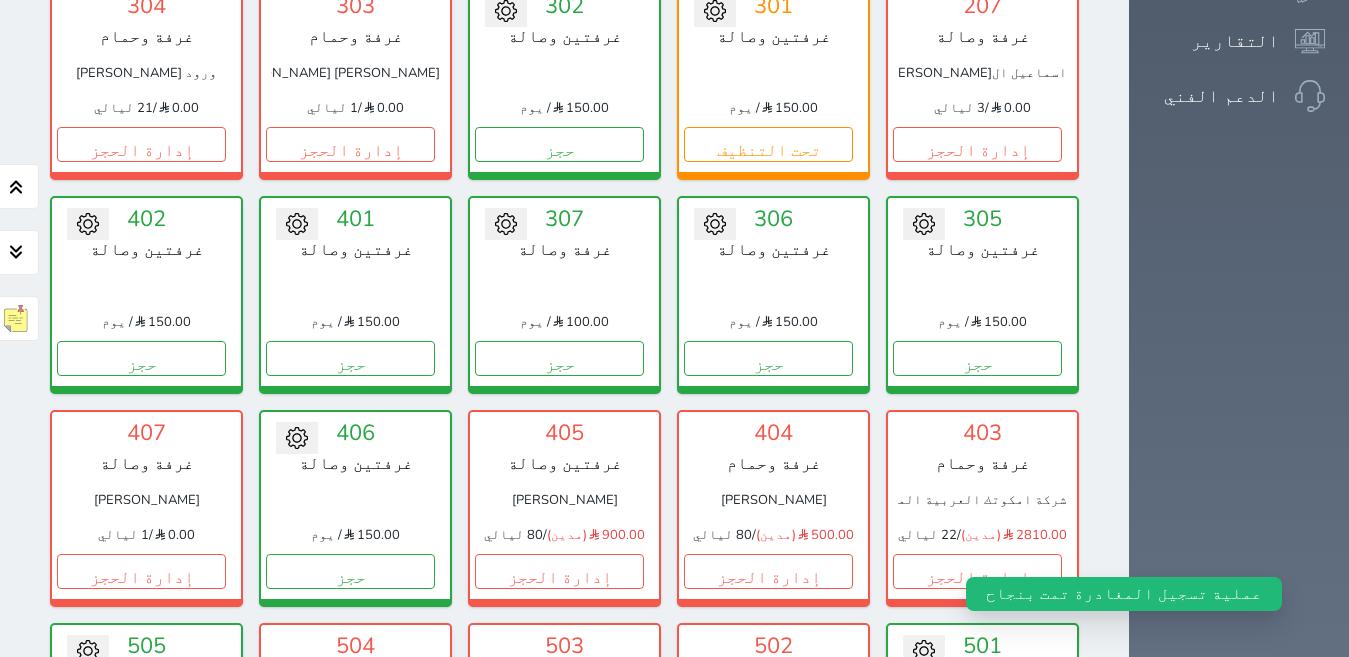 scroll, scrollTop: 829, scrollLeft: 0, axis: vertical 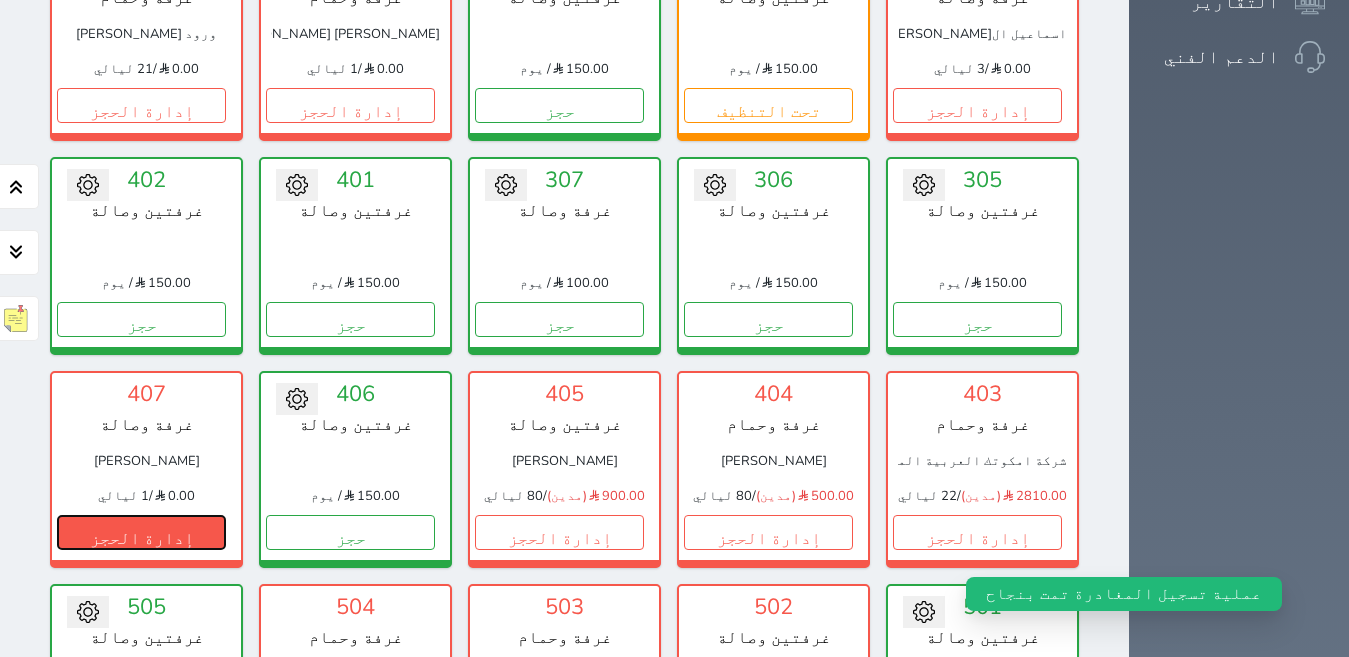 click on "إدارة الحجز" at bounding box center (141, 532) 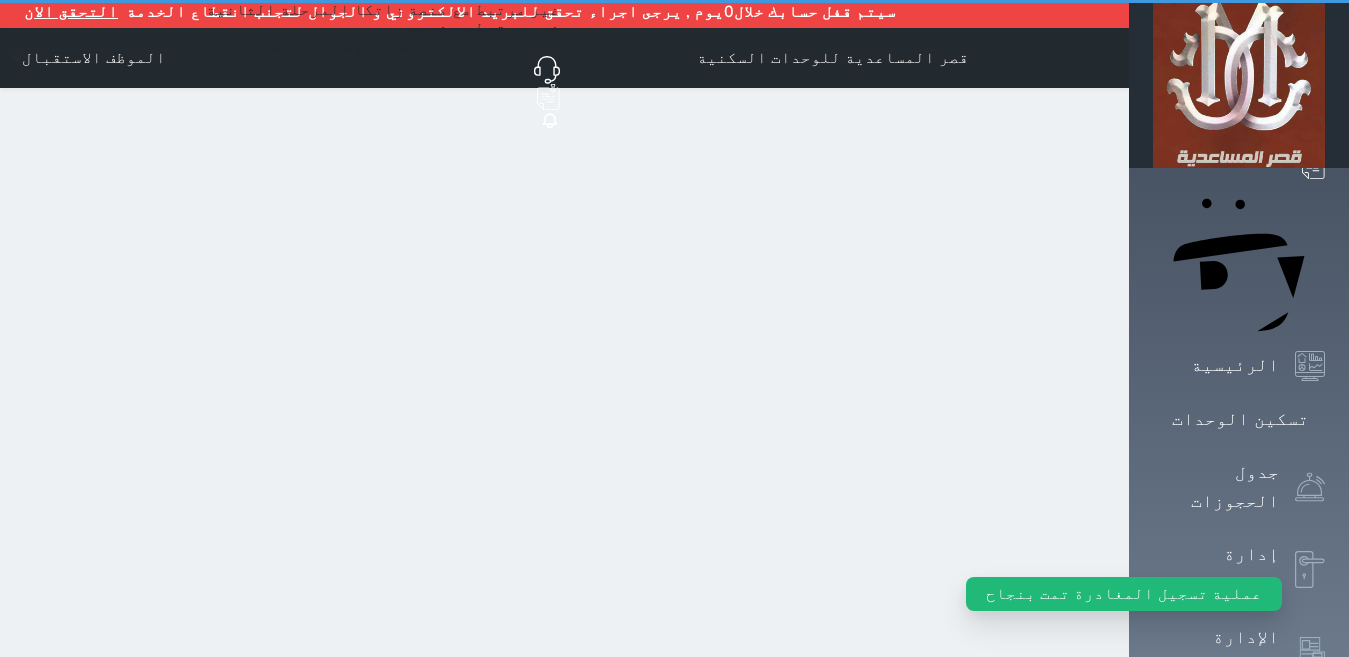 scroll, scrollTop: 0, scrollLeft: 0, axis: both 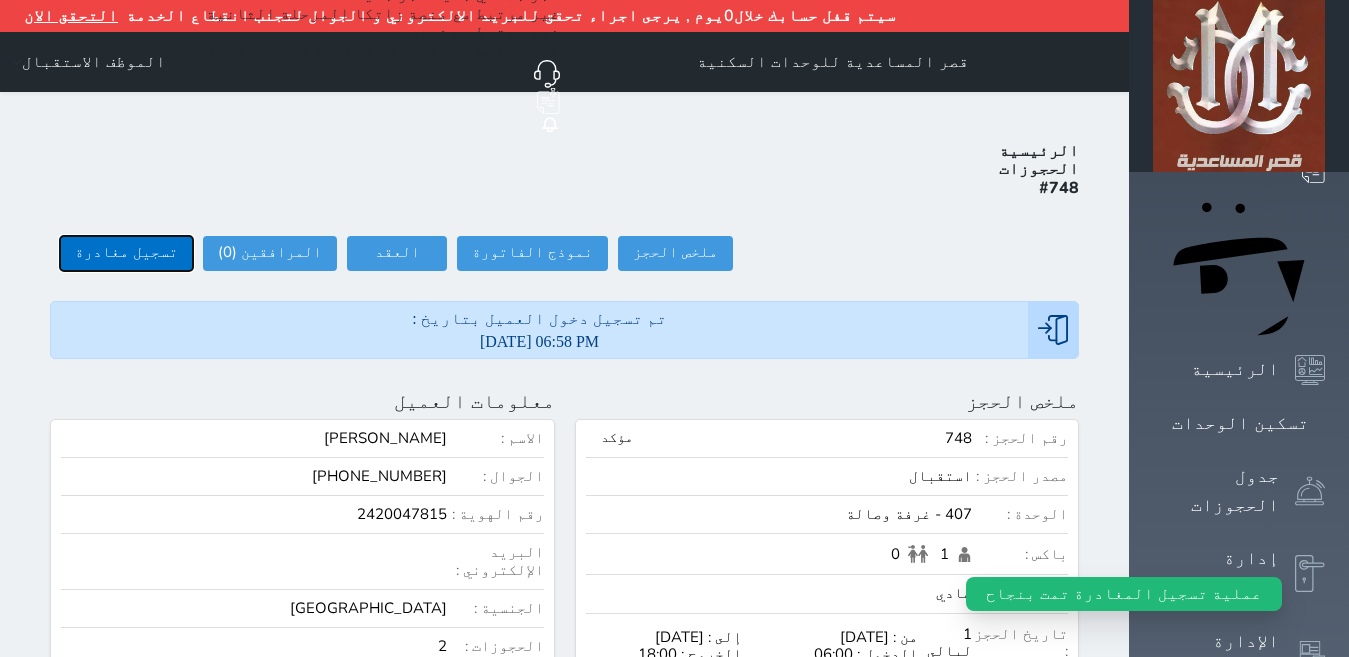 click on "تسجيل مغادرة" at bounding box center [126, 253] 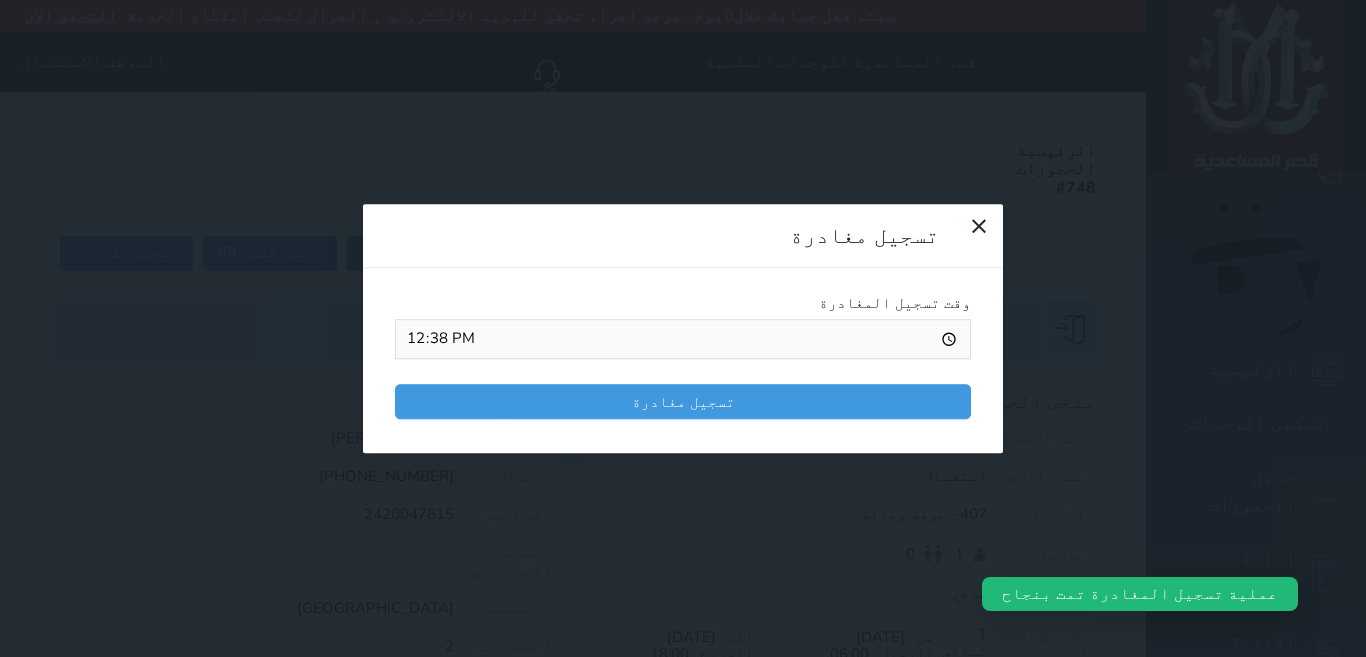 click on "تسجيل مغادرة" at bounding box center (683, 401) 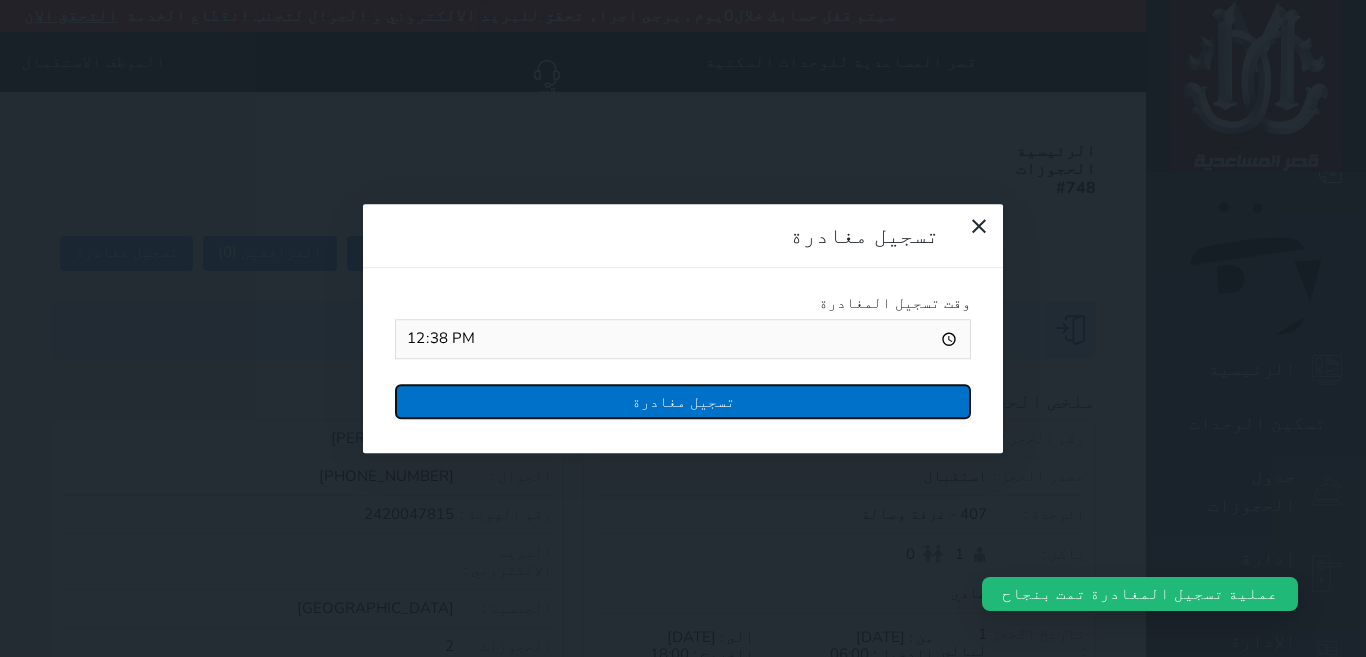 click on "تسجيل مغادرة" at bounding box center (683, 401) 